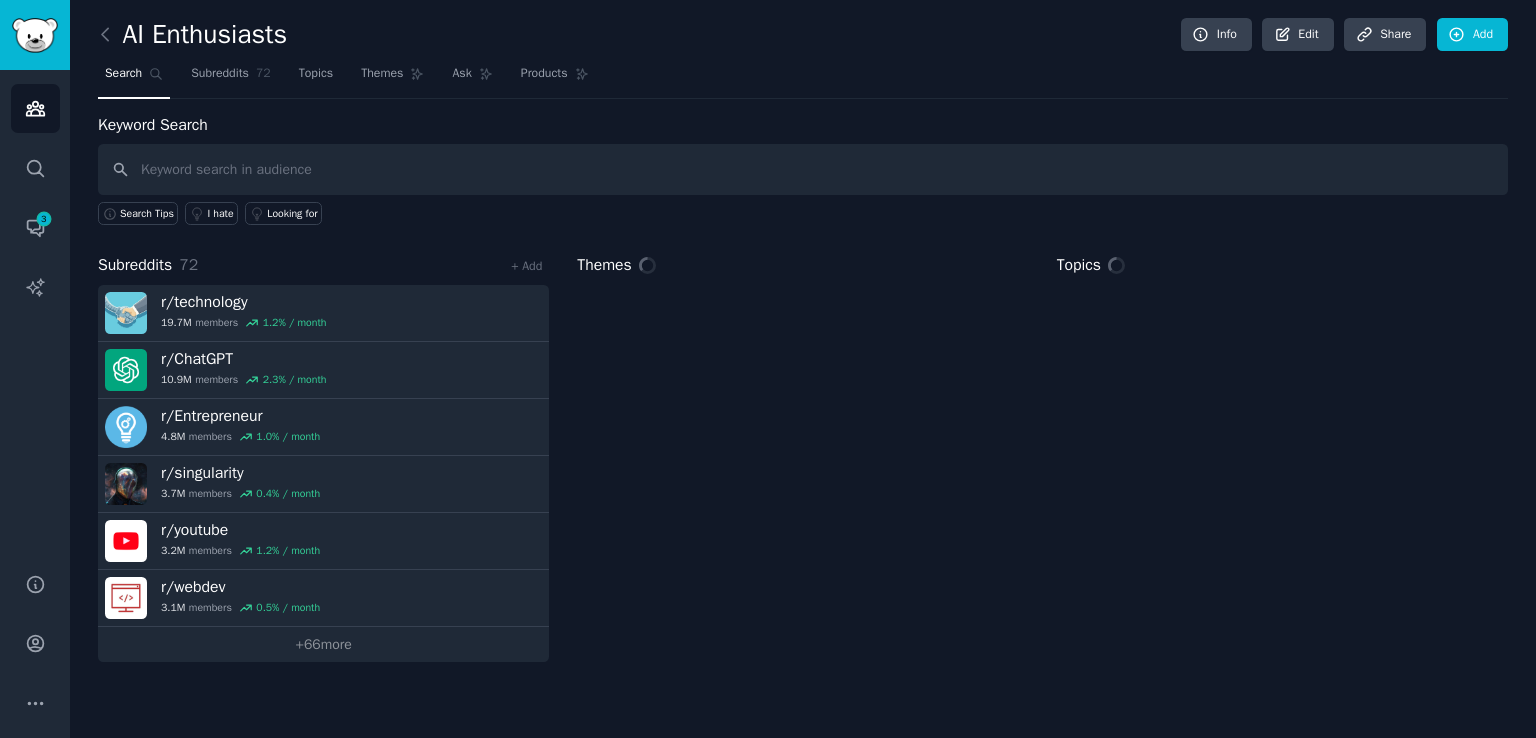 scroll, scrollTop: 0, scrollLeft: 0, axis: both 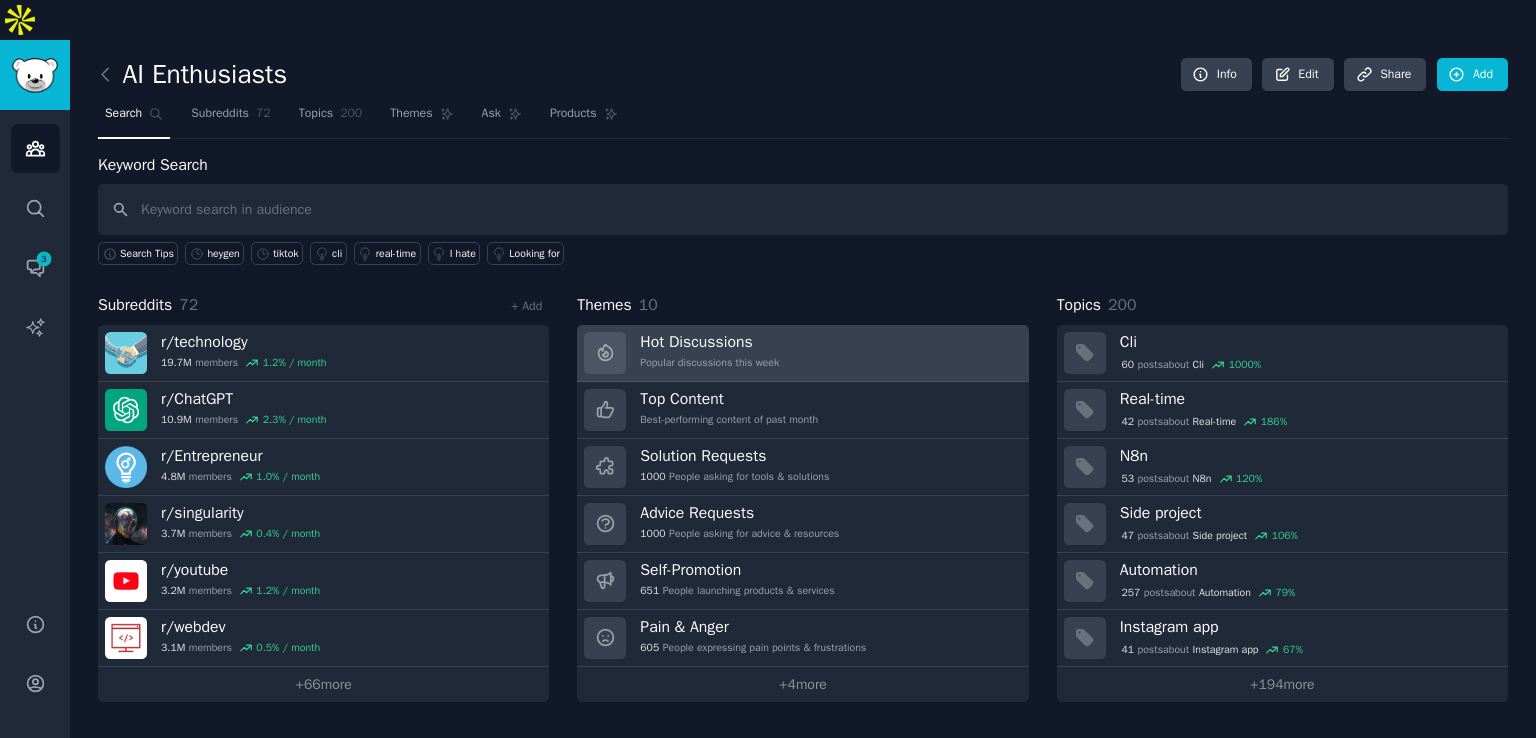 click on "Hot Discussions" at bounding box center (709, 342) 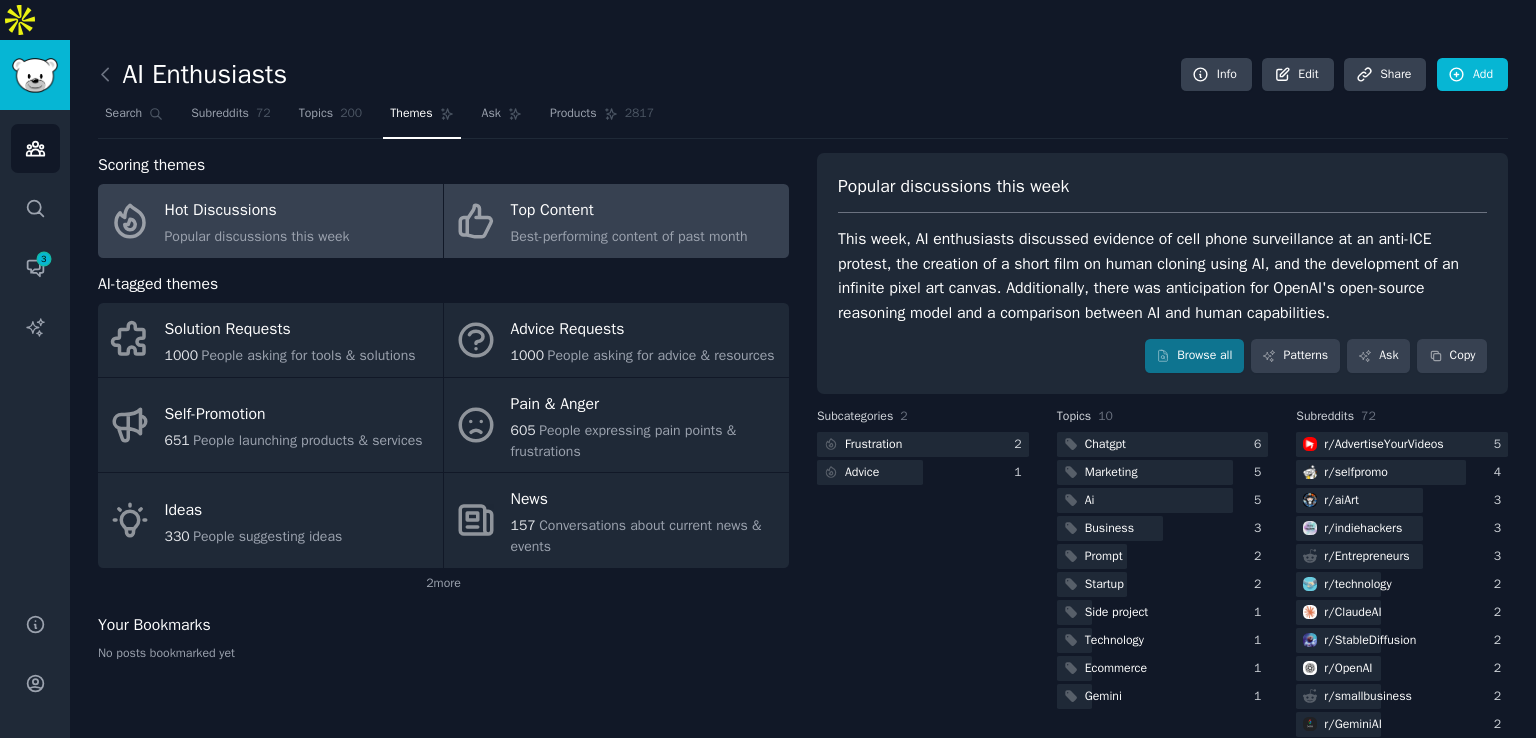 click on "Top Content" at bounding box center [629, 211] 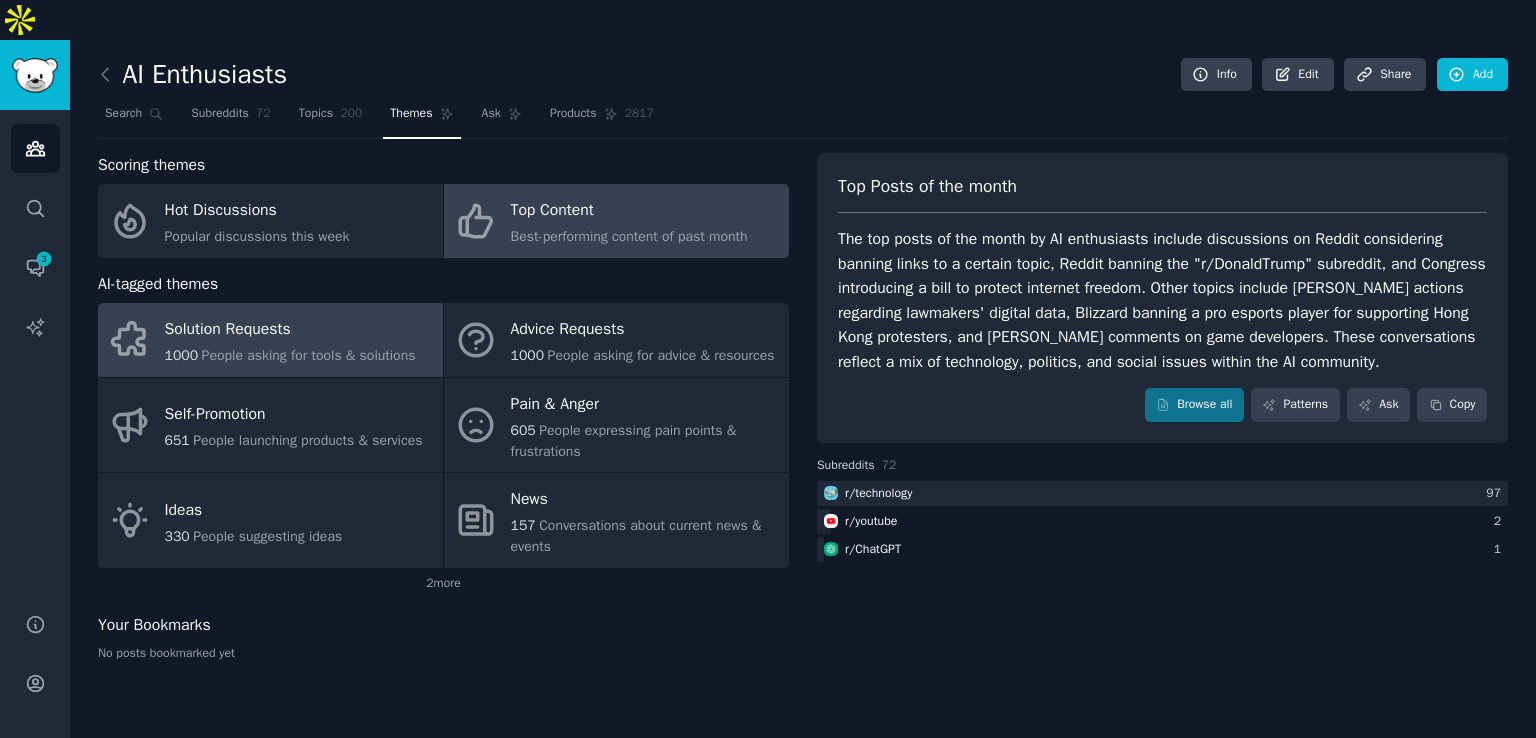 click on "Solution Requests" at bounding box center (290, 330) 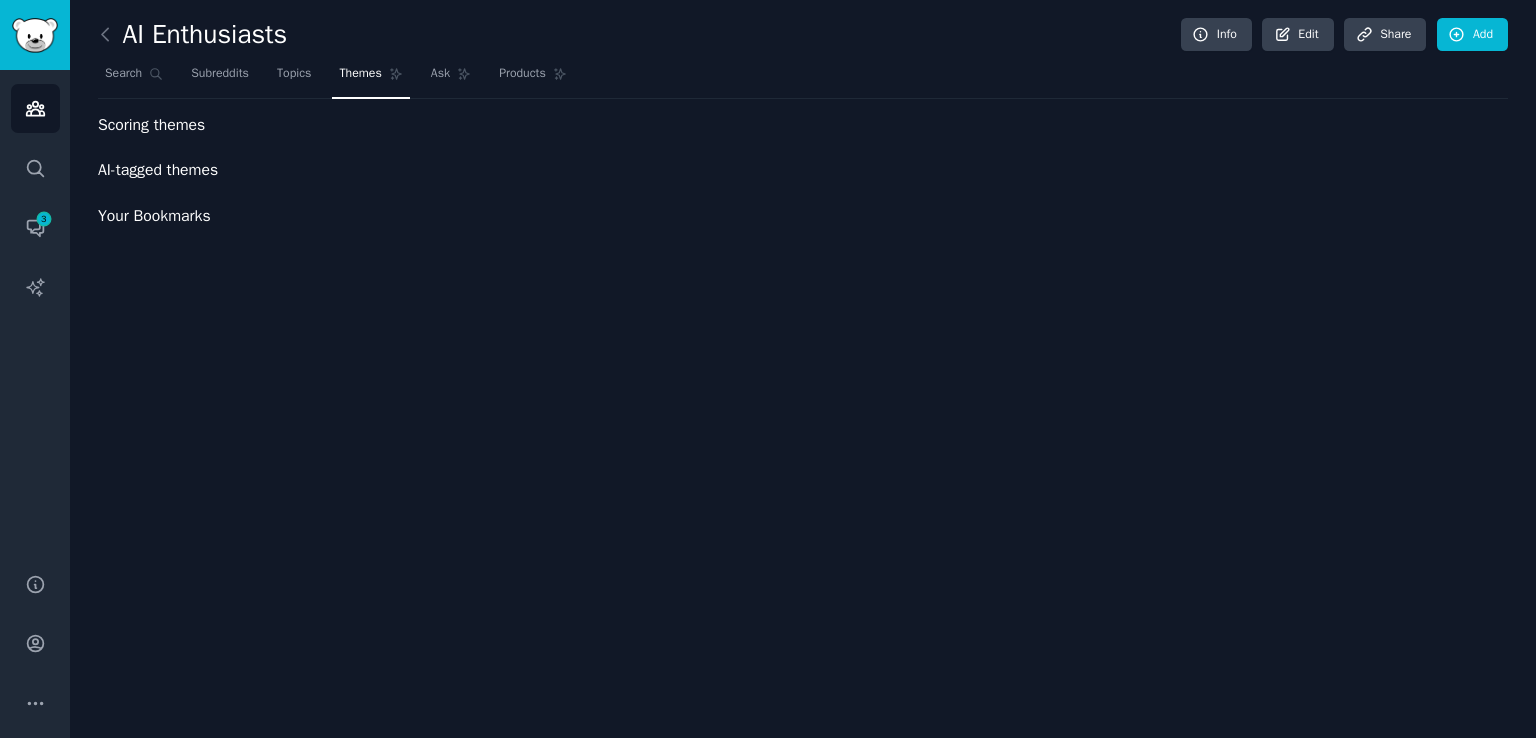scroll, scrollTop: 0, scrollLeft: 0, axis: both 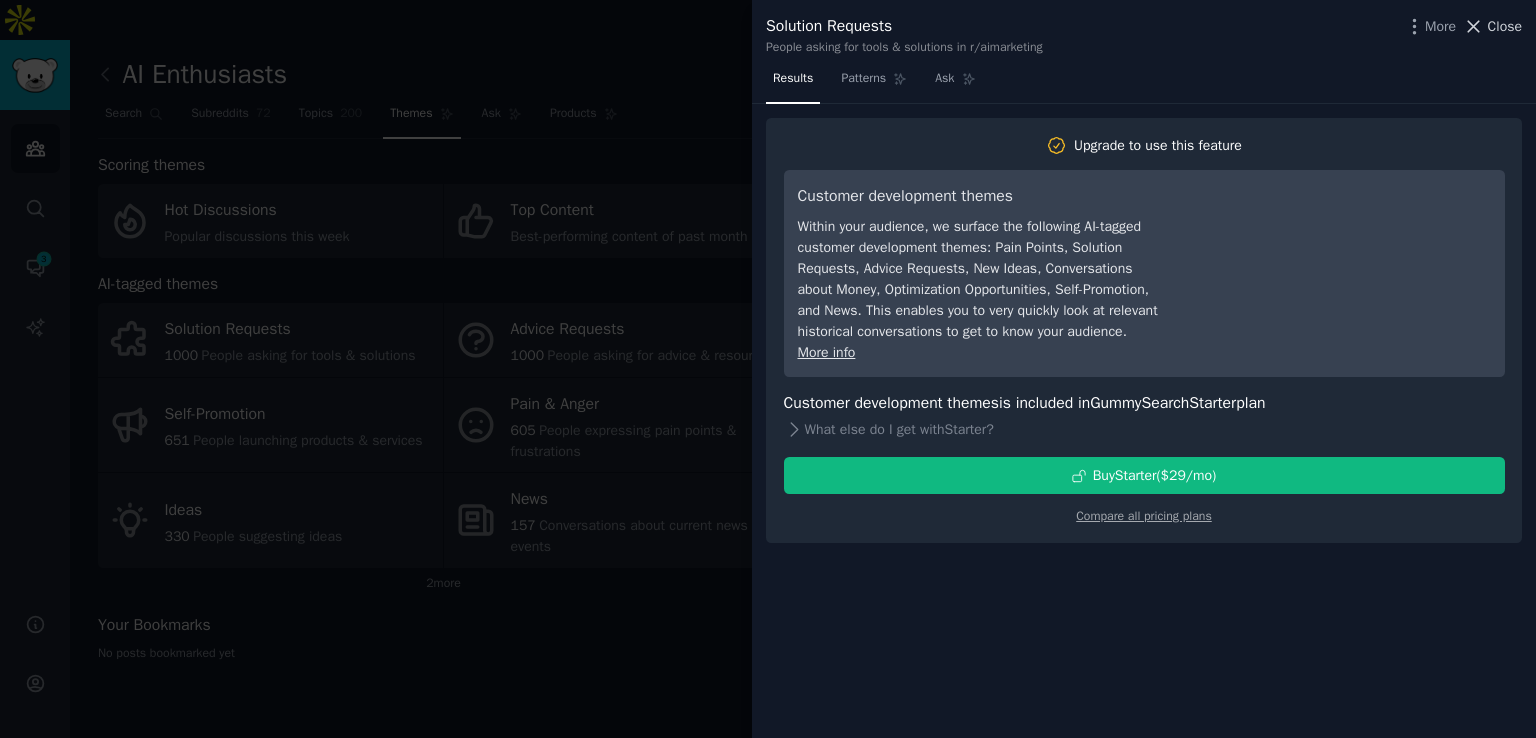 click 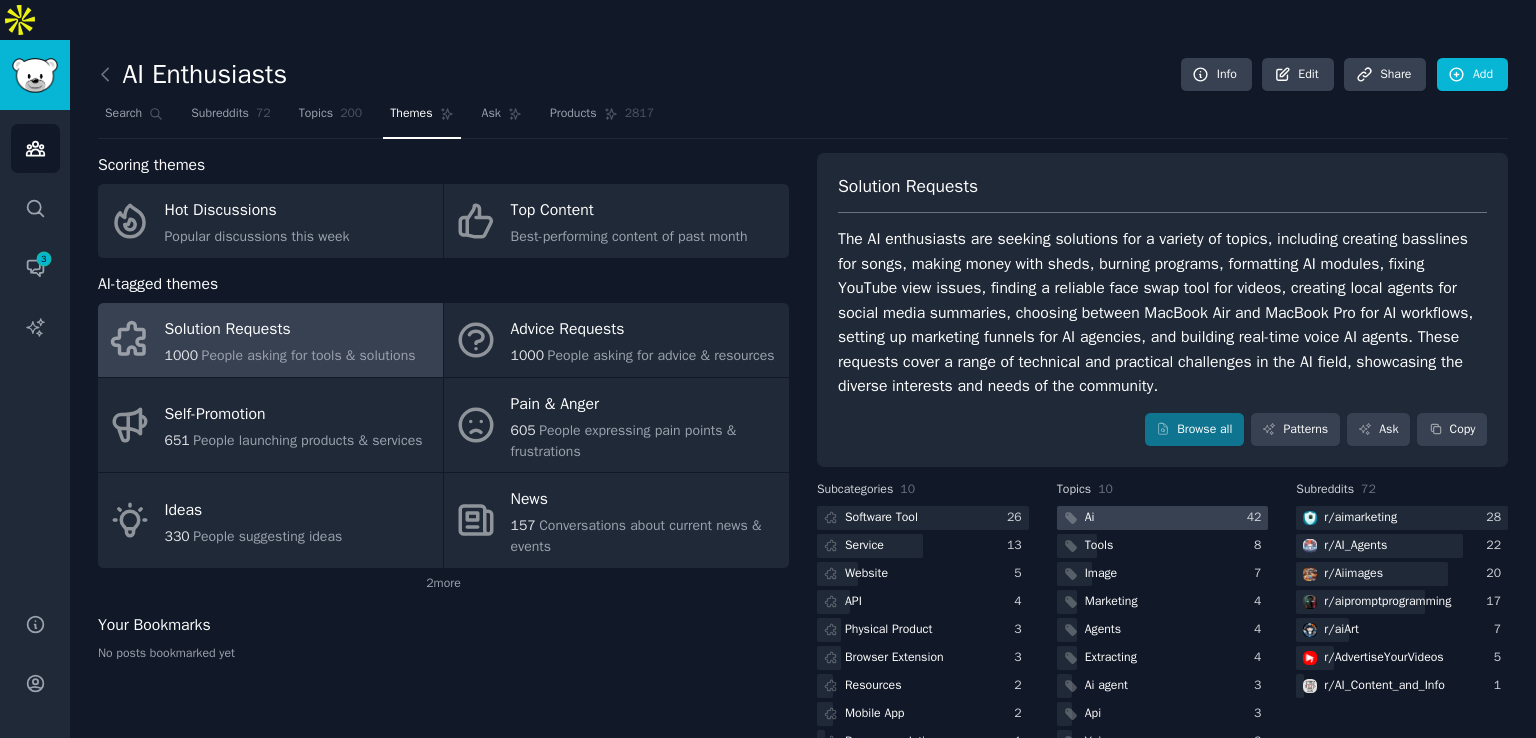 click at bounding box center (1163, 518) 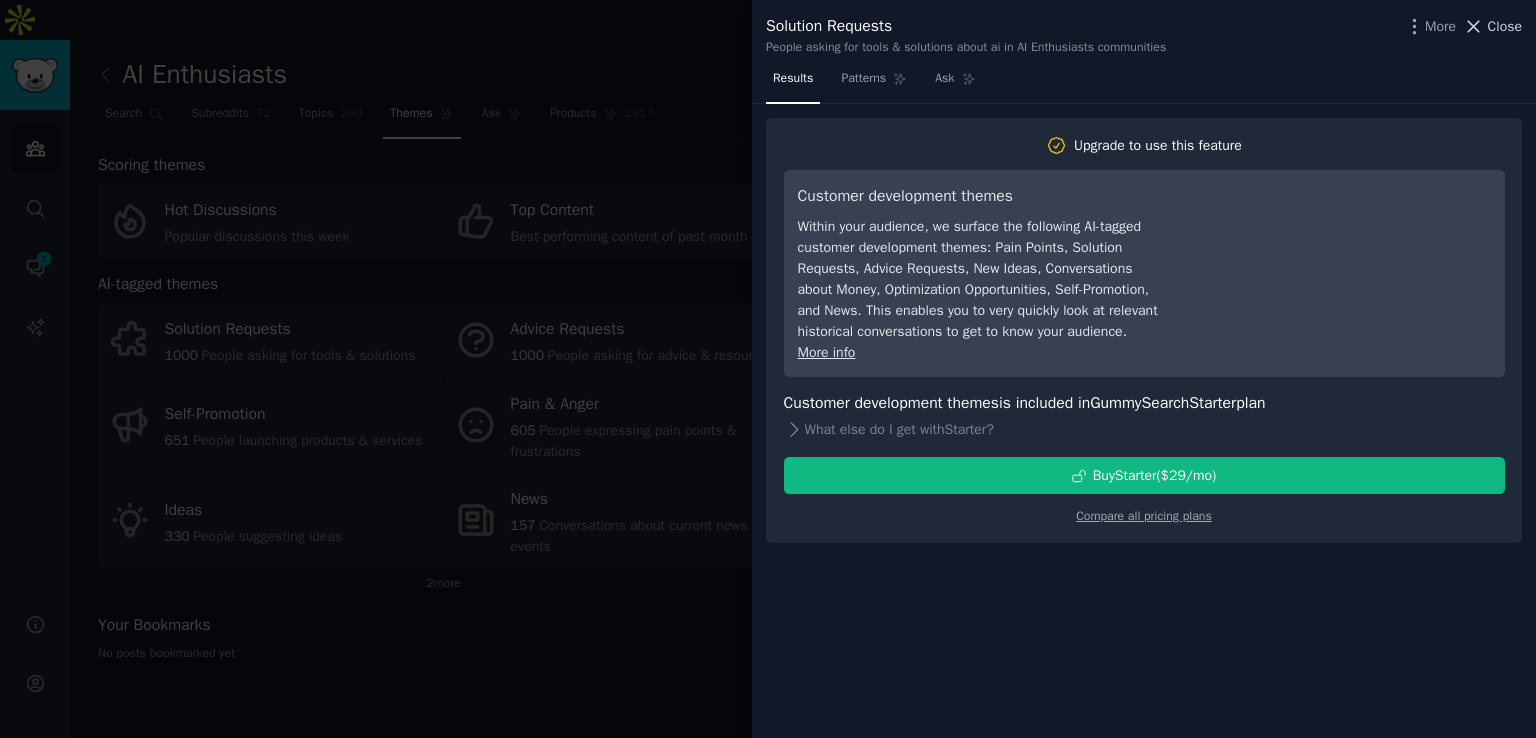 click on "Close" at bounding box center (1492, 26) 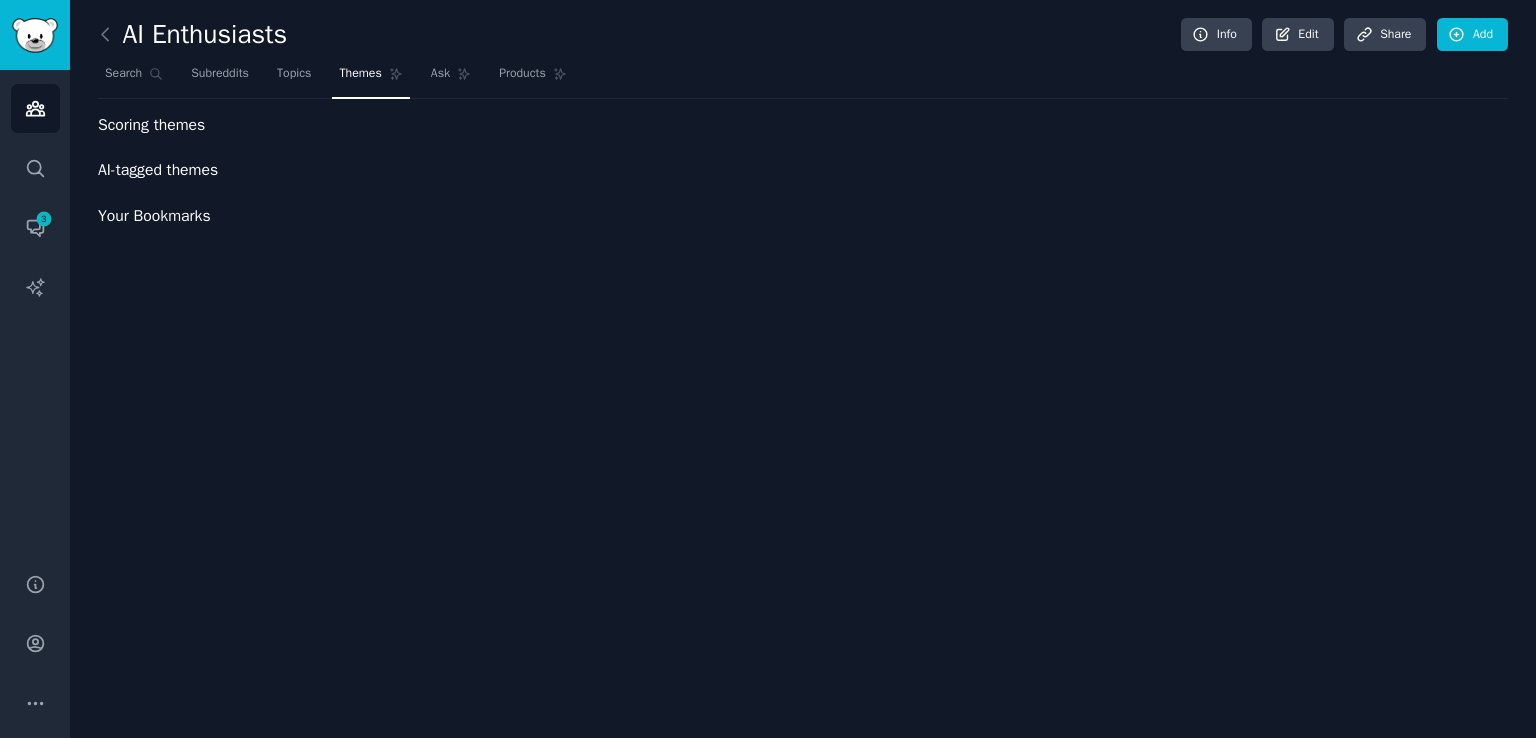 scroll, scrollTop: 0, scrollLeft: 0, axis: both 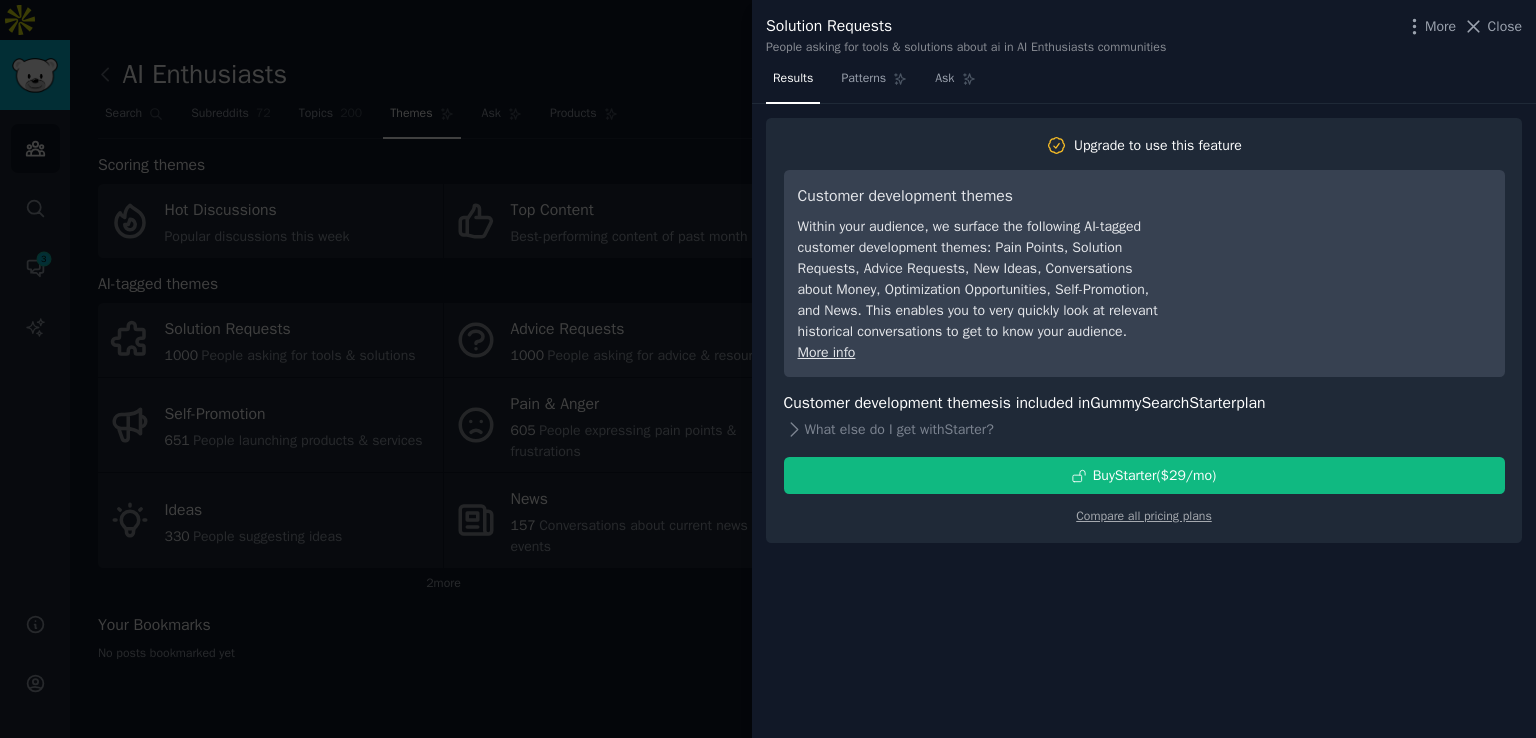click at bounding box center (768, 369) 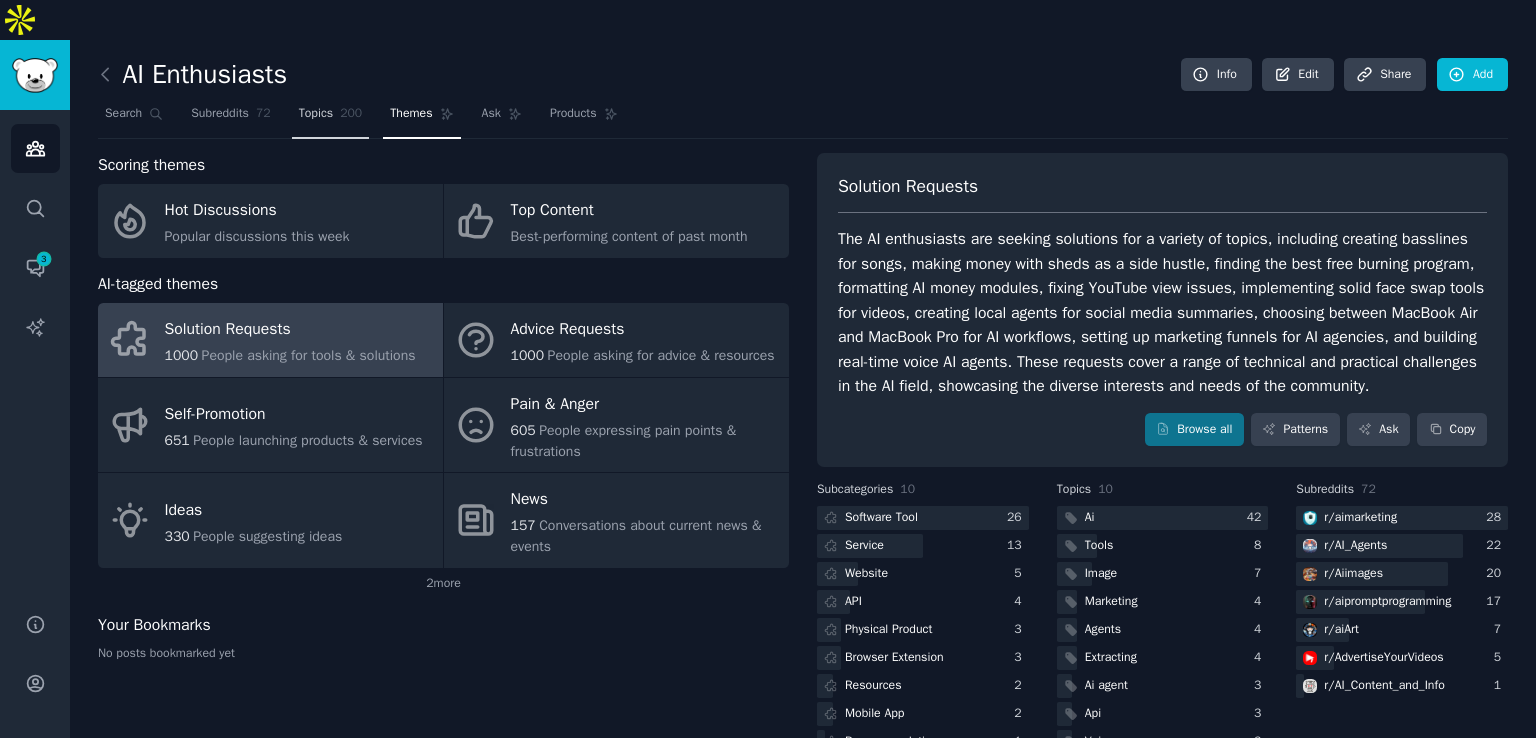 click on "200" 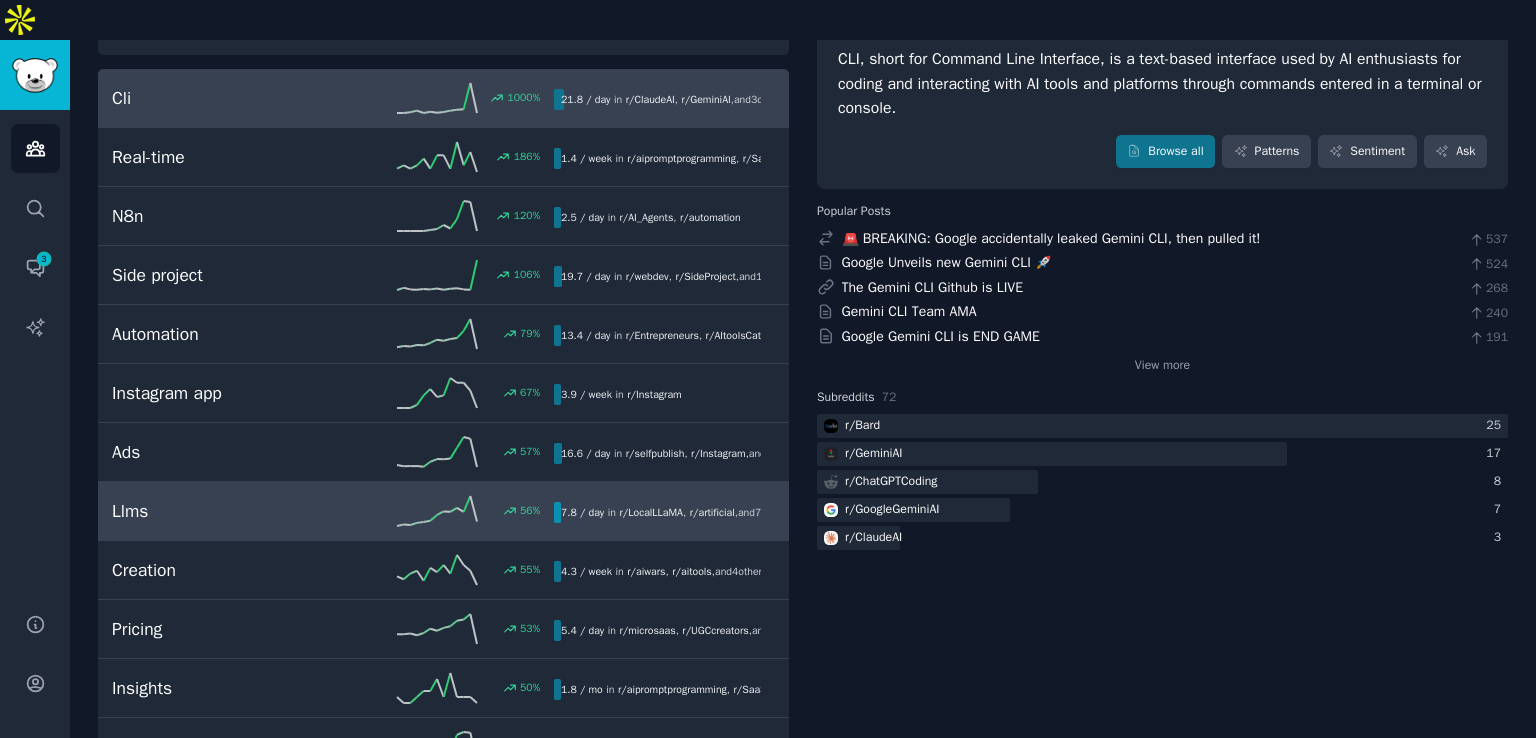 scroll, scrollTop: 186, scrollLeft: 0, axis: vertical 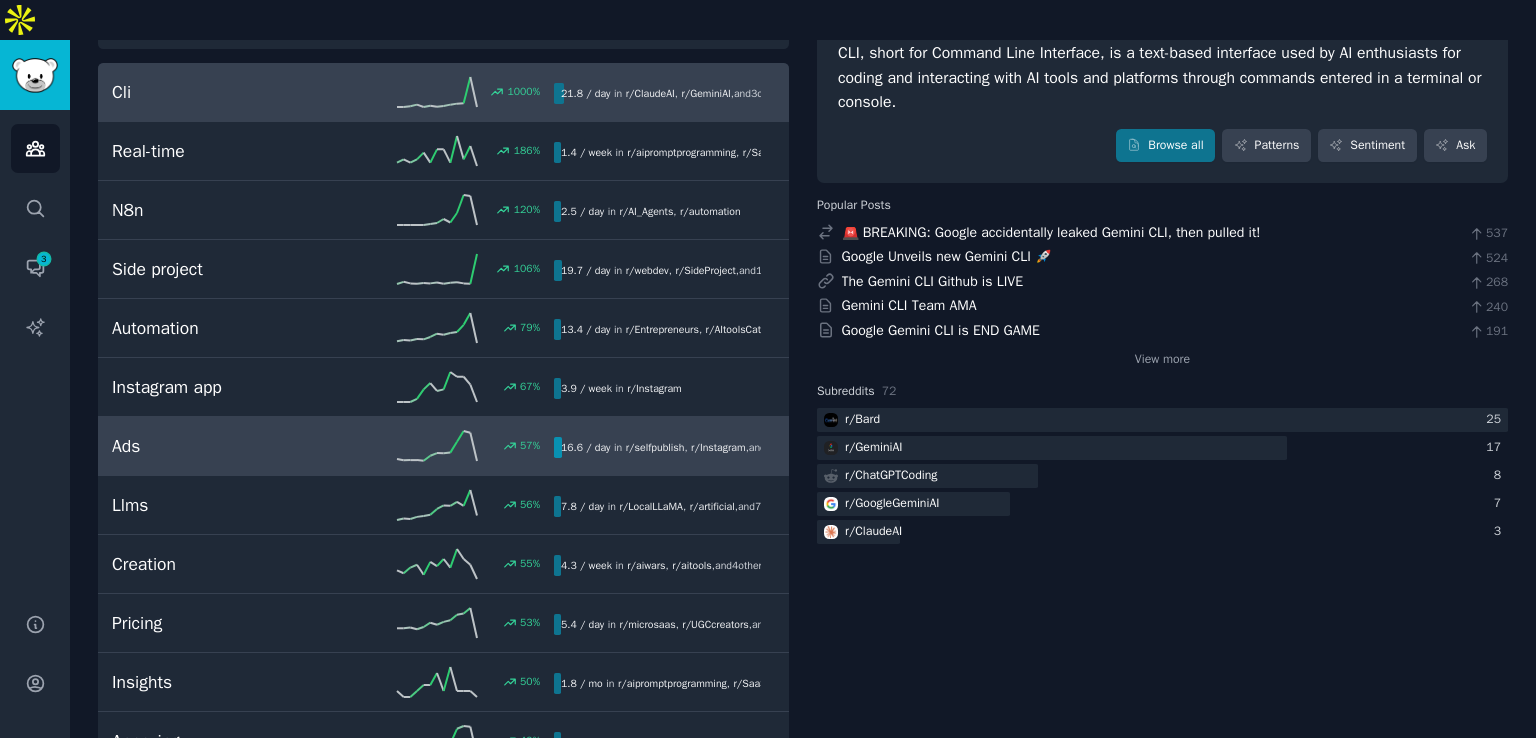 click 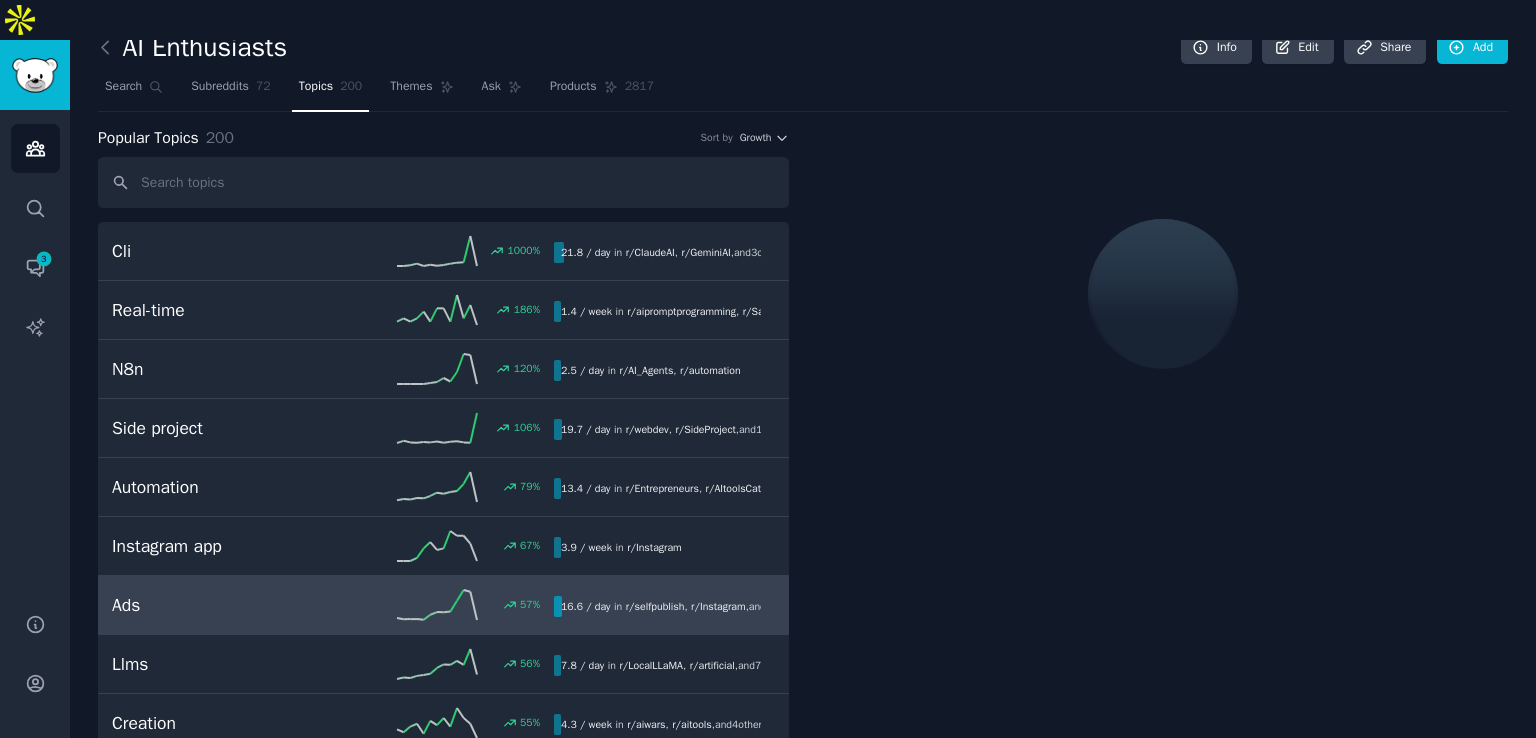 scroll, scrollTop: 0, scrollLeft: 0, axis: both 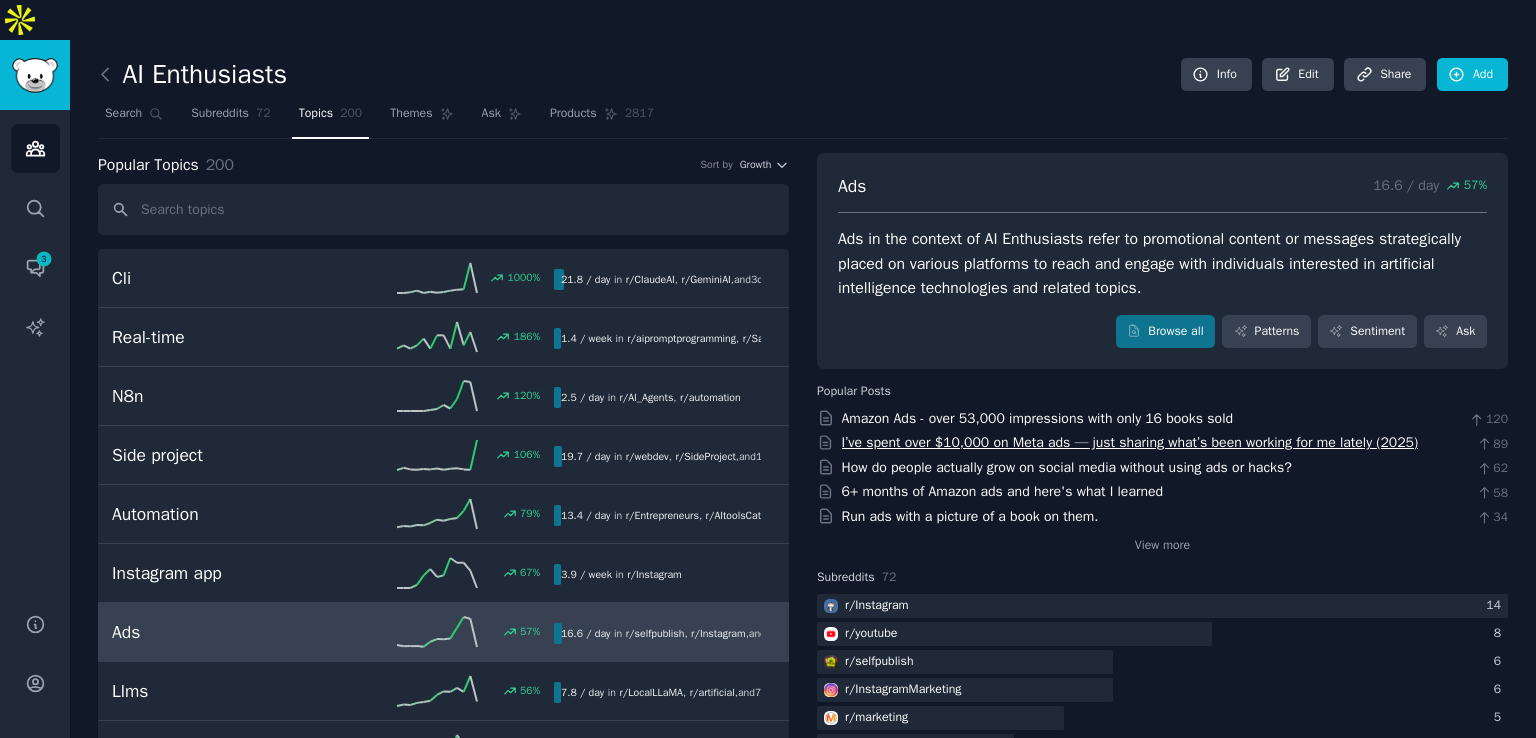 click on "I’ve spent over $10,000 on Meta ads — just sharing what’s been working for me lately (2025)" at bounding box center [1130, 442] 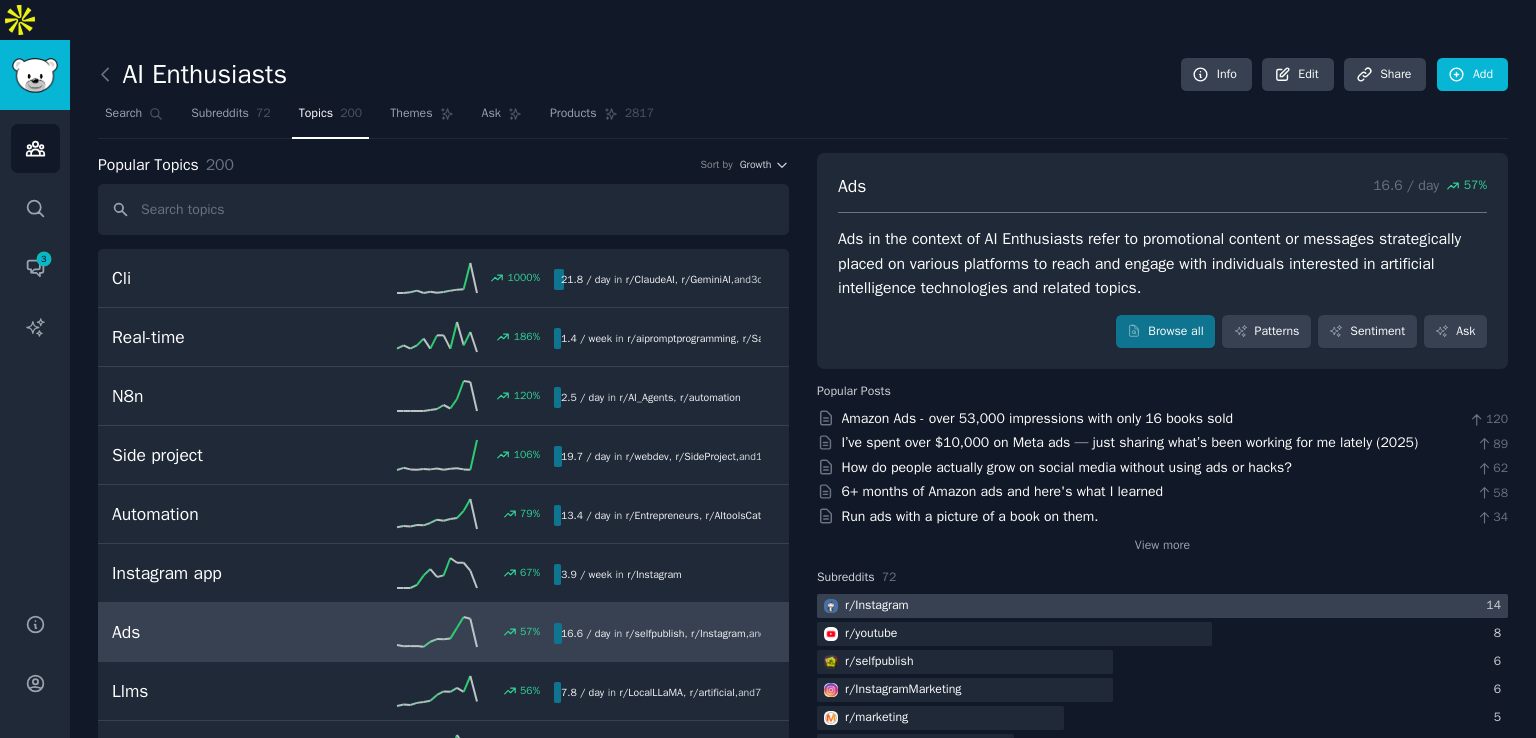 click at bounding box center [1162, 606] 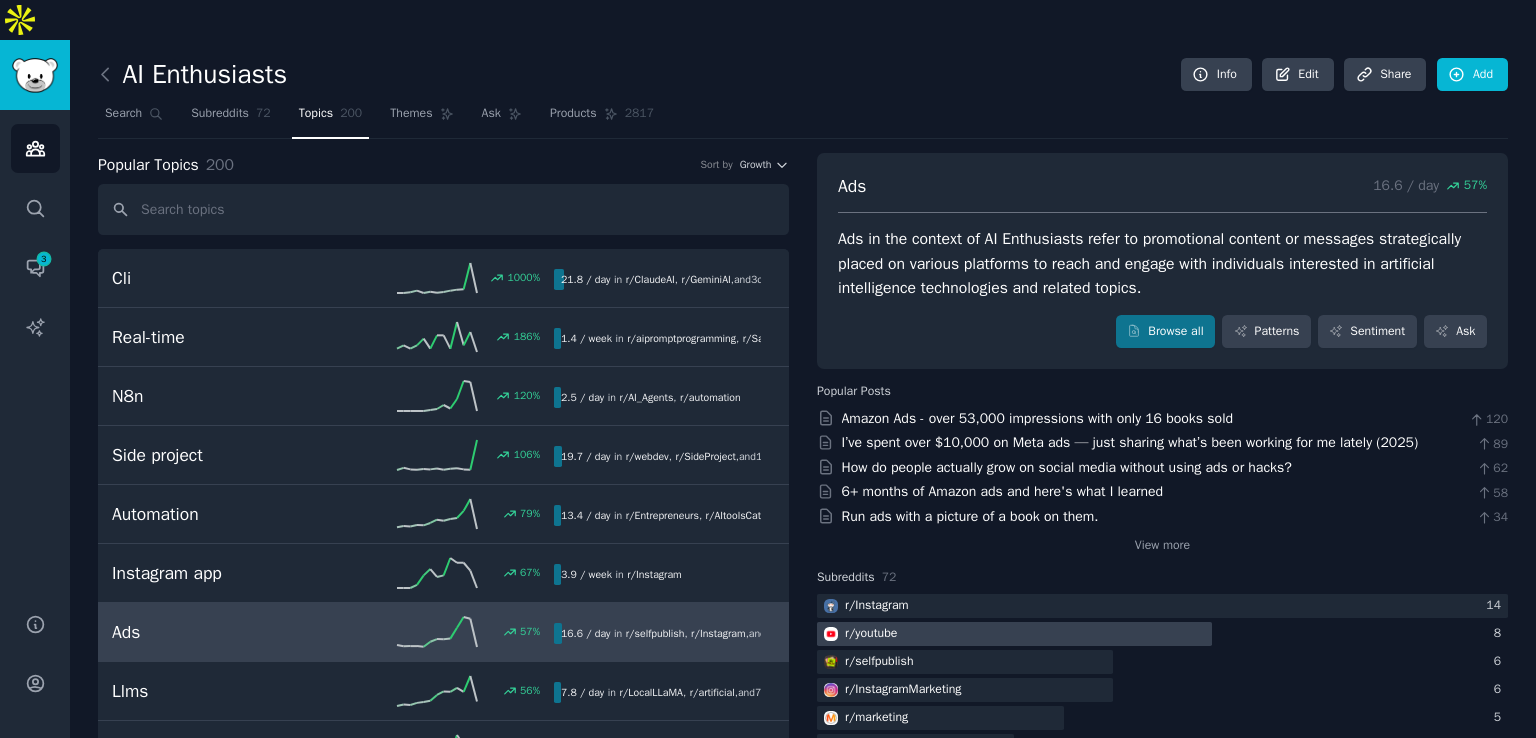 click on "r/ youtube" at bounding box center (871, 634) 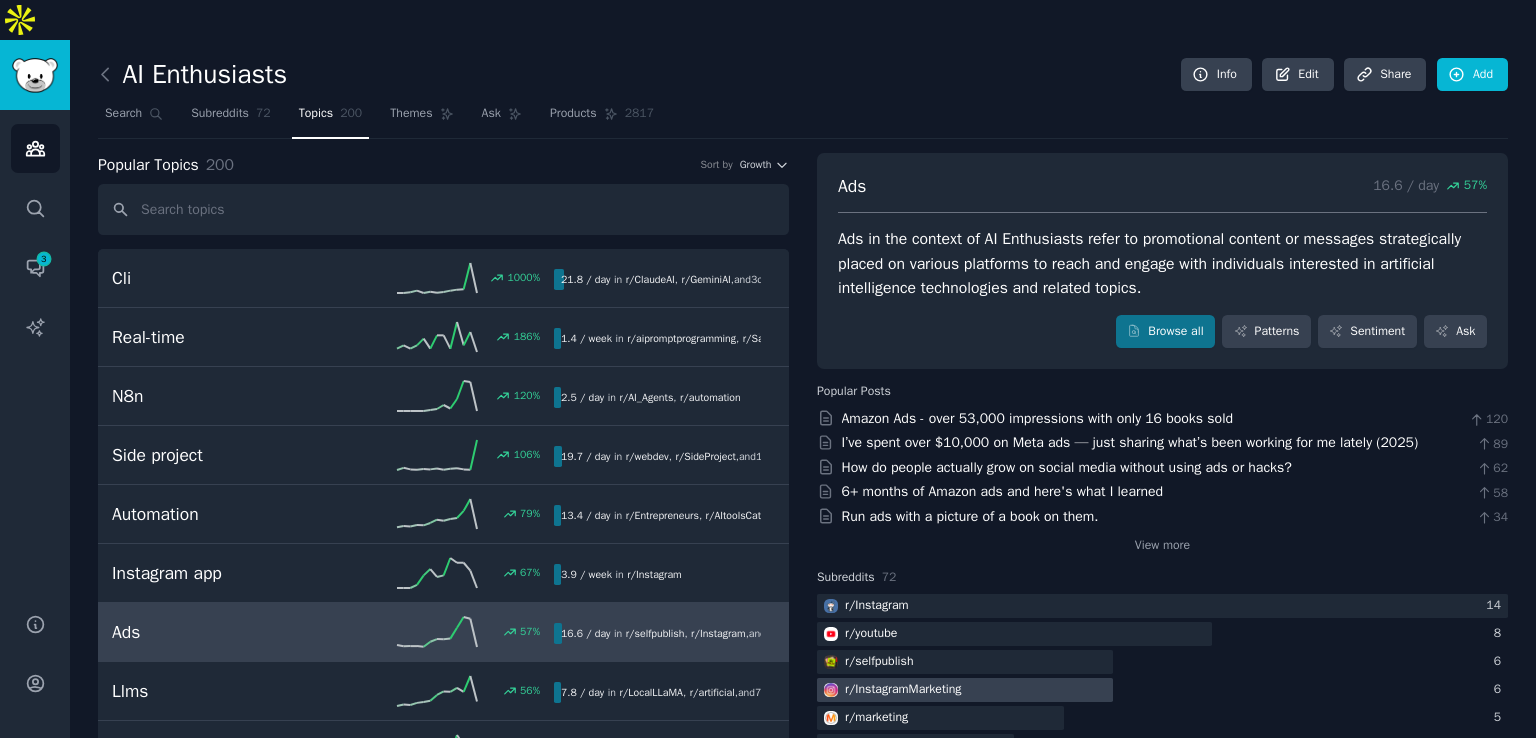 click on "r/ InstagramMarketing" at bounding box center [903, 690] 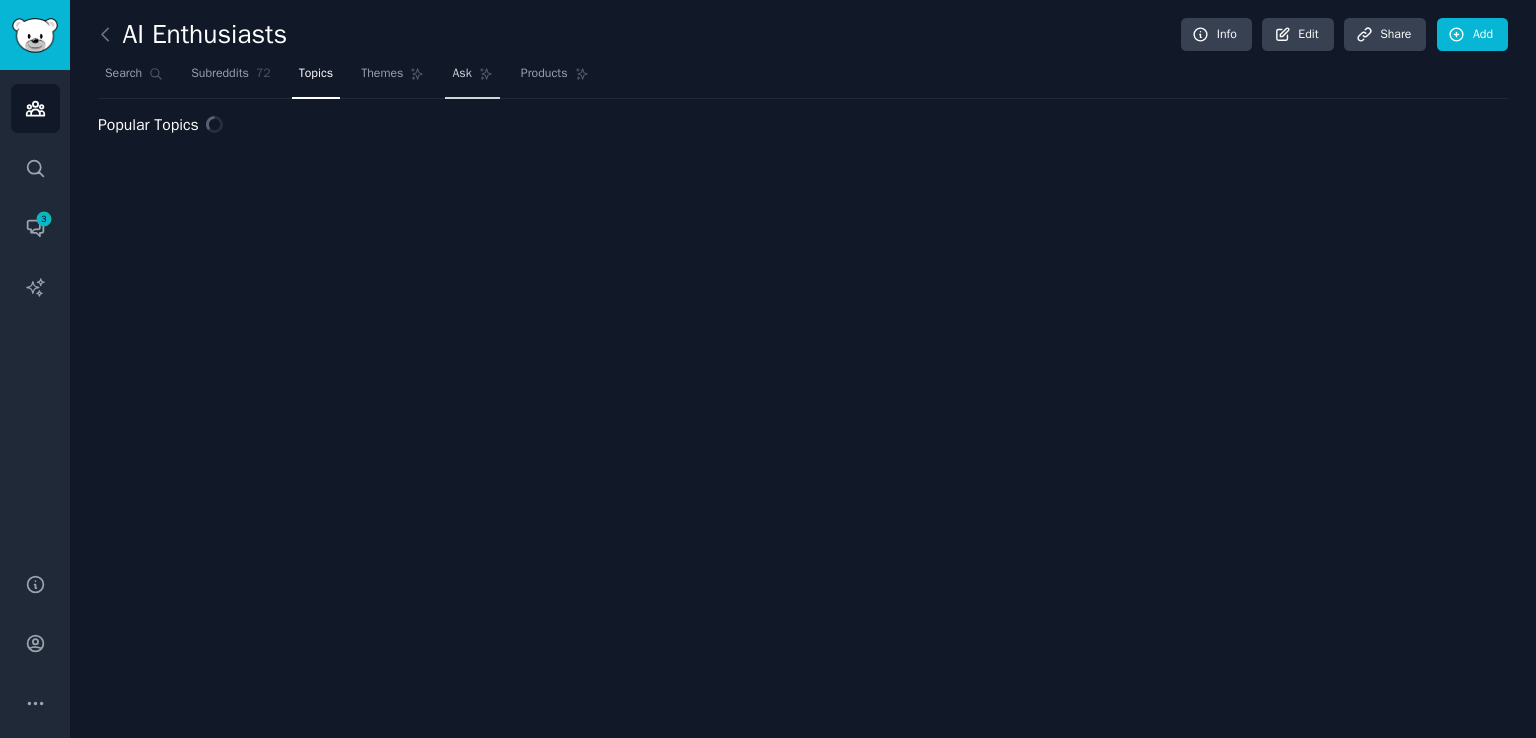 scroll, scrollTop: 0, scrollLeft: 0, axis: both 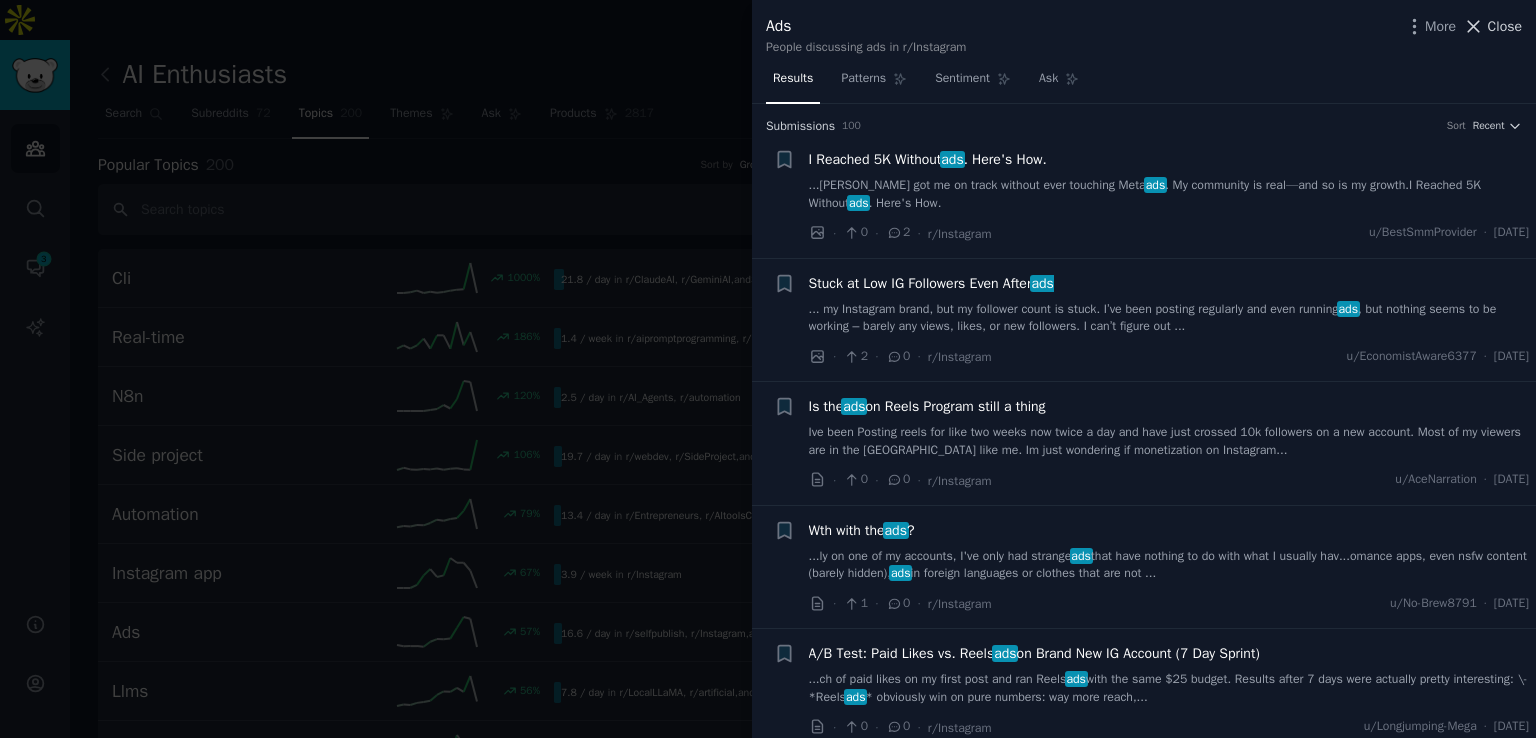 click on "Close" at bounding box center [1505, 26] 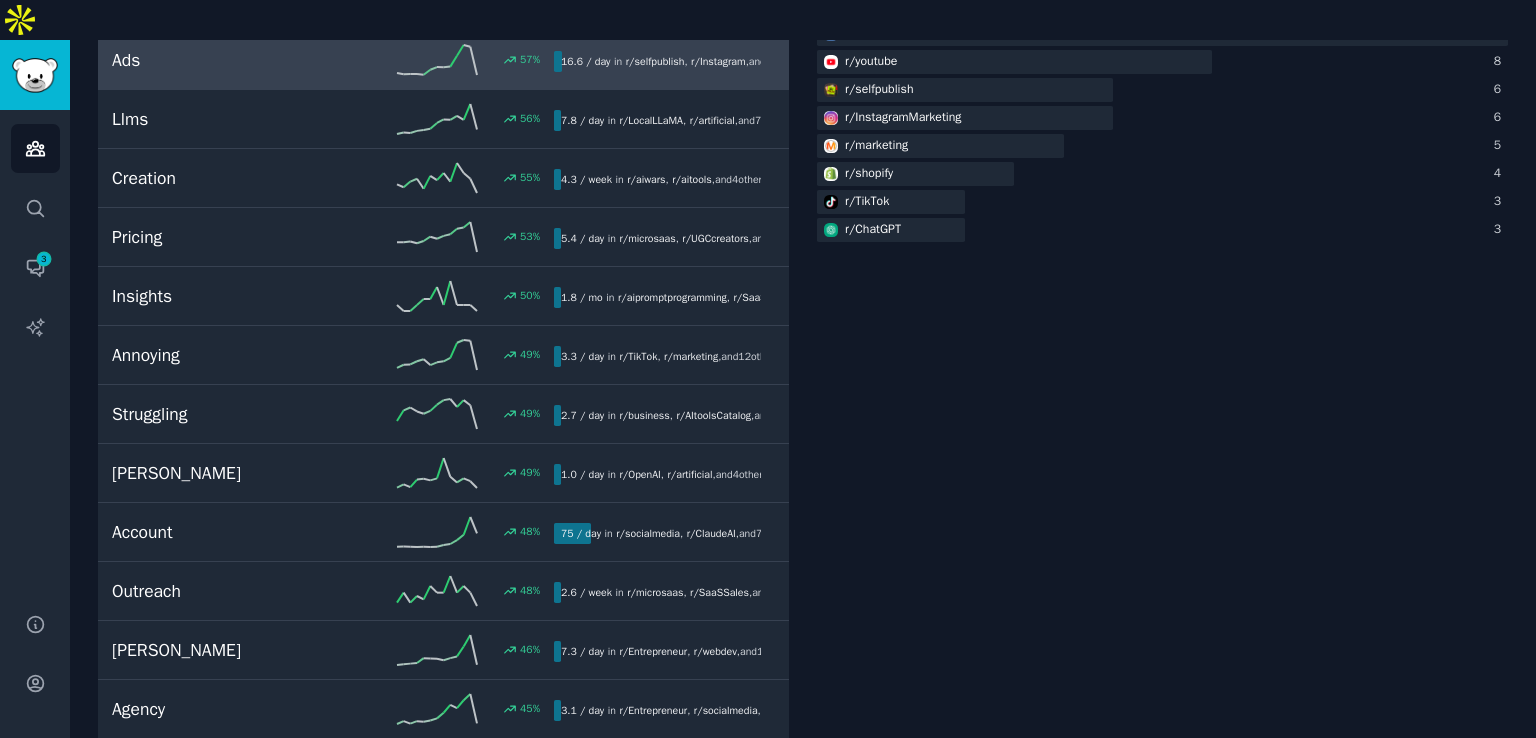 scroll, scrollTop: 573, scrollLeft: 0, axis: vertical 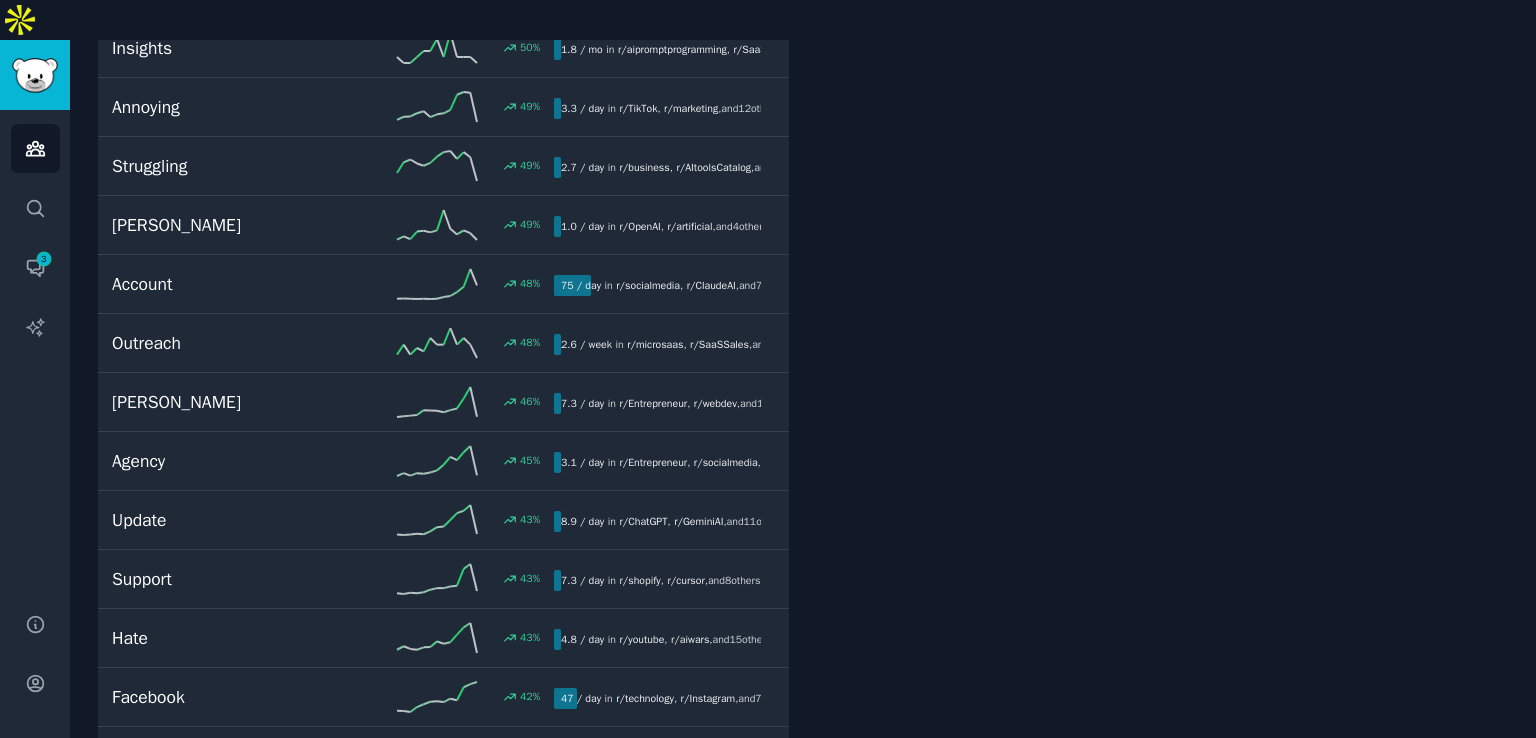 drag, startPoint x: 439, startPoint y: 383, endPoint x: 907, endPoint y: 363, distance: 468.42715 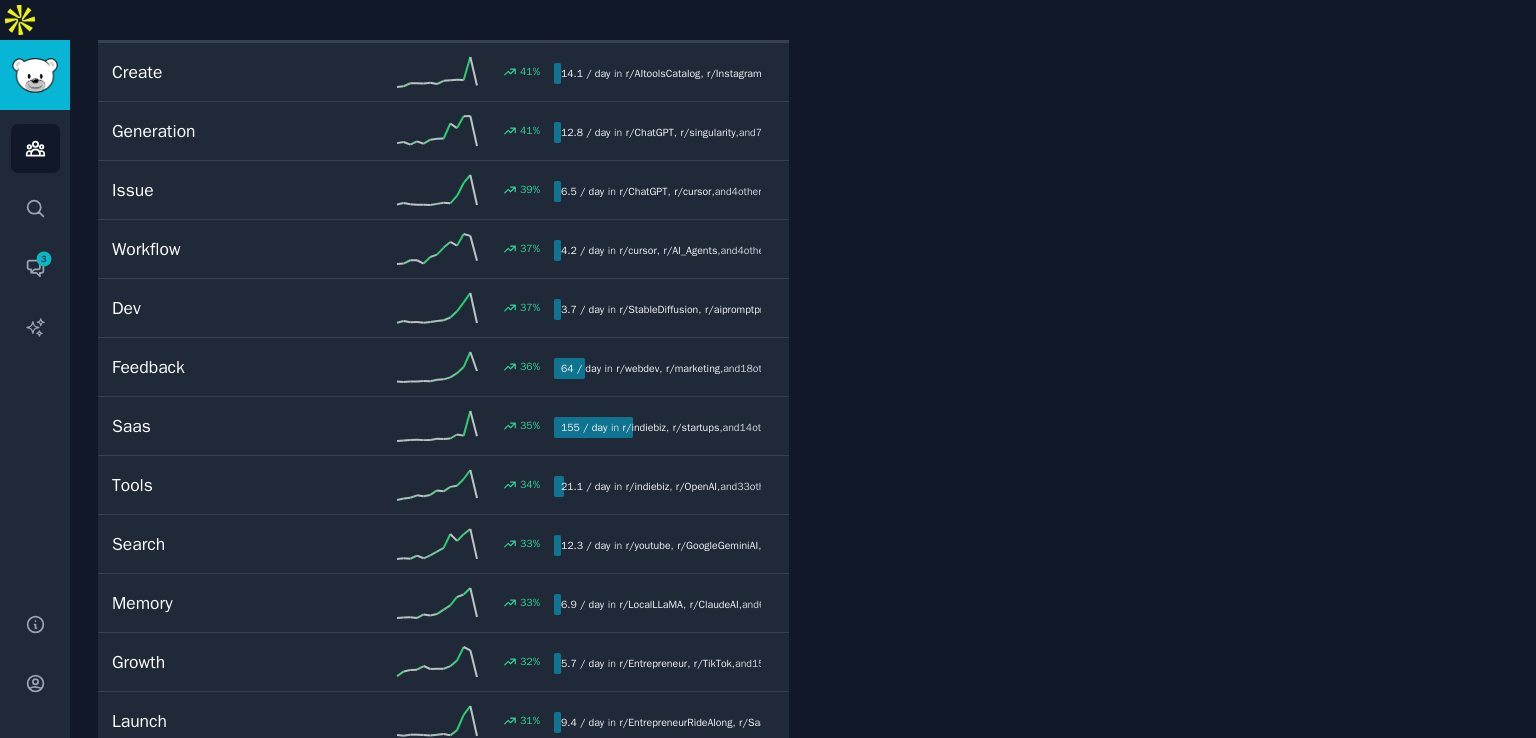 scroll, scrollTop: 1520, scrollLeft: 0, axis: vertical 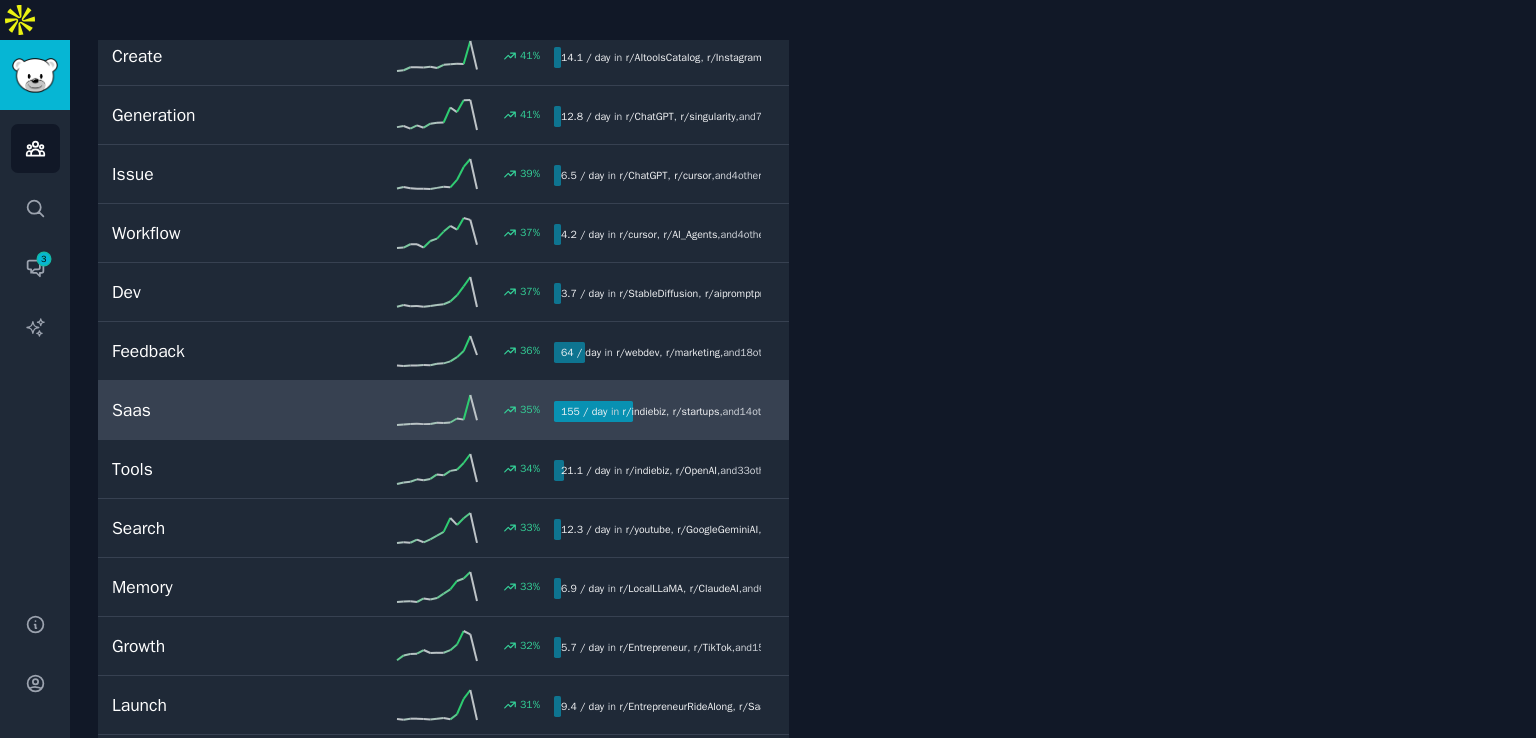 click 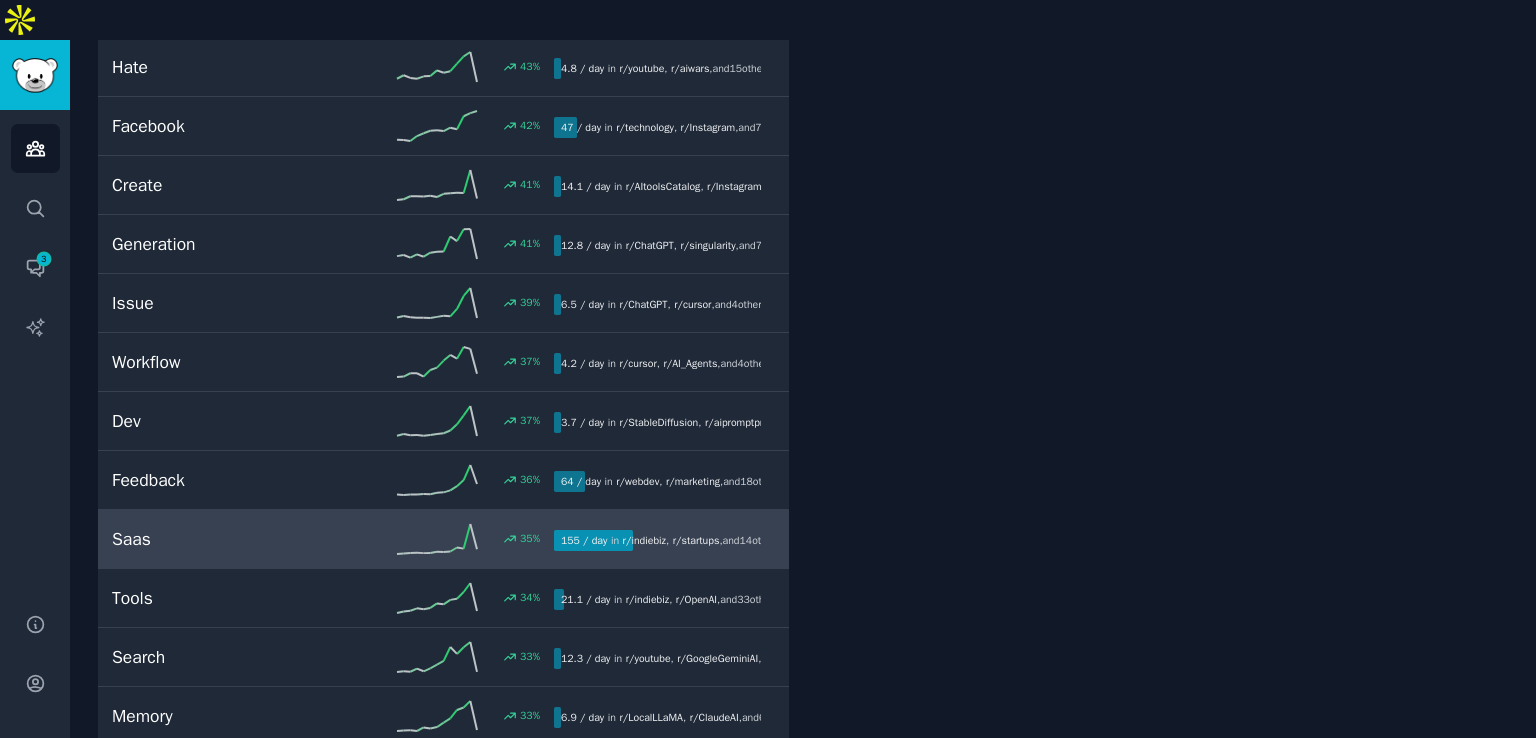 scroll, scrollTop: 1373, scrollLeft: 0, axis: vertical 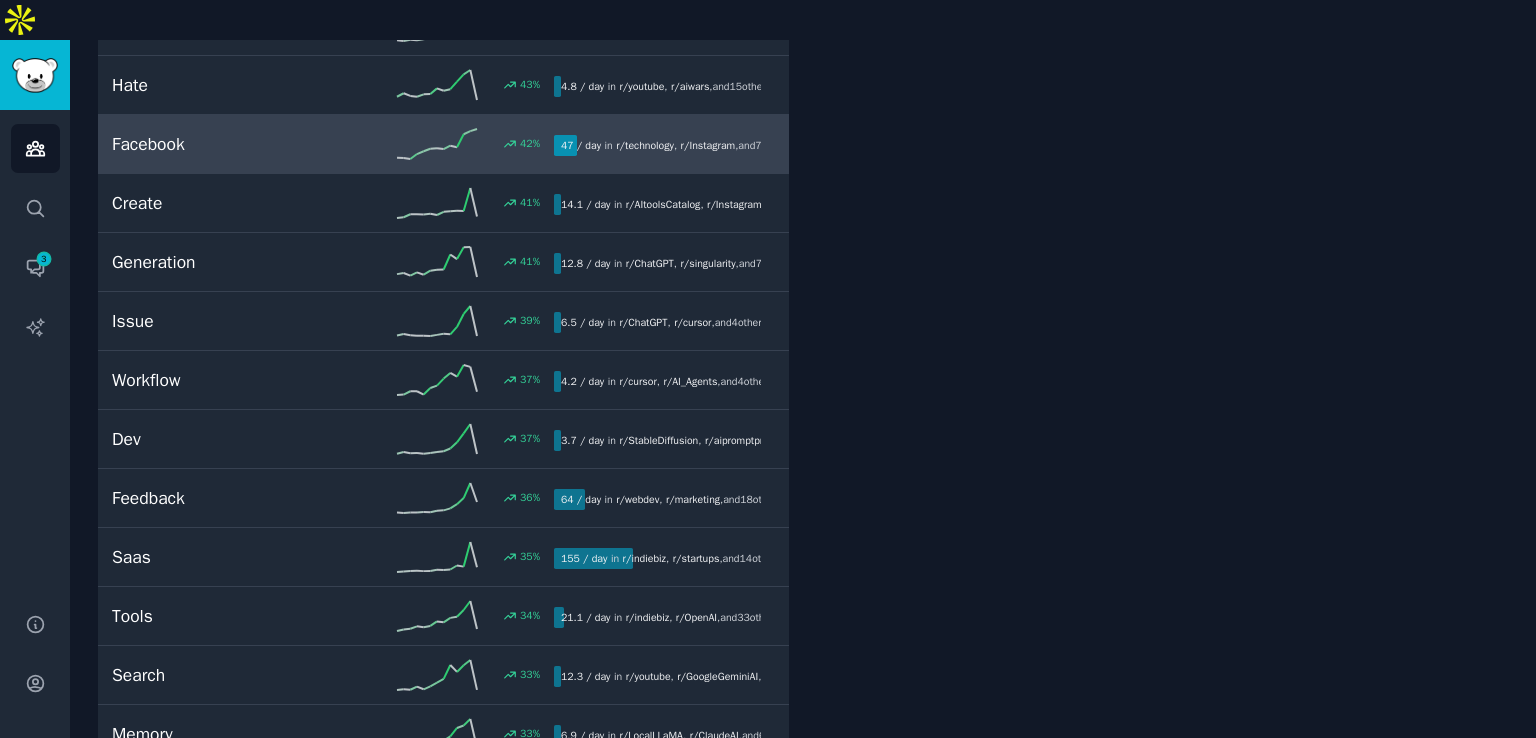click on "42 %" at bounding box center [443, 144] 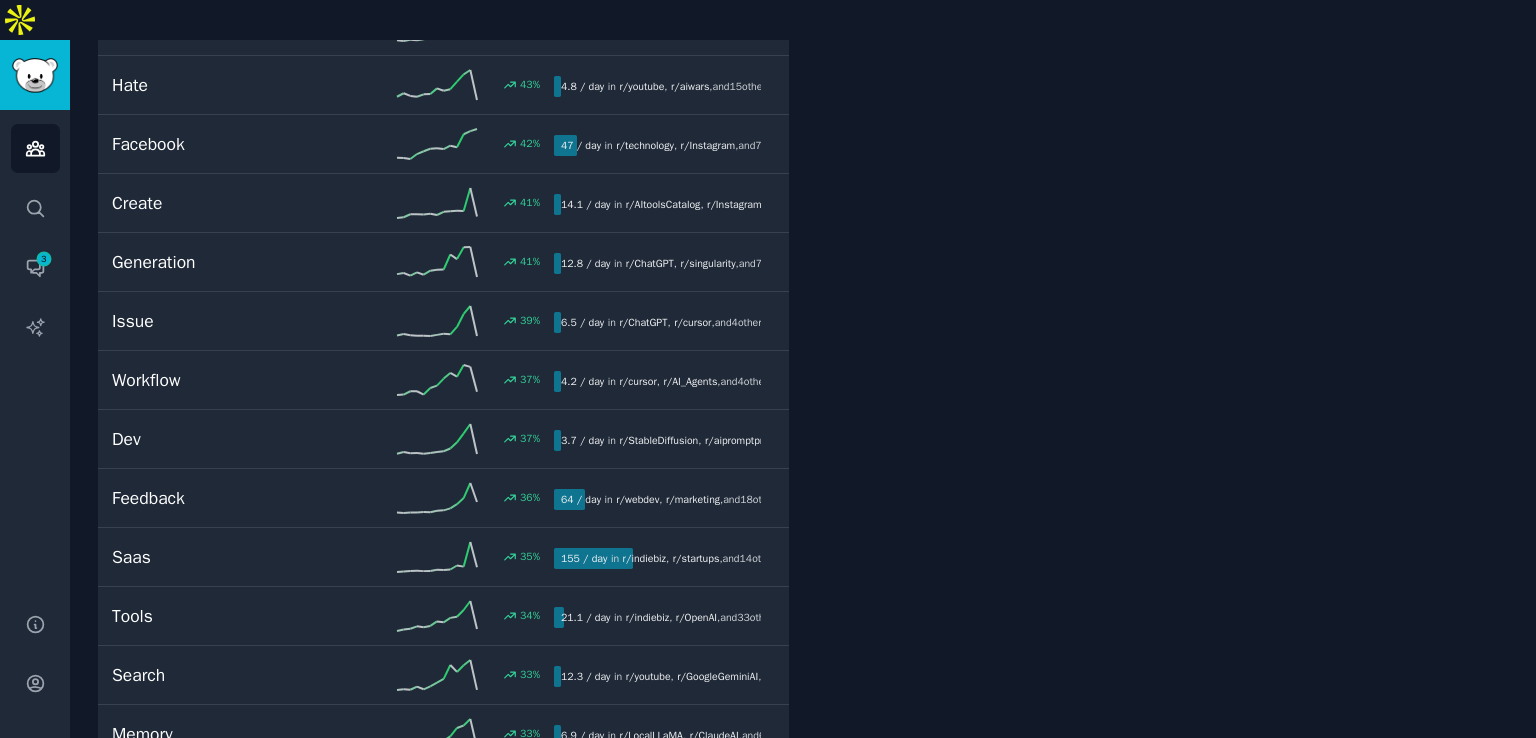 click on "Ads 16.6 / day 57 % Ads in the context of AI Enthusiasts refer to promotional content or messages designed to reach and engage with individuals interested in artificial intelligence, often used to promote products, services, or content related to AI technologies. Browse all Patterns Sentiment Ask Popular Posts Amazon Ads - over 53,000 impressions with only 16 books sold 120 I’ve spent over $10,000 on Meta ads — just sharing what’s been working for me lately (2025) 86 How do people actually grow on social media without using ads or hacks? 65 6+ months of Amazon ads and here's what I learned 57 Run ads with a picture of a book on them. 35 View more Subreddits 72  r/ Instagram 14  r/ youtube 8  r/ selfpublish 6  r/ InstagramMarketing 6  r/ marketing 5  r/ shopify 4  r/ TikTok 3  r/ ChatGPT 3" at bounding box center [1162, 4720] 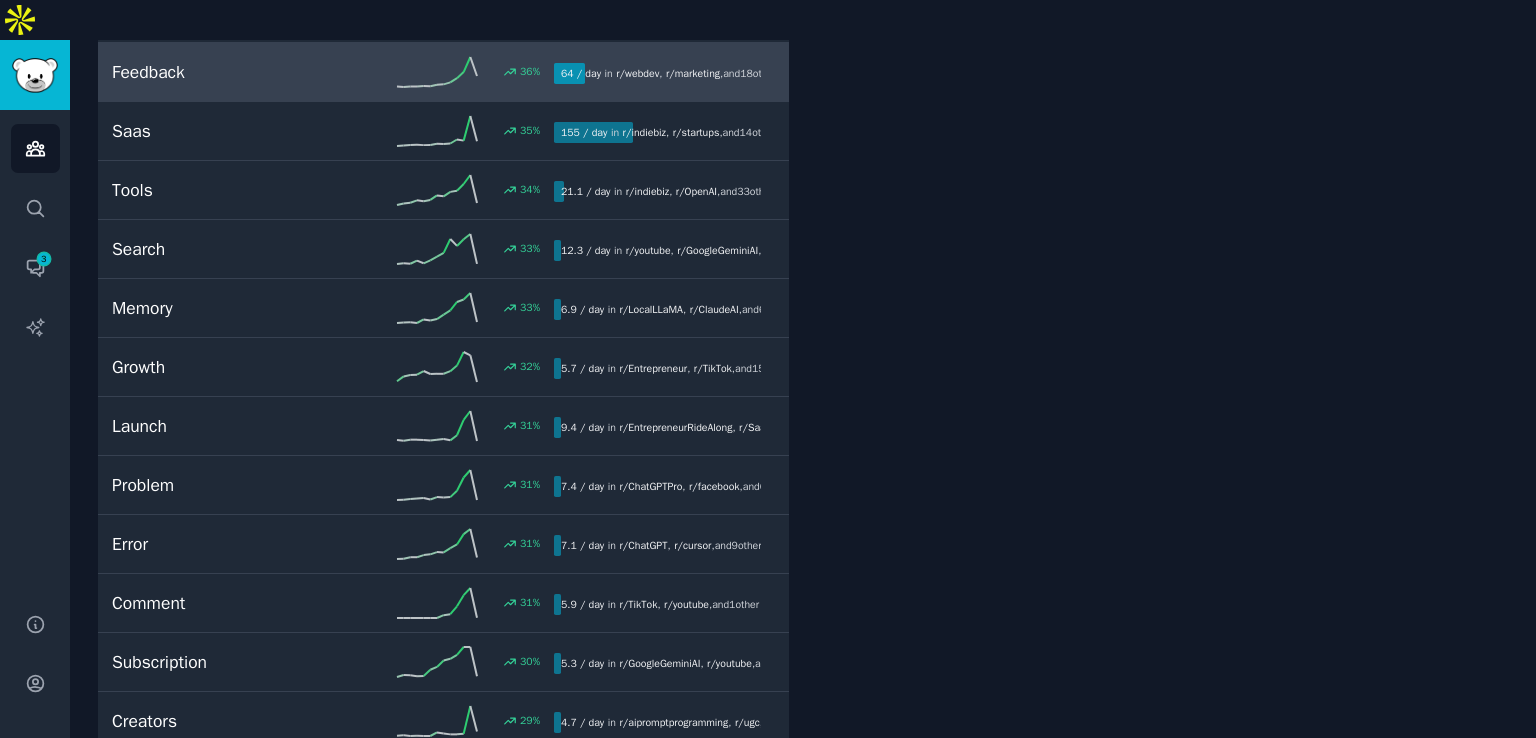 scroll, scrollTop: 1806, scrollLeft: 0, axis: vertical 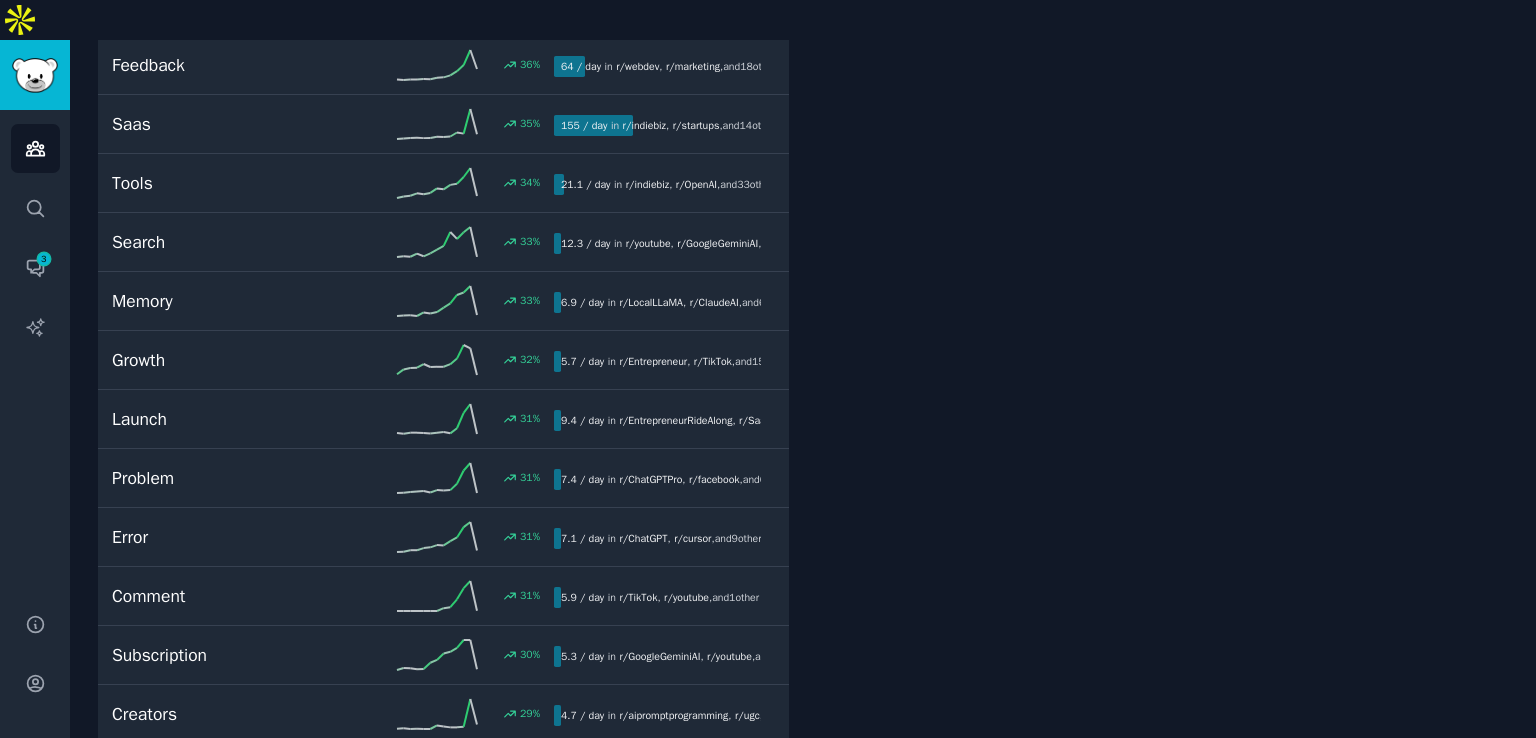 click on "Ads 16.6 / day 57 % Ads in the context of AI Enthusiasts refer to promotional content or messages designed to reach and engage with individuals interested in artificial intelligence, often used to promote products, services, or content related to AI technologies. Browse all Patterns Sentiment Ask Popular Posts Amazon Ads - over 53,000 impressions with only 16 books sold 120 I’ve spent over $10,000 on Meta ads — just sharing what’s been working for me lately (2025) 86 How do people actually grow on social media without using ads or hacks? 65 6+ months of Amazon ads and here's what I learned 57 Run ads with a picture of a book on them. 35 View more Subreddits 72  r/ Instagram 14  r/ youtube 8  r/ selfpublish 6  r/ InstagramMarketing 6  r/ marketing 5  r/ shopify 4  r/ TikTok 3  r/ ChatGPT 3" at bounding box center [1162, 4287] 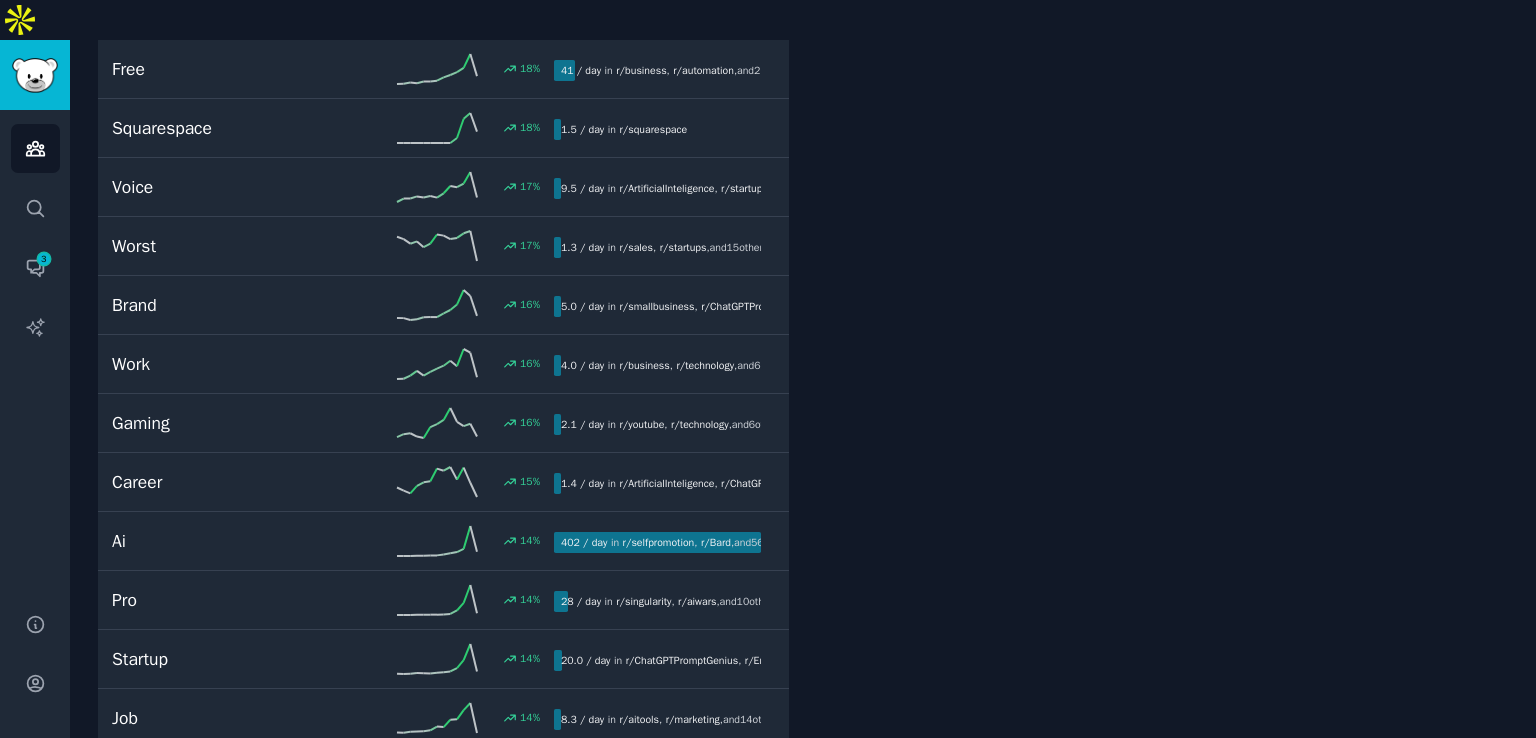 scroll, scrollTop: 3700, scrollLeft: 0, axis: vertical 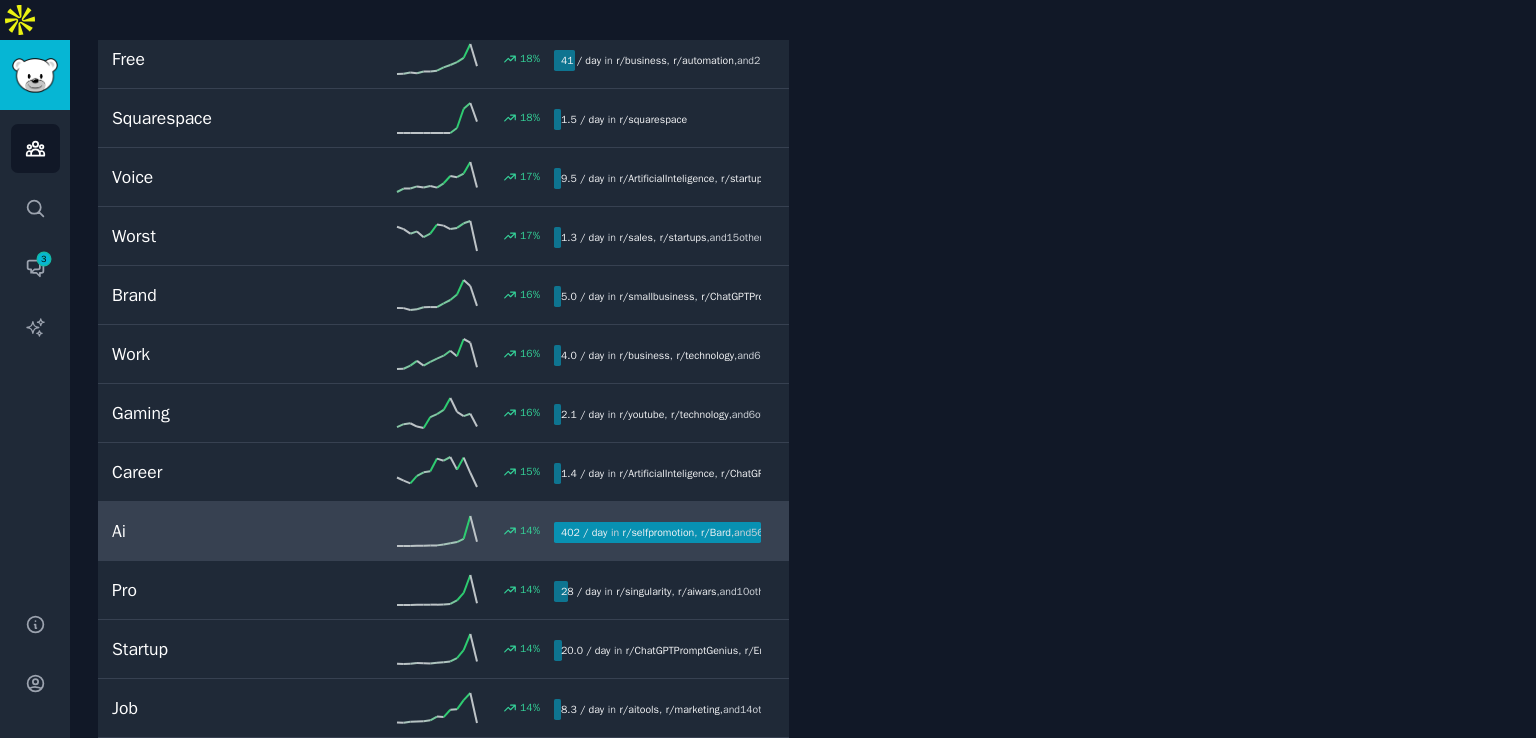 click 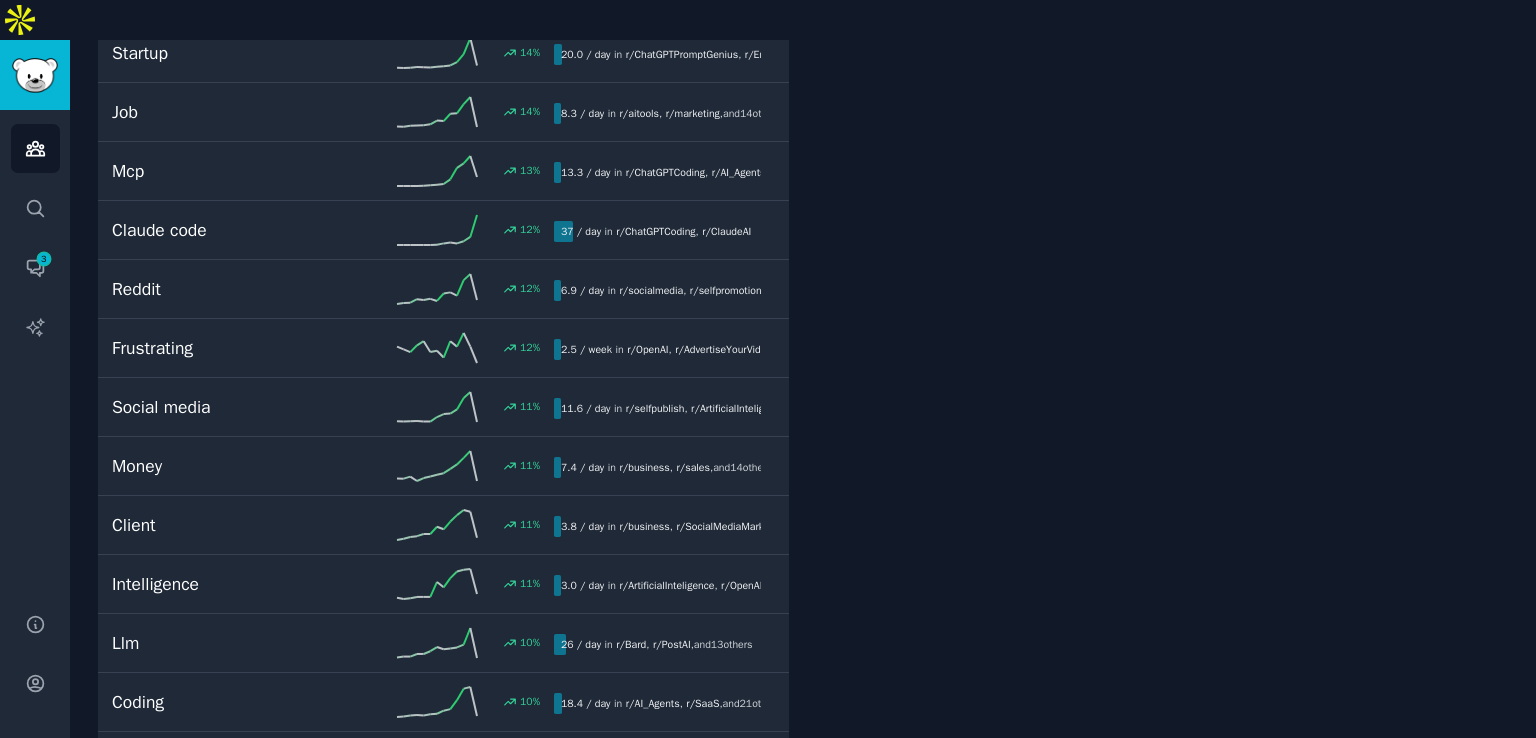 scroll, scrollTop: 4320, scrollLeft: 0, axis: vertical 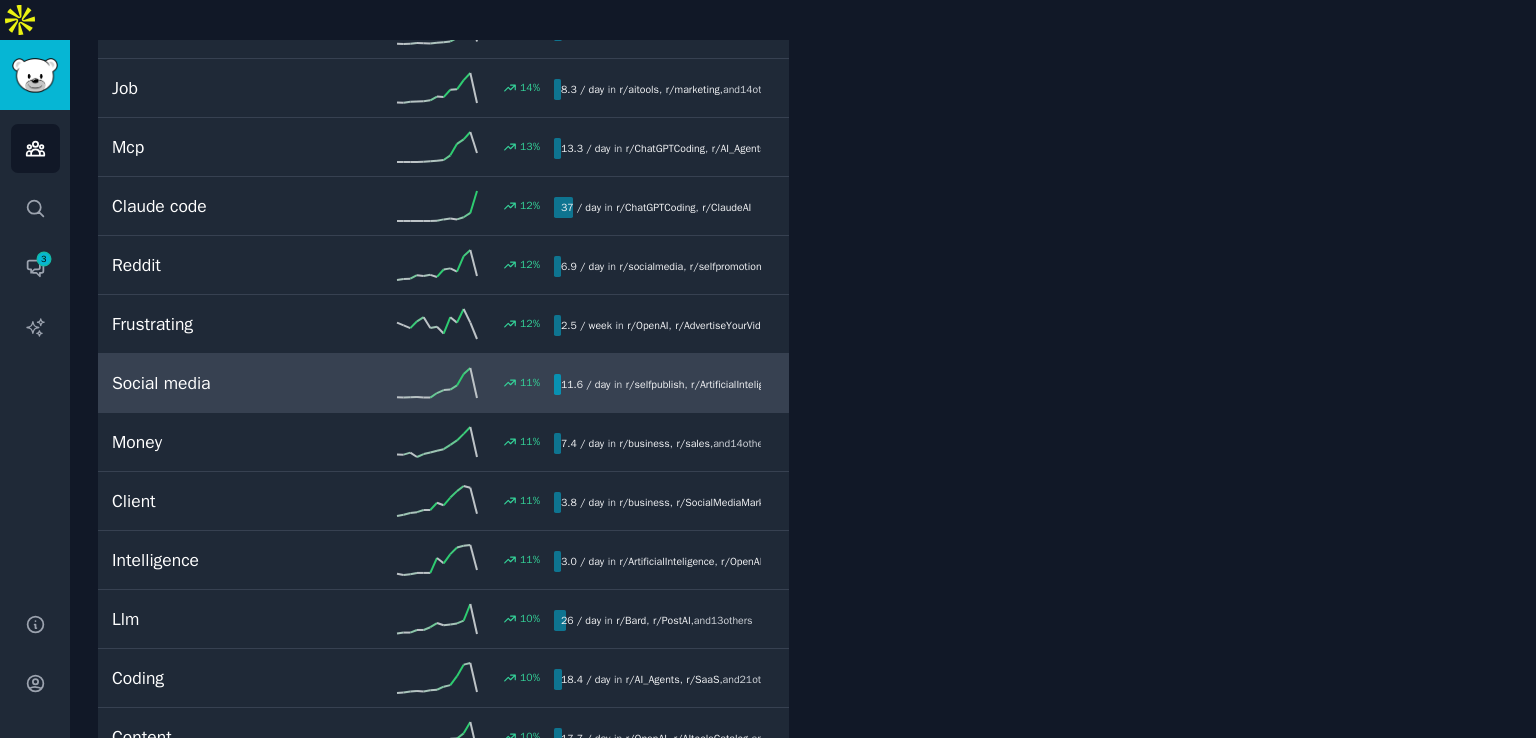 click on "Social media 11 % 11.6 / day  in    r/ selfpublish ,  r/ ArtificialInteligence ,   and  13  other s" at bounding box center (443, 383) 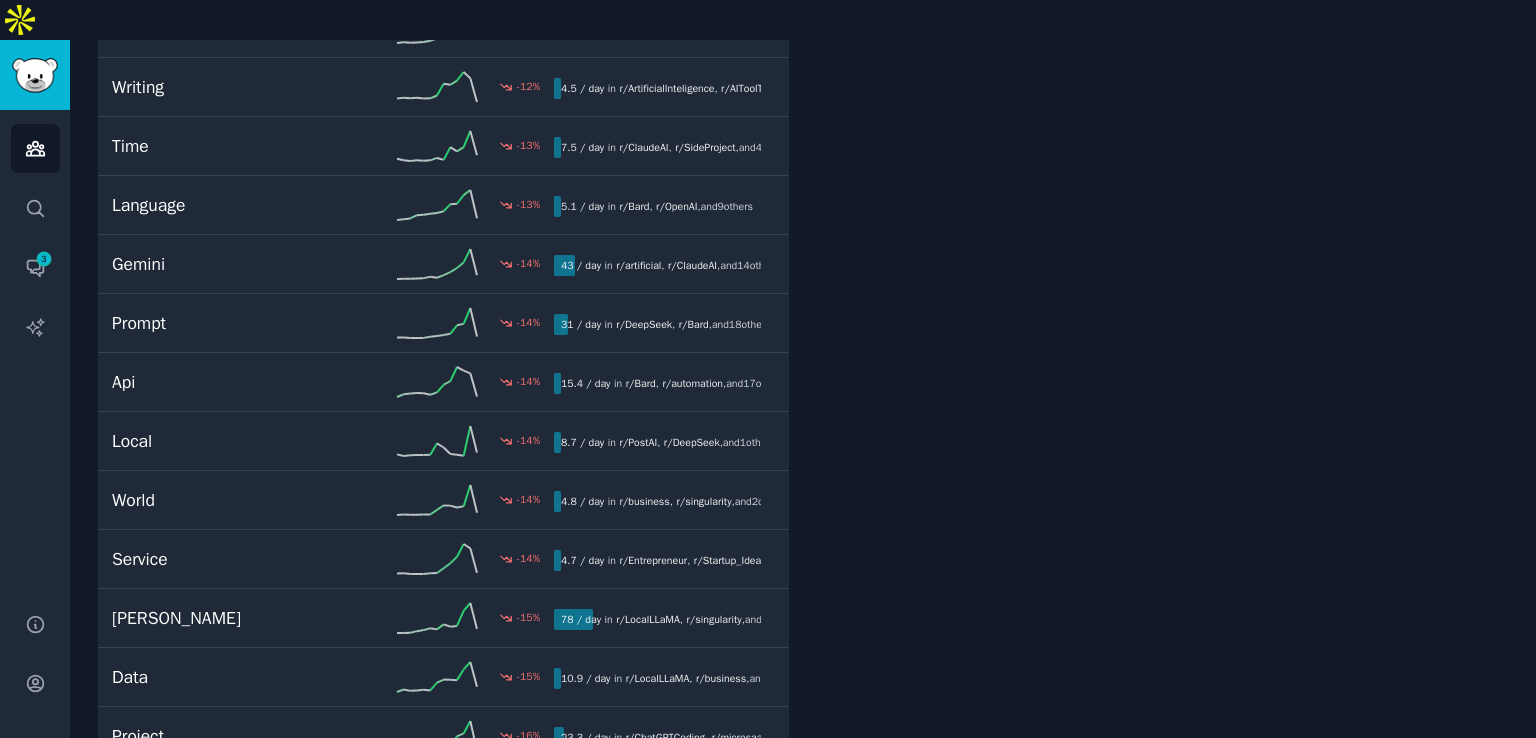 scroll, scrollTop: 9693, scrollLeft: 0, axis: vertical 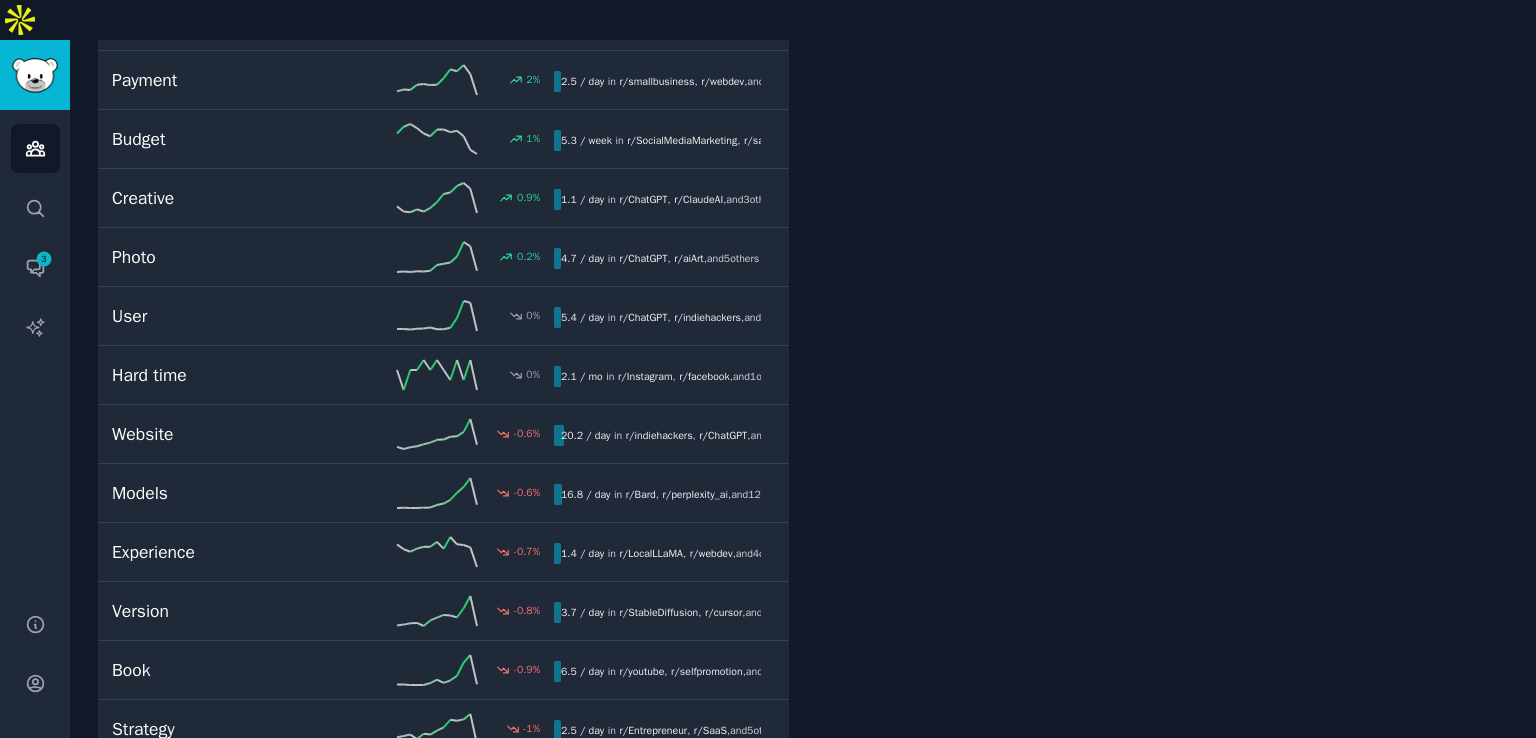 click on "Hard time 0 % 2.1 / mo  in    r/ Instagram ,  r/ facebook ,   and  1  other" at bounding box center [443, 375] 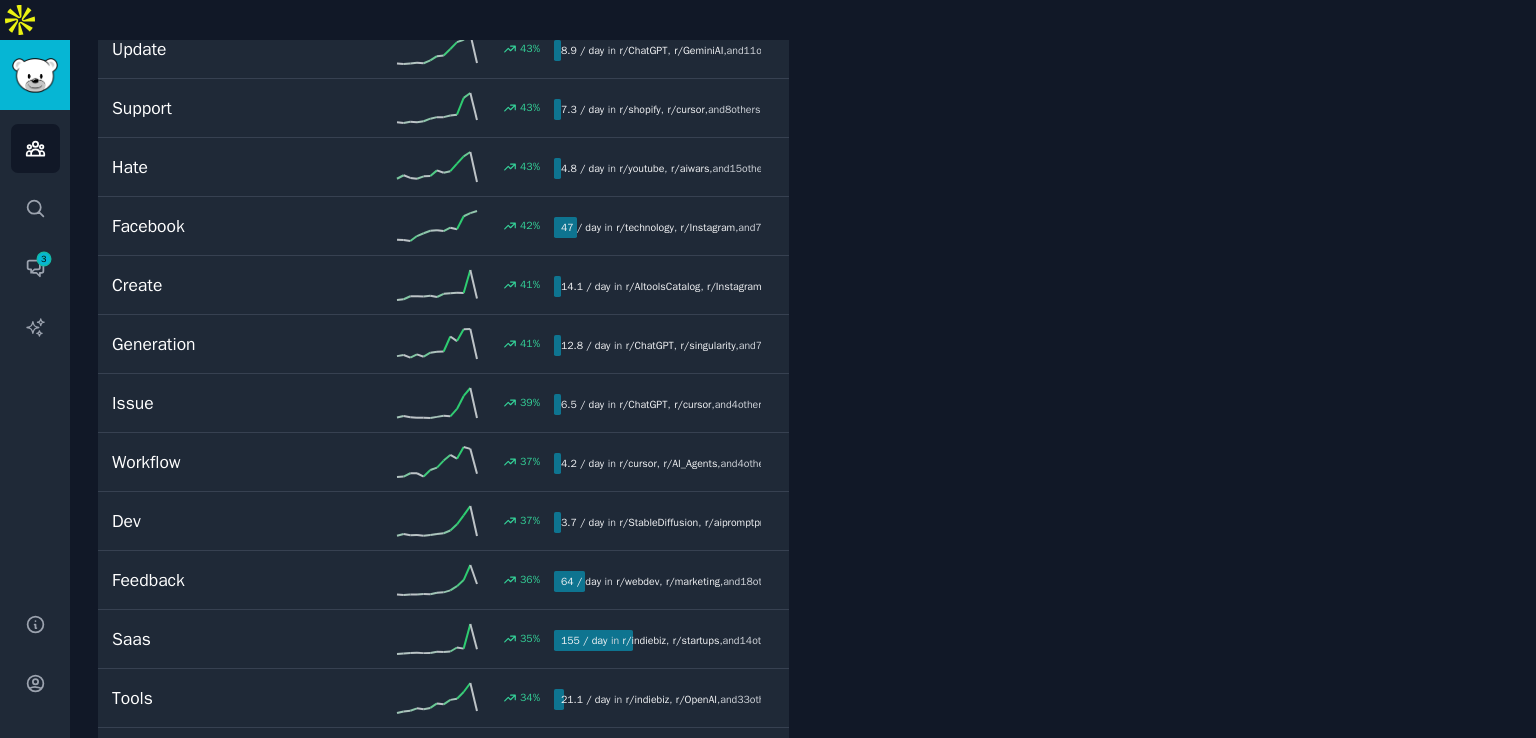 scroll, scrollTop: 0, scrollLeft: 0, axis: both 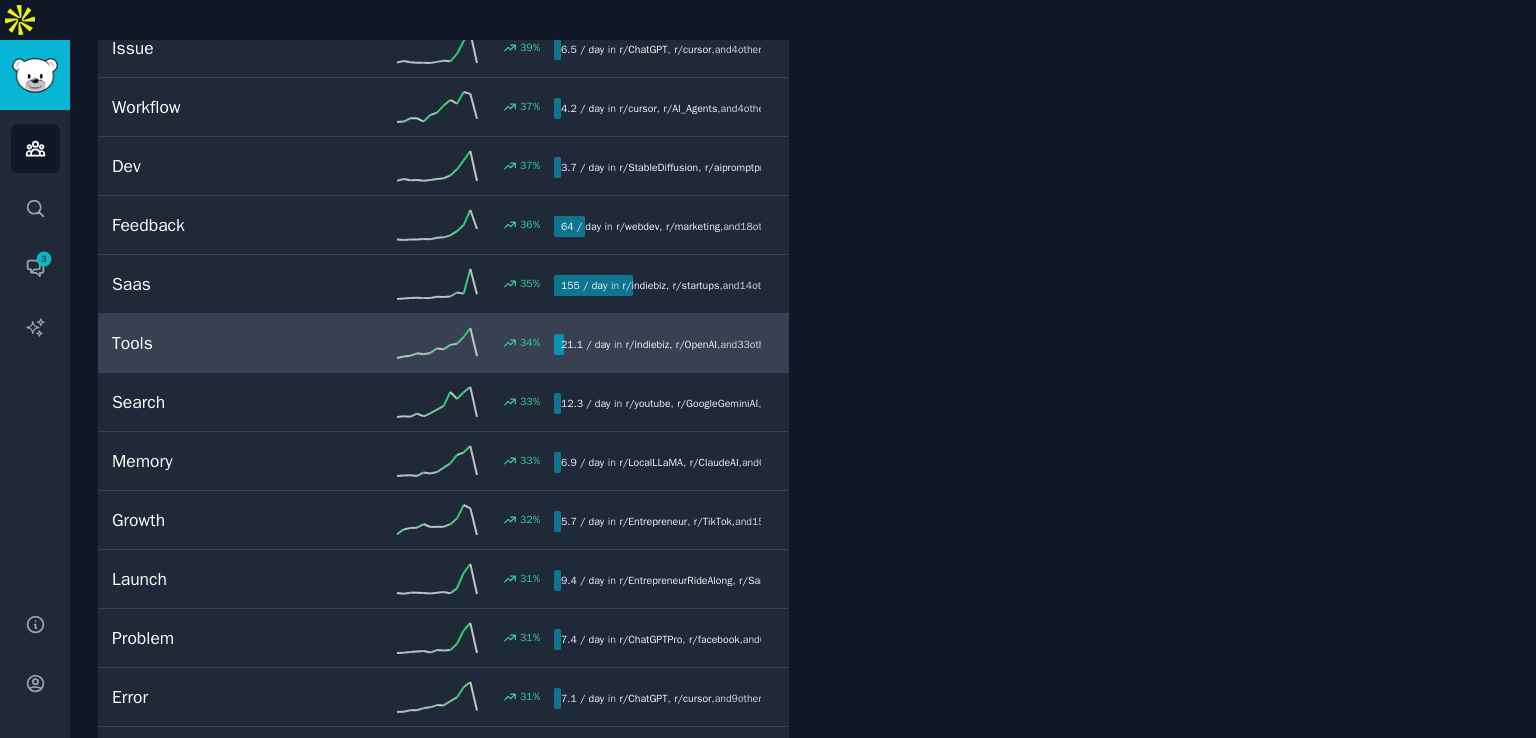 click 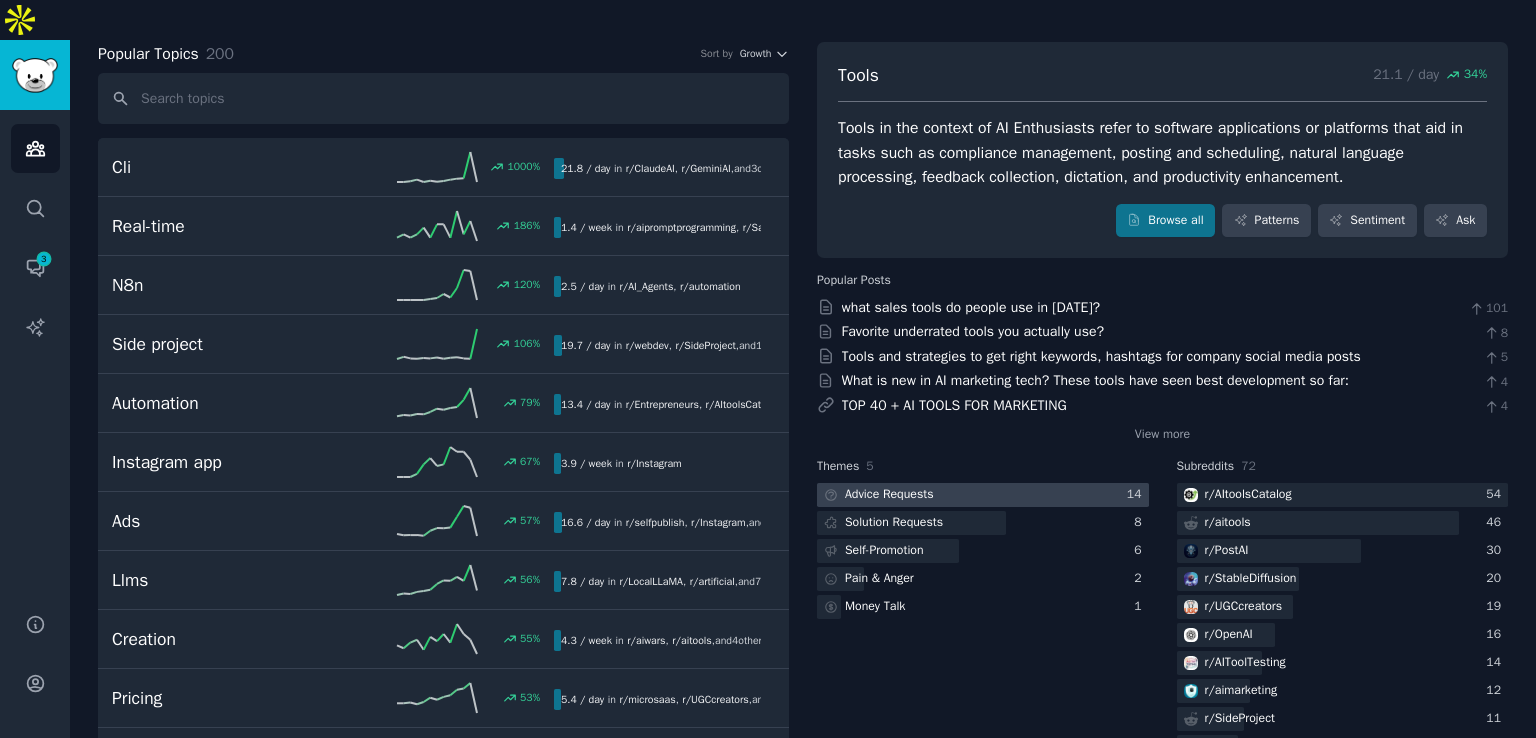 scroll, scrollTop: 11, scrollLeft: 0, axis: vertical 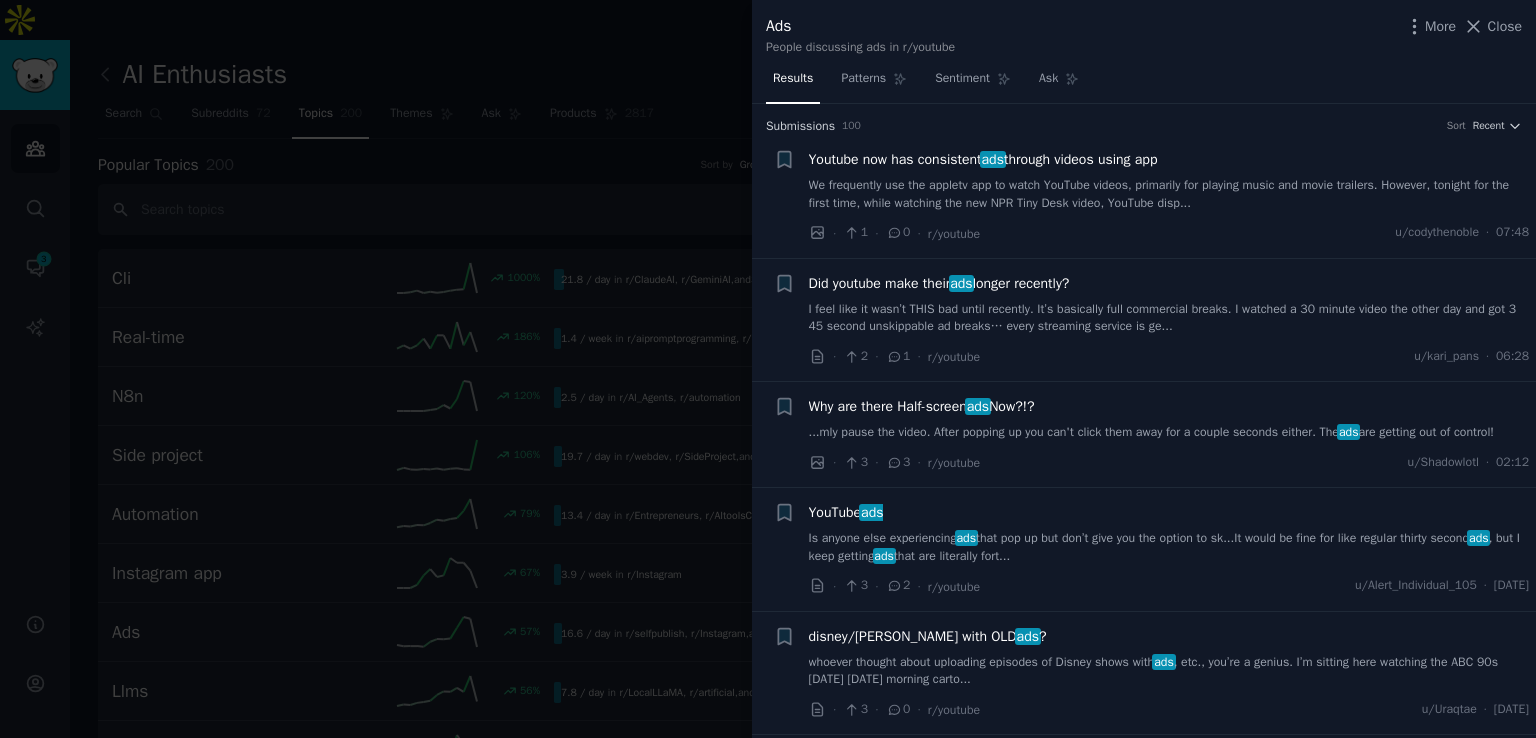 type 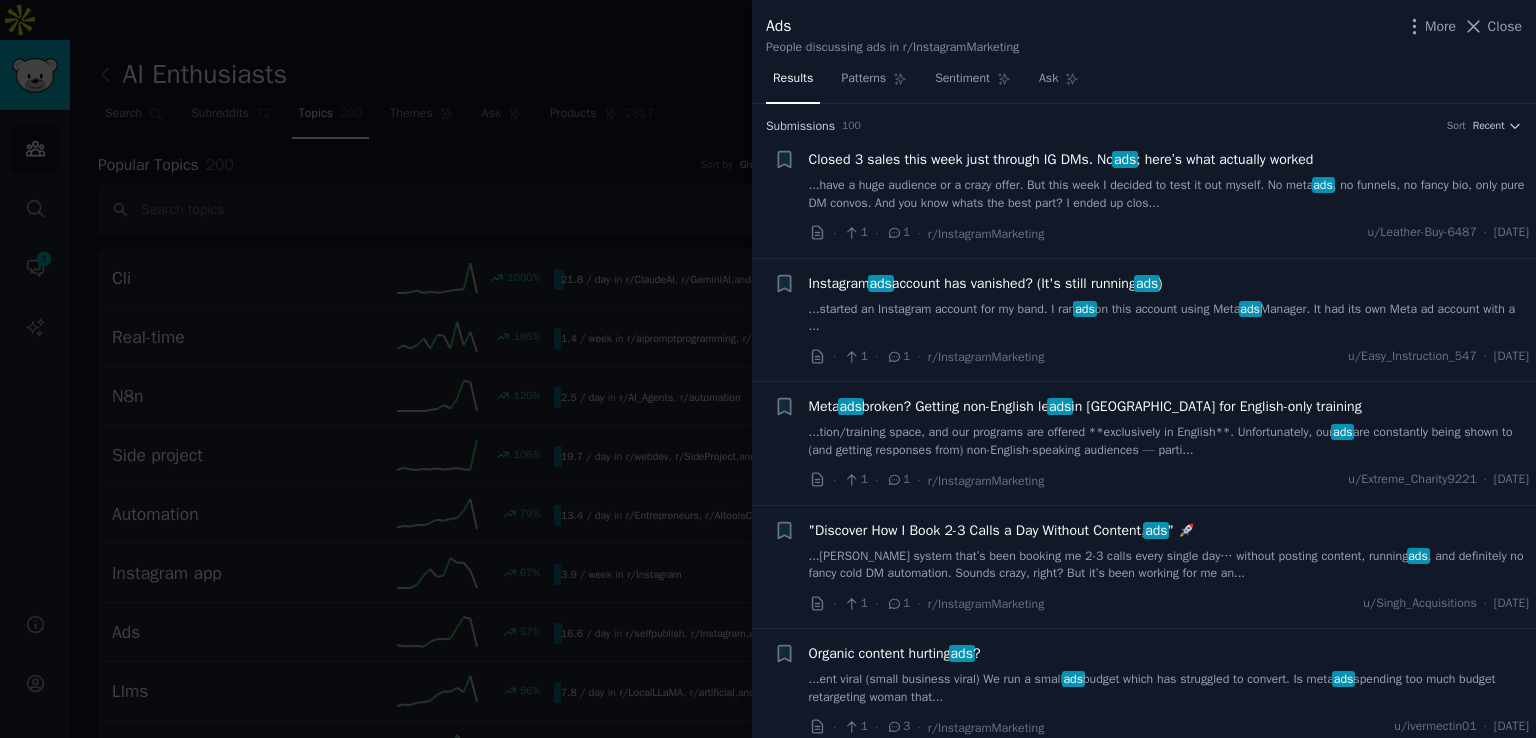scroll, scrollTop: 0, scrollLeft: 0, axis: both 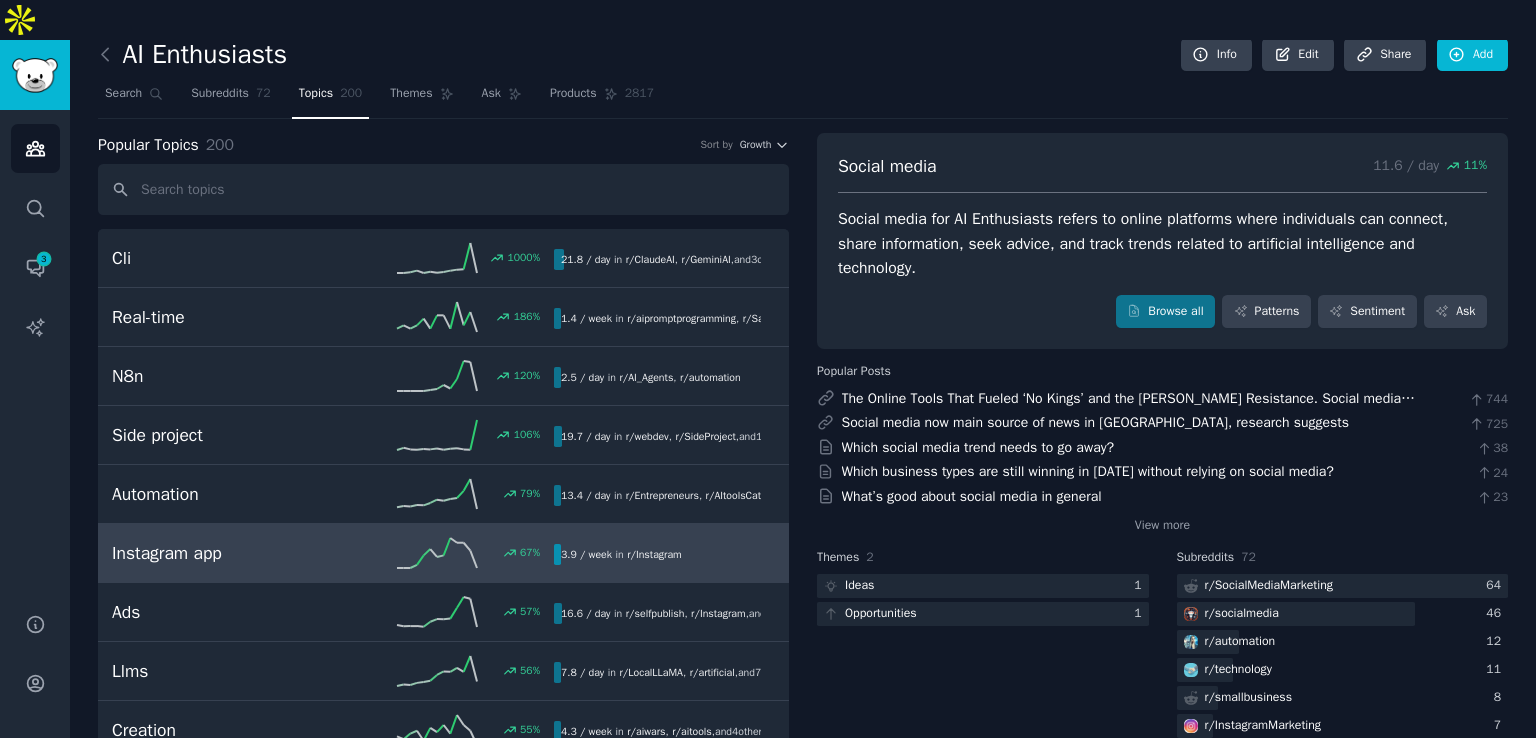 click on "Instagram app" at bounding box center [222, 553] 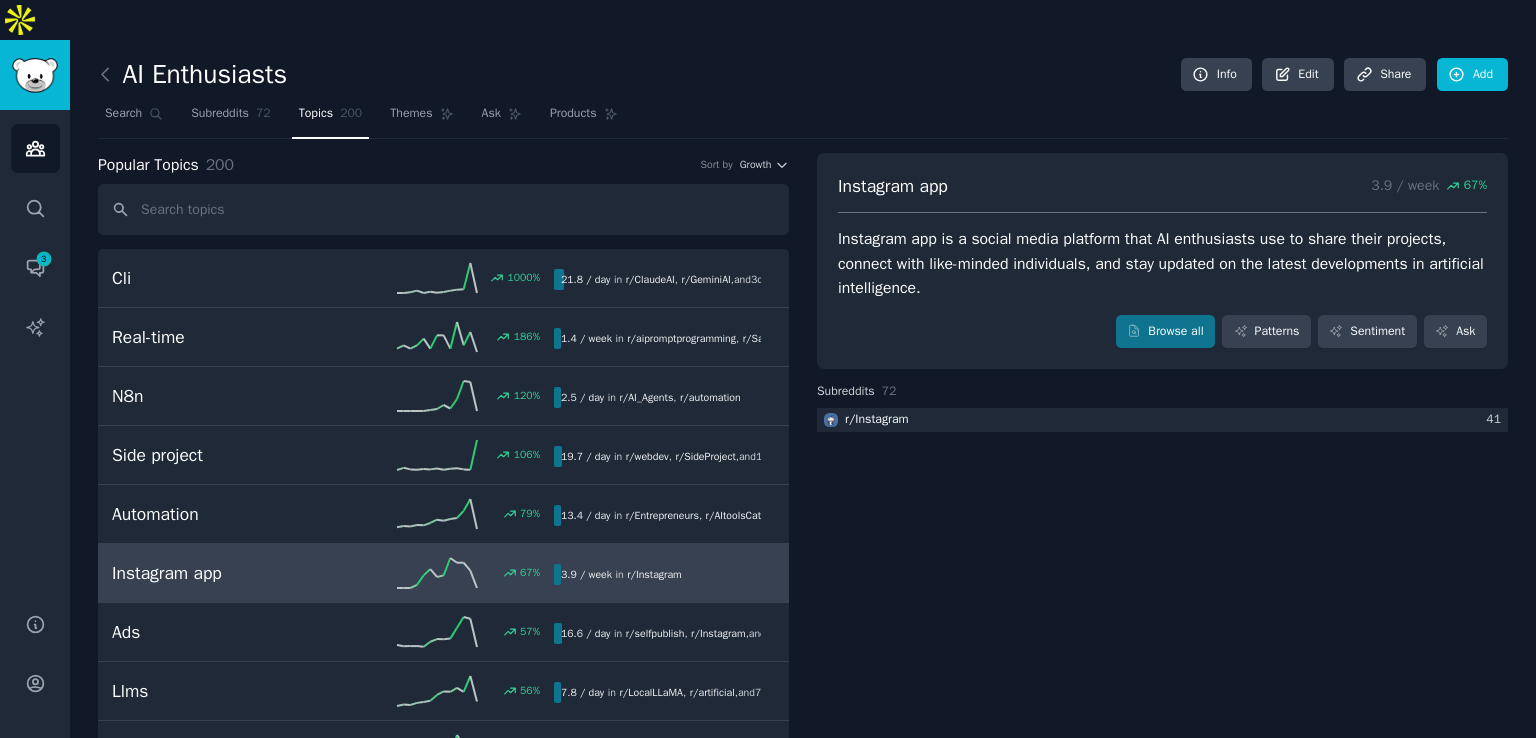 scroll, scrollTop: 0, scrollLeft: 0, axis: both 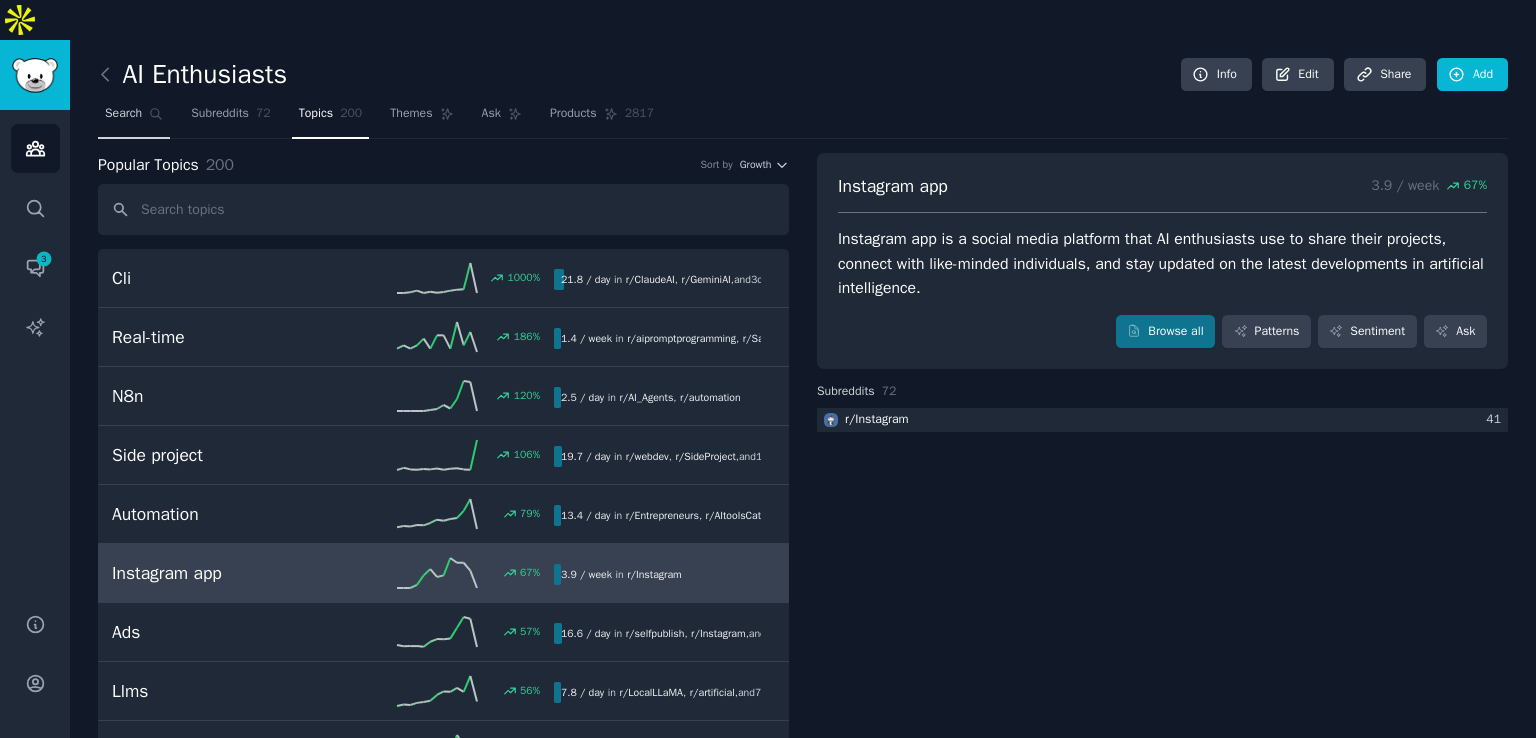 click 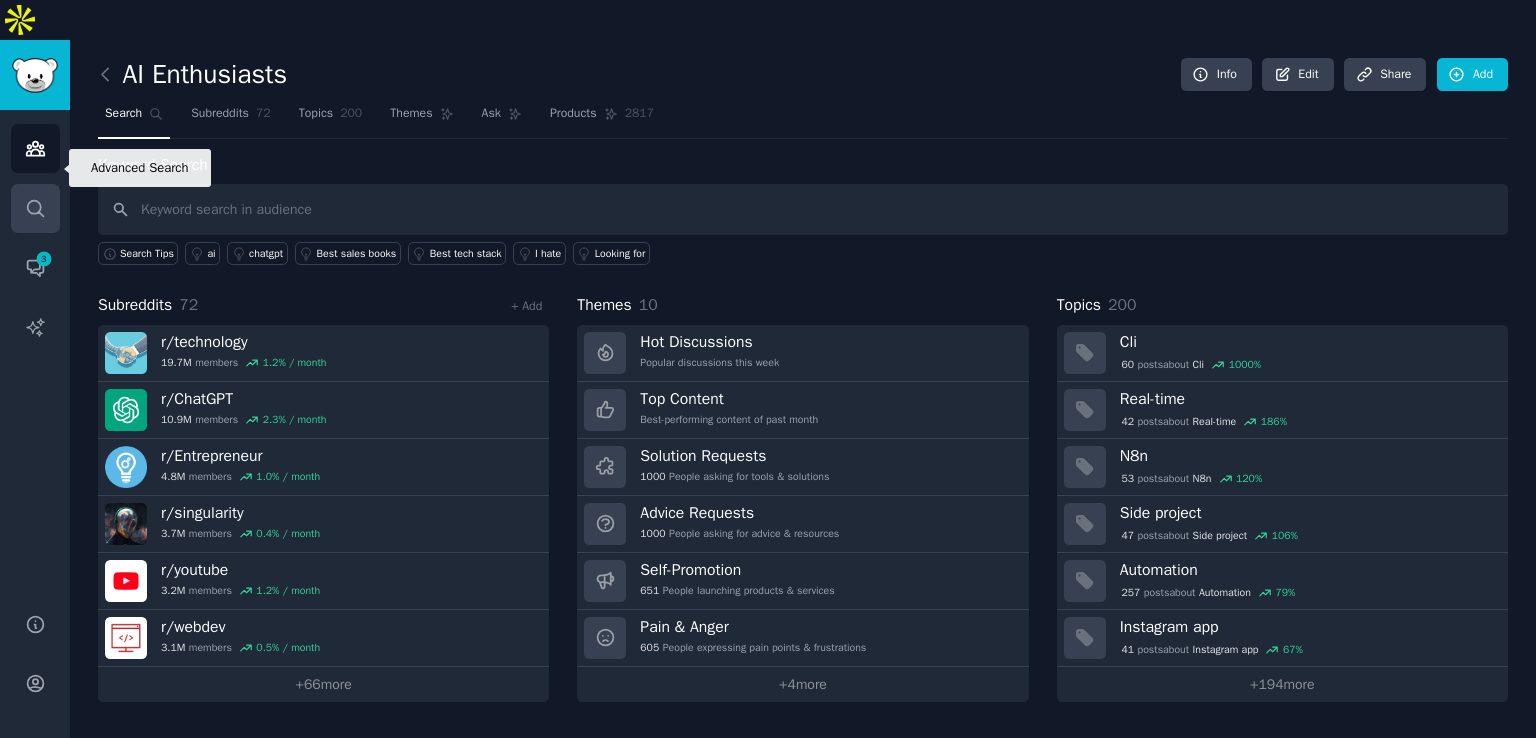 click on "Search" at bounding box center [35, 208] 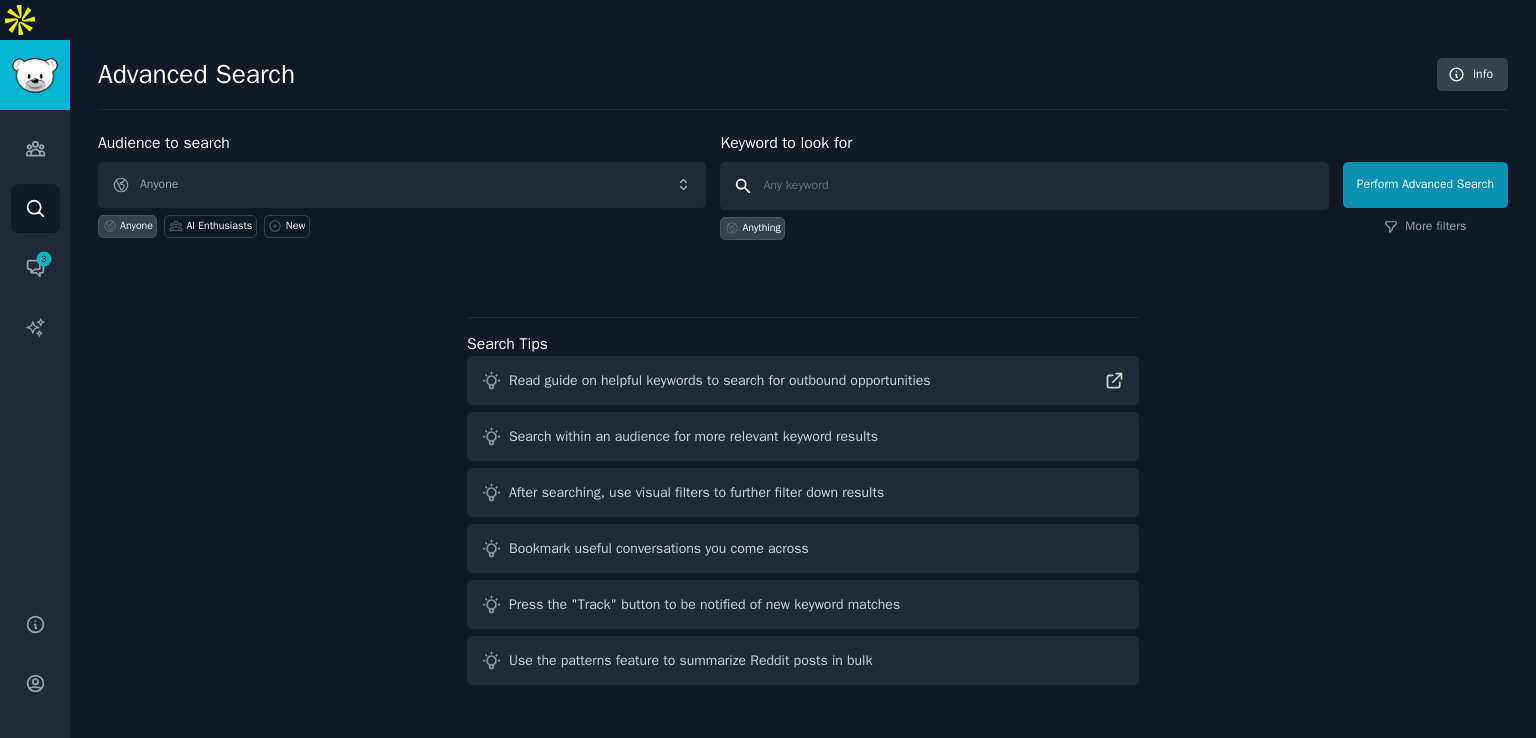 click at bounding box center [1024, 186] 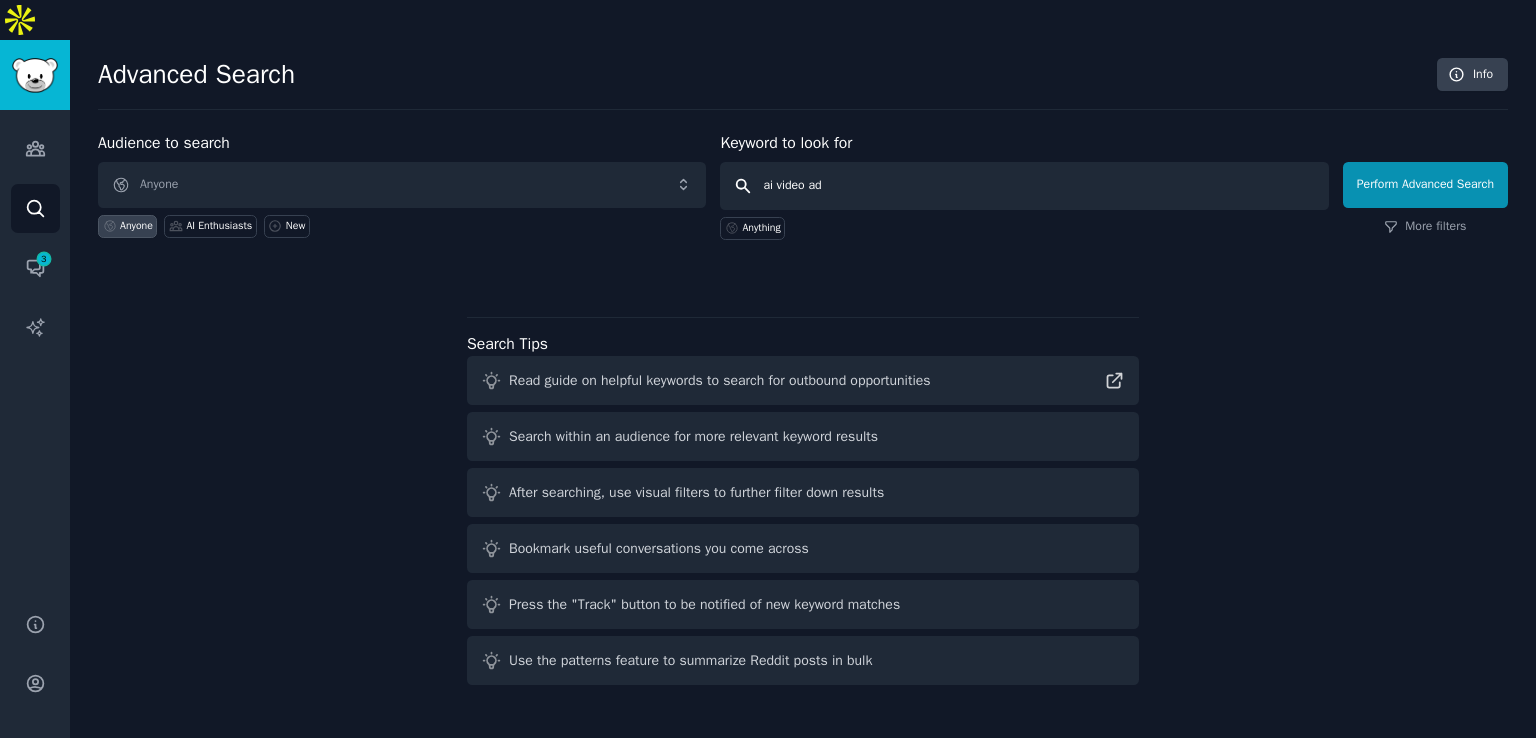 type on "ai video ads" 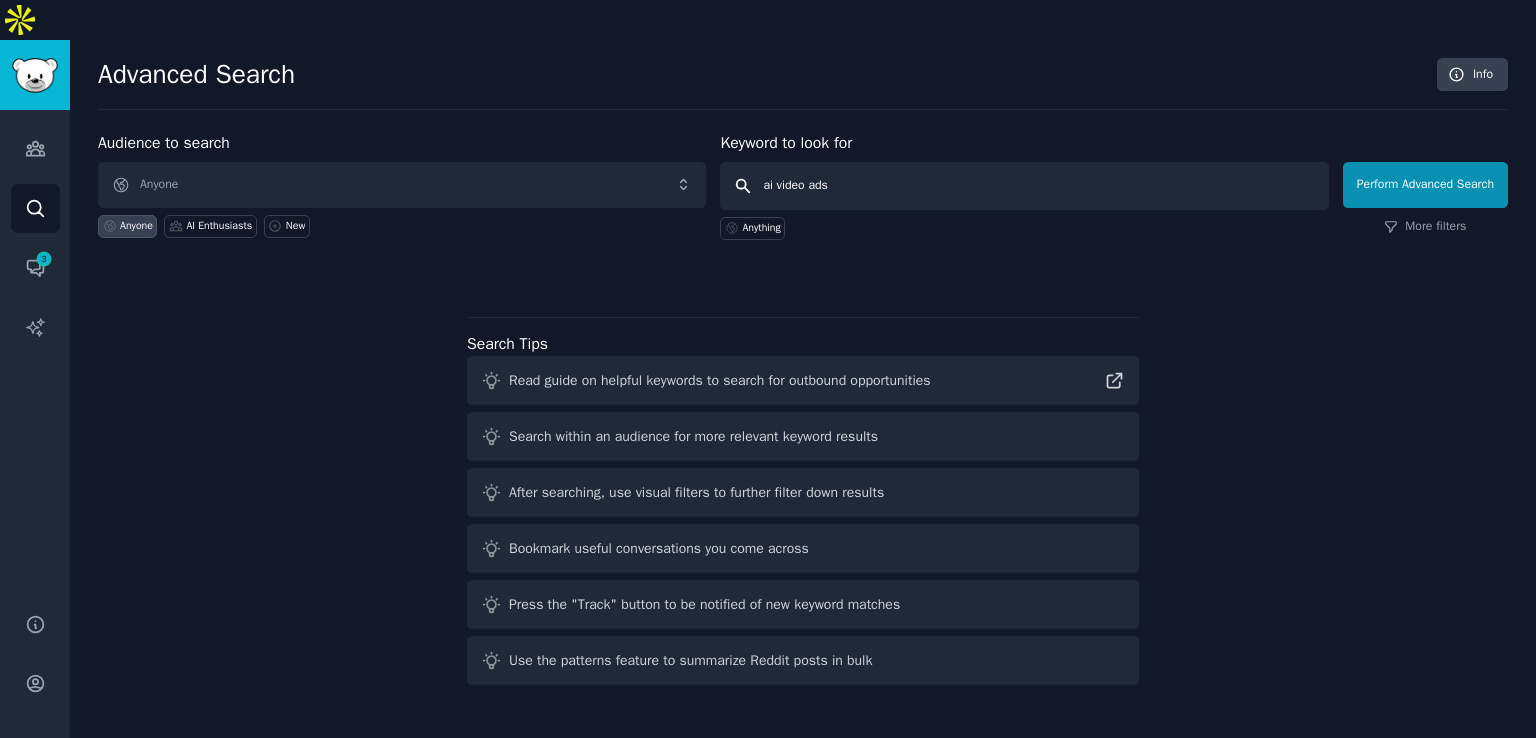 click on "Perform Advanced Search" at bounding box center [1425, 185] 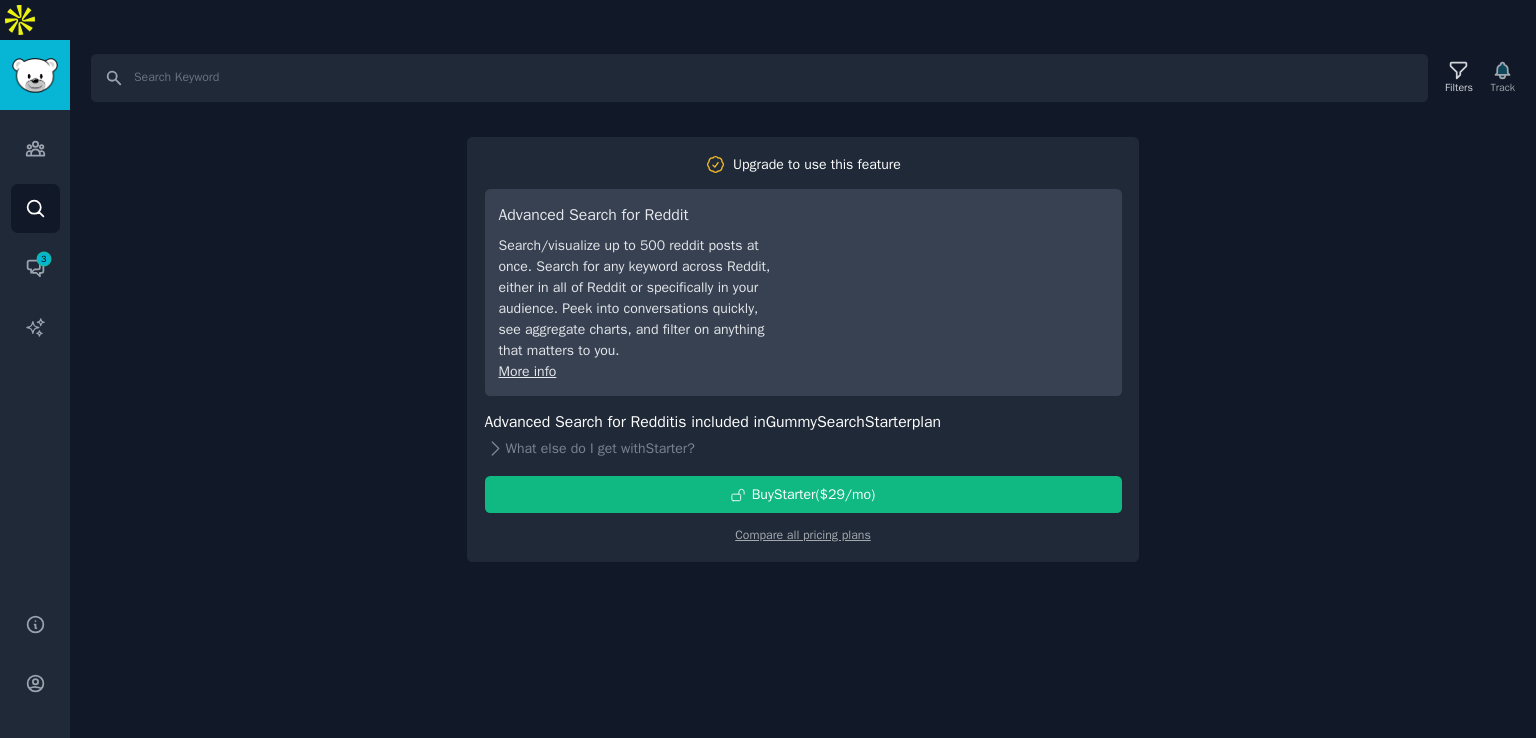 click on "Search Filters Track Upgrade to use this feature Advanced Search for Reddit Search/visualize up to 500 reddit posts at once. Search for any keyword across Reddit, either in all of Reddit or specifically in your audience. Peek into conversations quickly, see aggregate charts, and filter on anything that matters to you. More info Advanced Search for Reddit  is included in  GummySearch  Starter  plan What else do I get with  Starter ? Buy  Starter  ($ 29 /mo ) Compare all pricing plans" at bounding box center [803, 409] 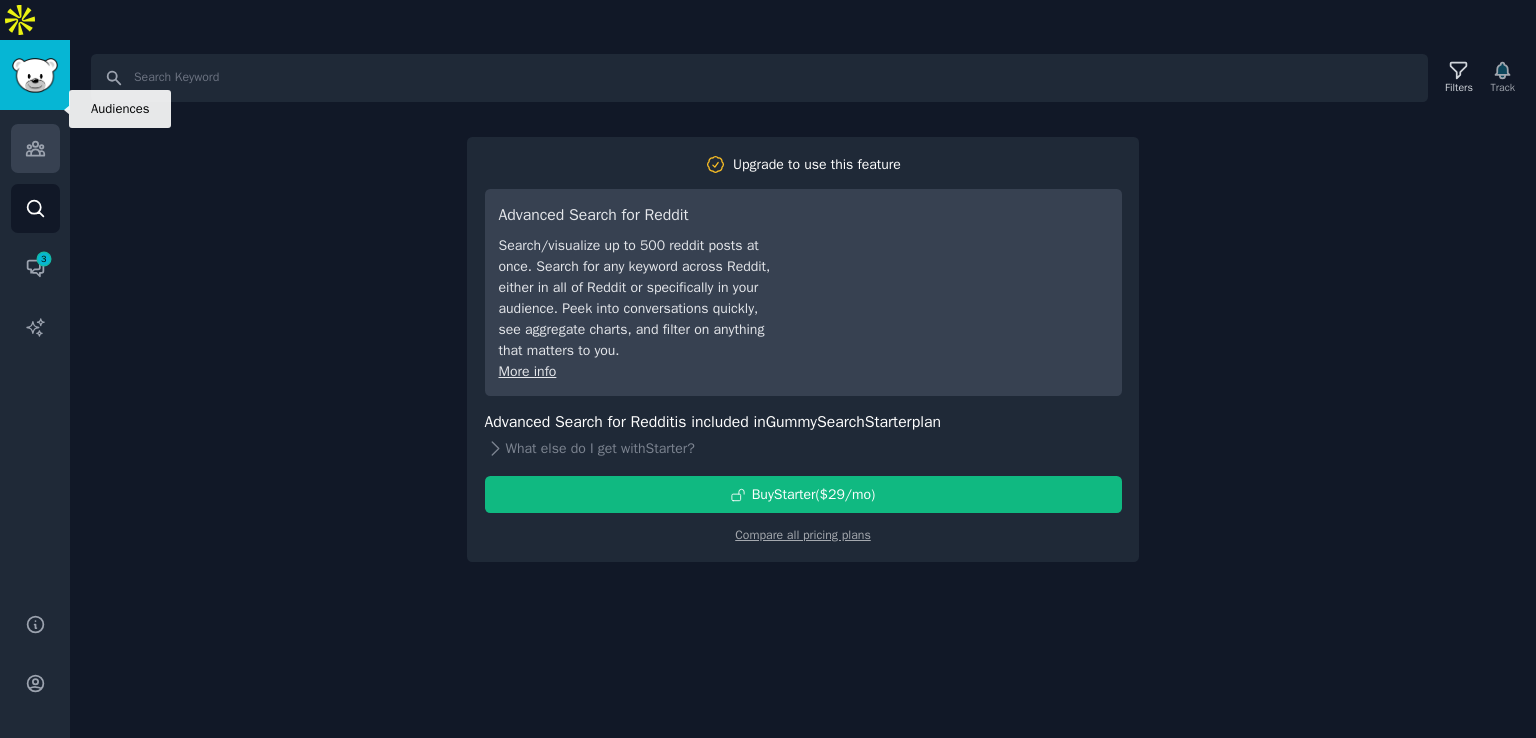 click 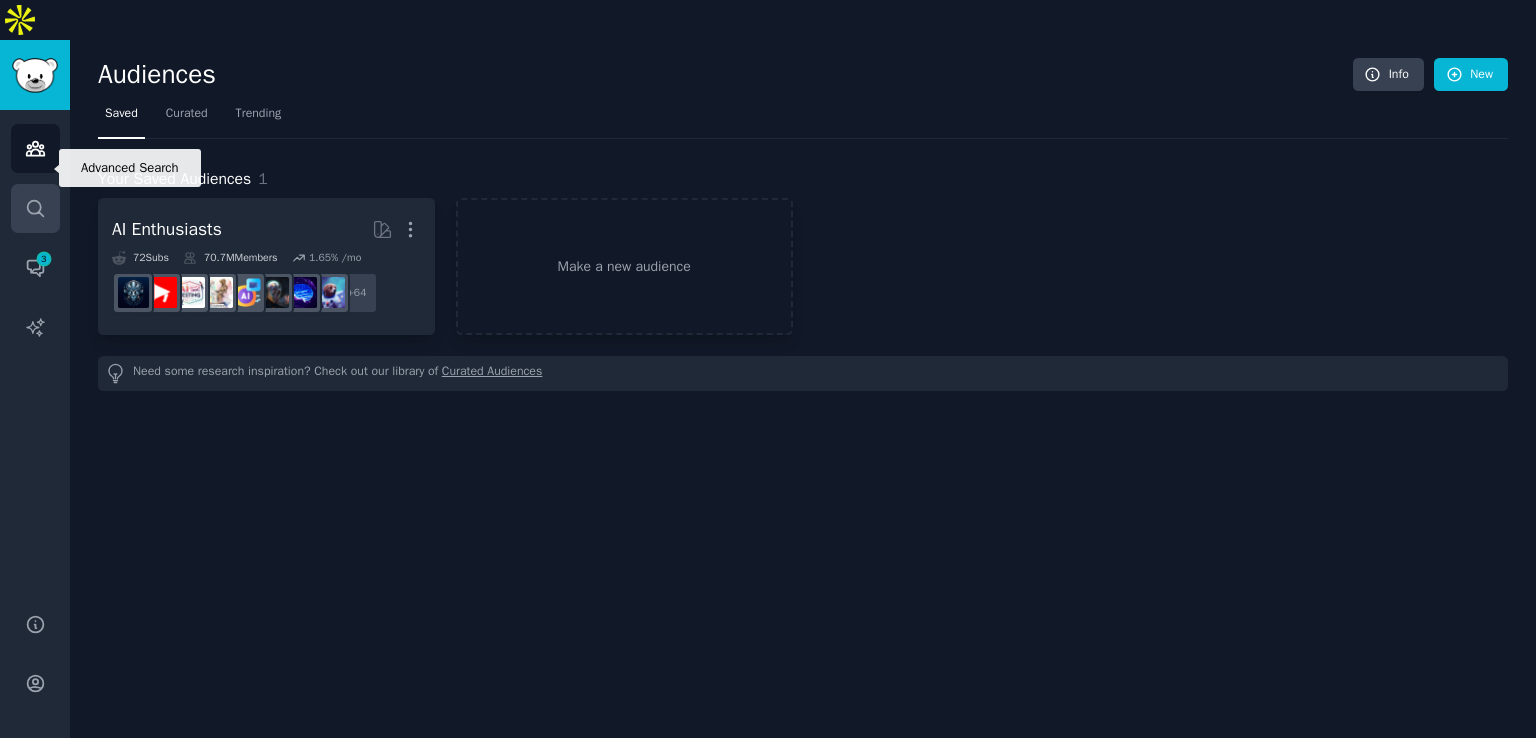 click 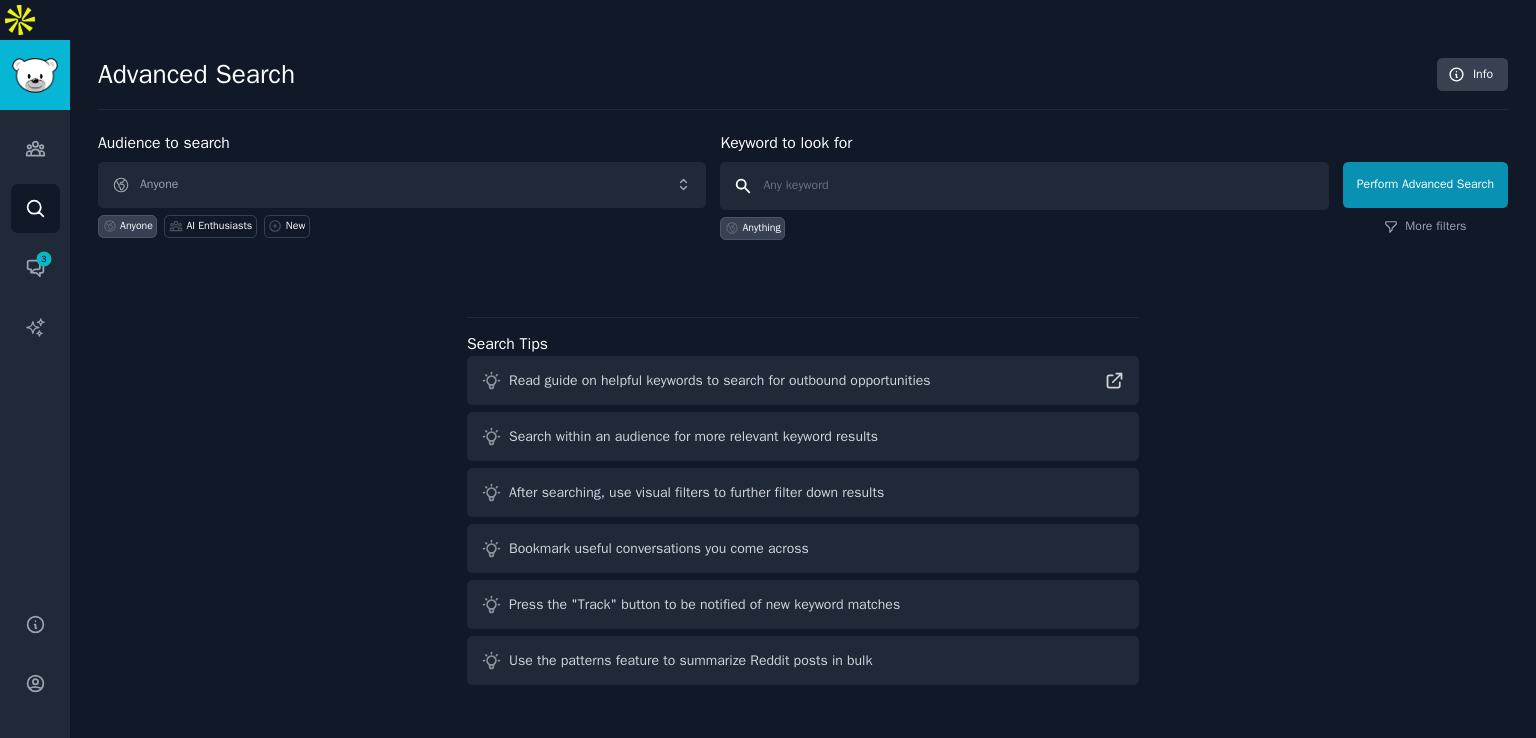 click at bounding box center [1024, 186] 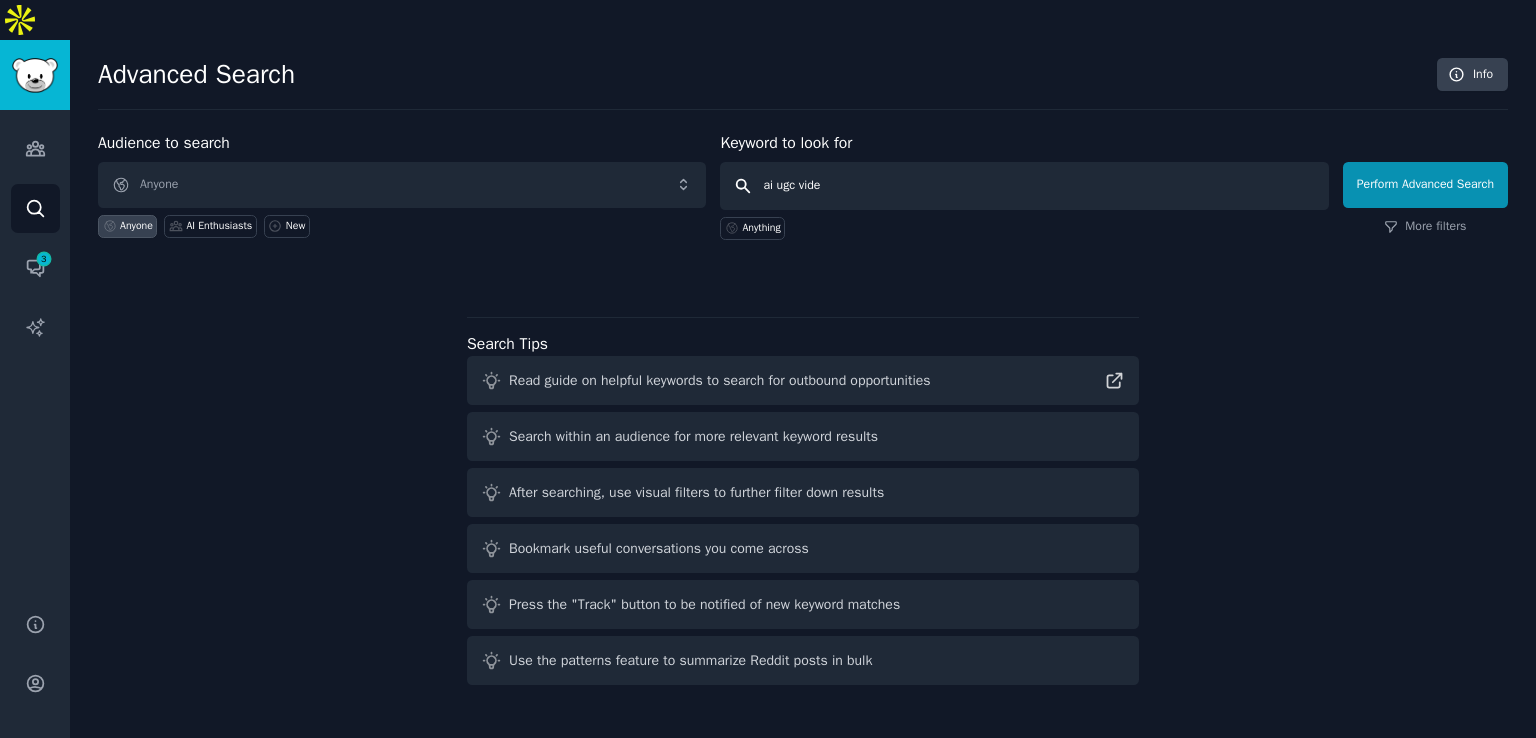 type on "ai ugc video" 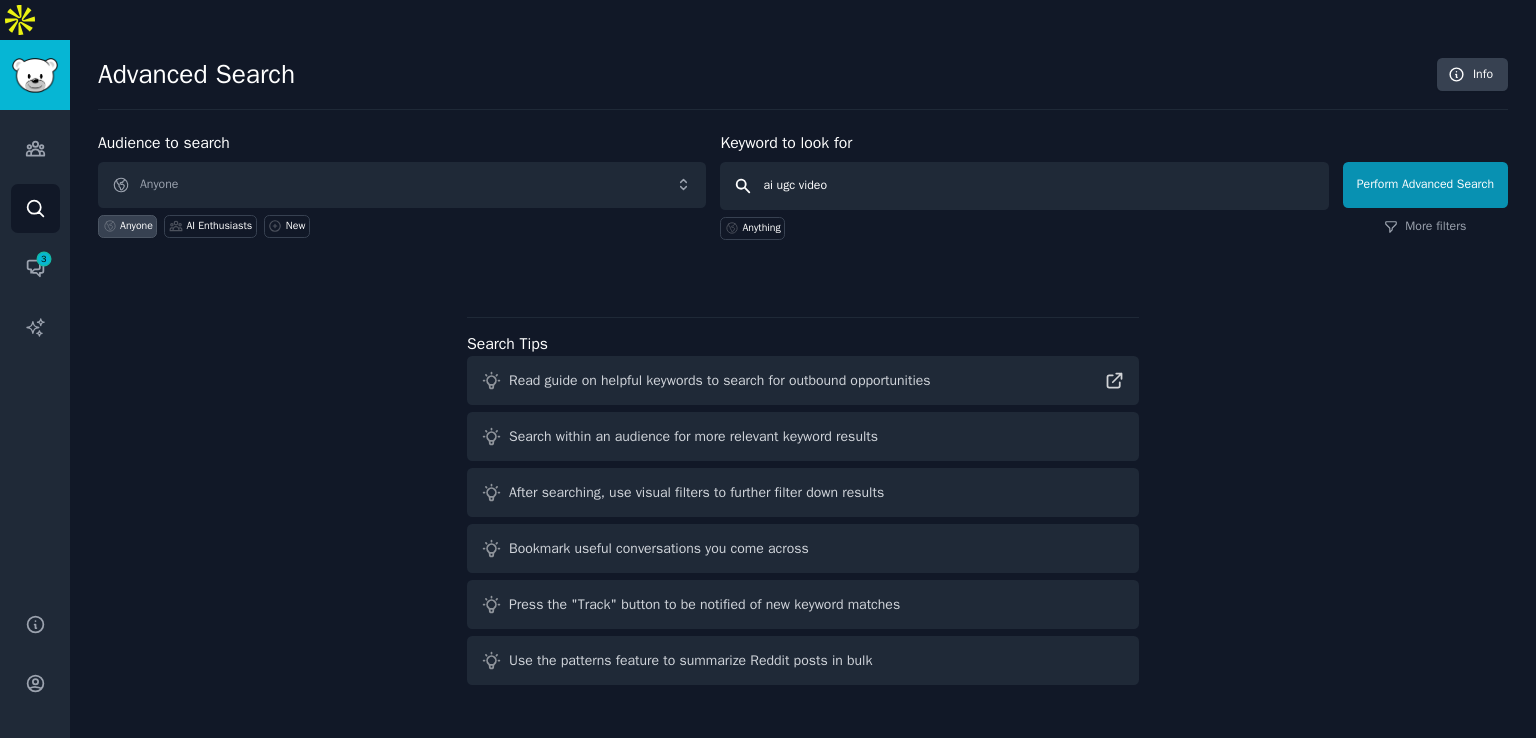 click on "Perform Advanced Search" at bounding box center (1425, 185) 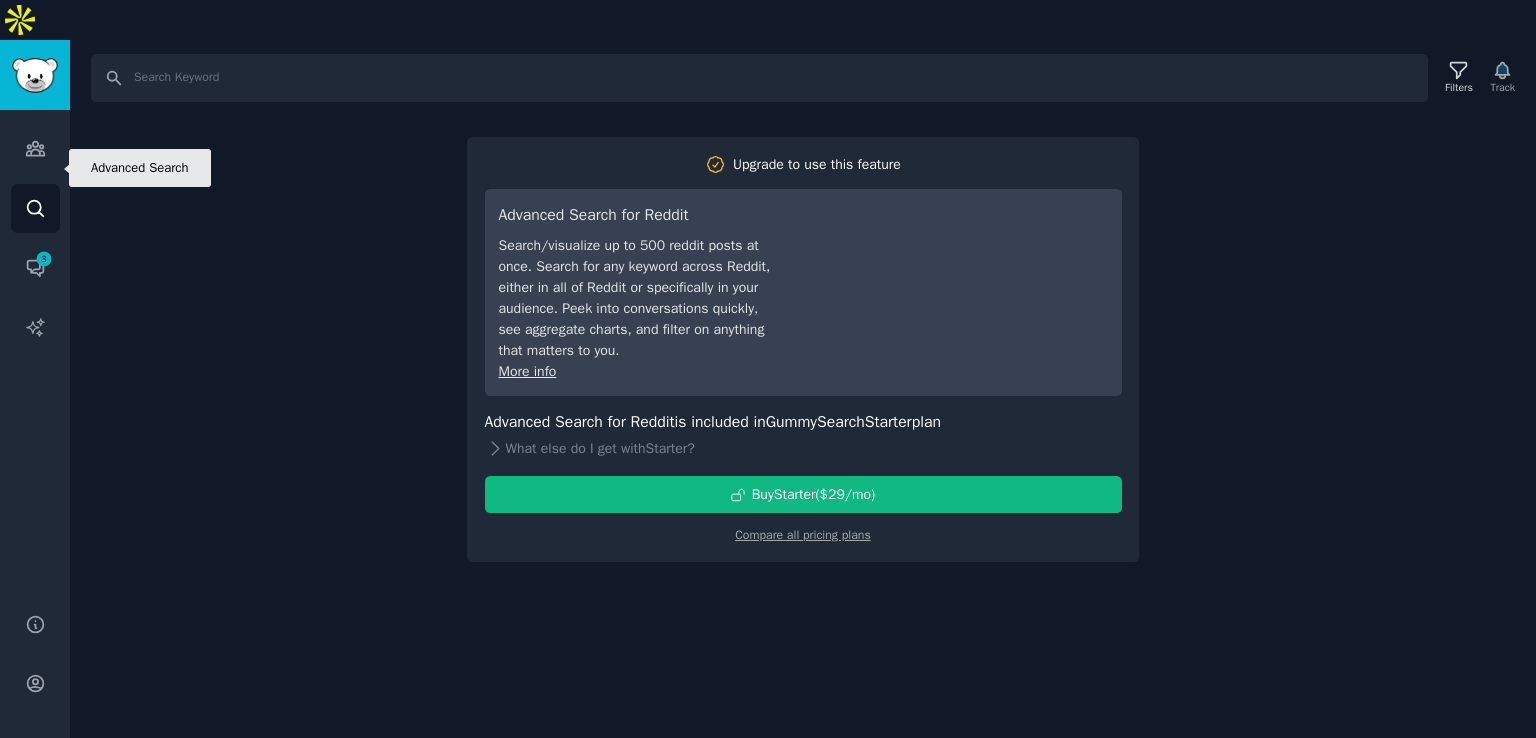click 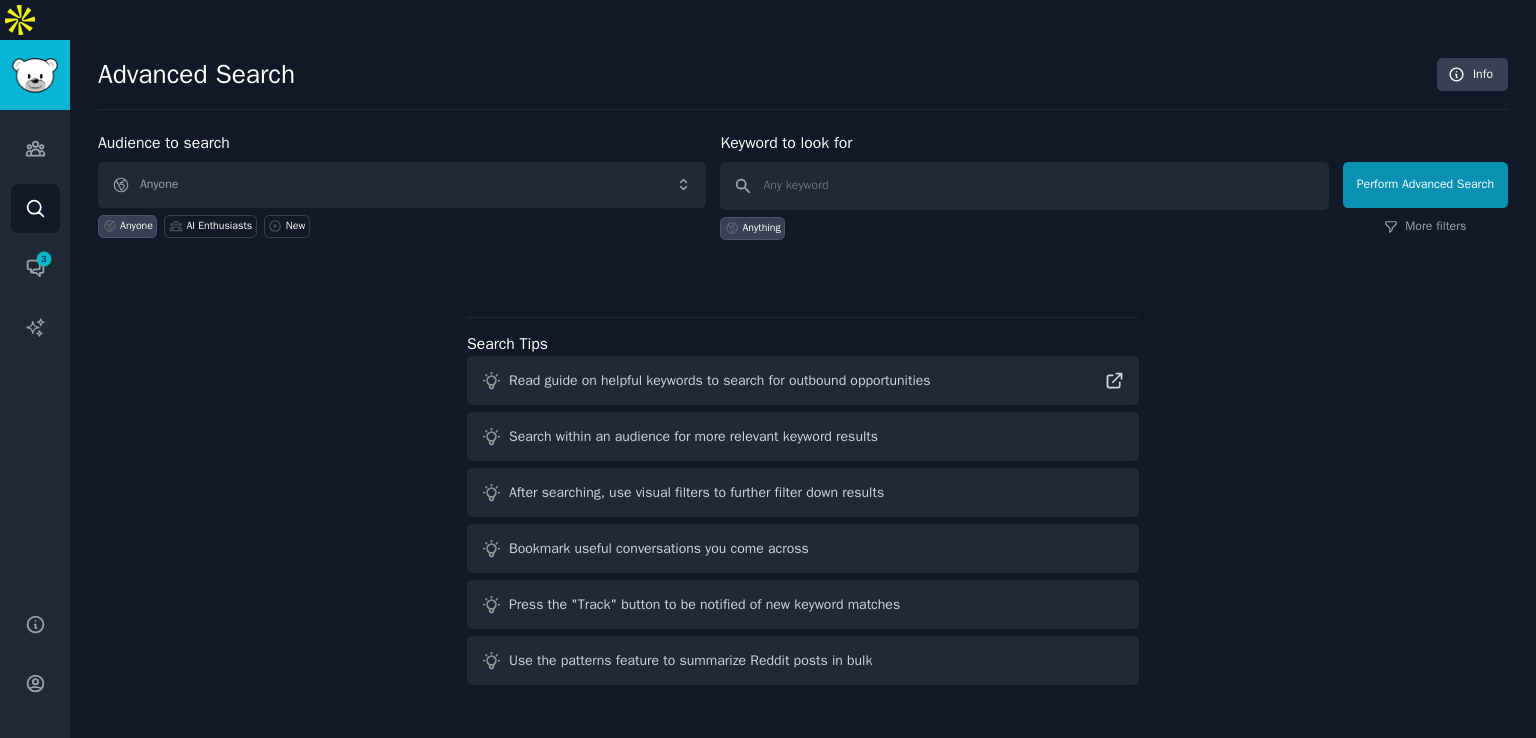 click on "Audience to search Anyone Anyone AI Enthusiasts New Keyword to look for Anything   Perform Advanced Search More filters Search Tips Read guide on helpful keywords to search for outbound opportunities Search within an audience for more relevant keyword results After searching, use visual filters to further filter down results Bookmark useful conversations you come across Press the "Track" button to be notified of new keyword matches Use the patterns feature to summarize Reddit posts in bulk" at bounding box center [803, 412] 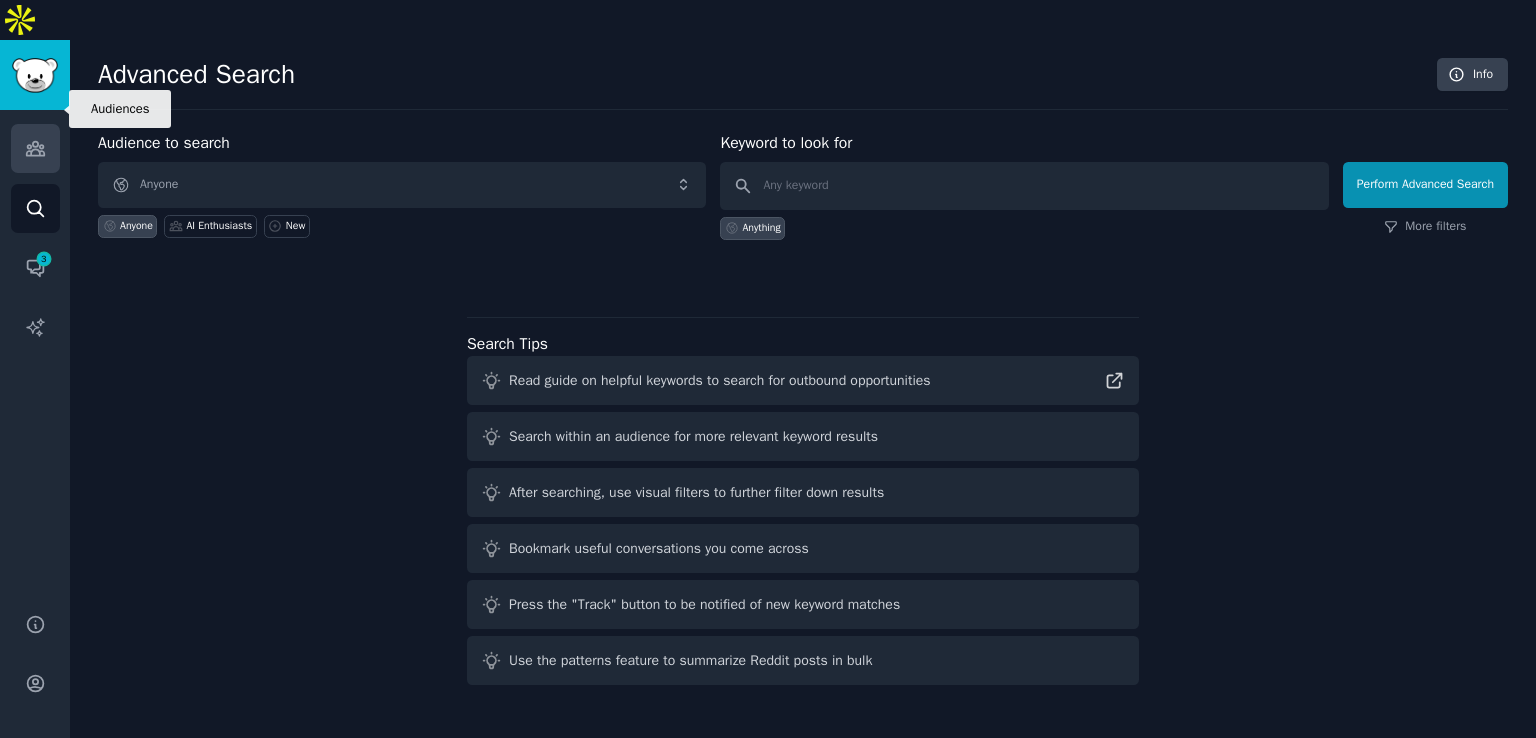 click 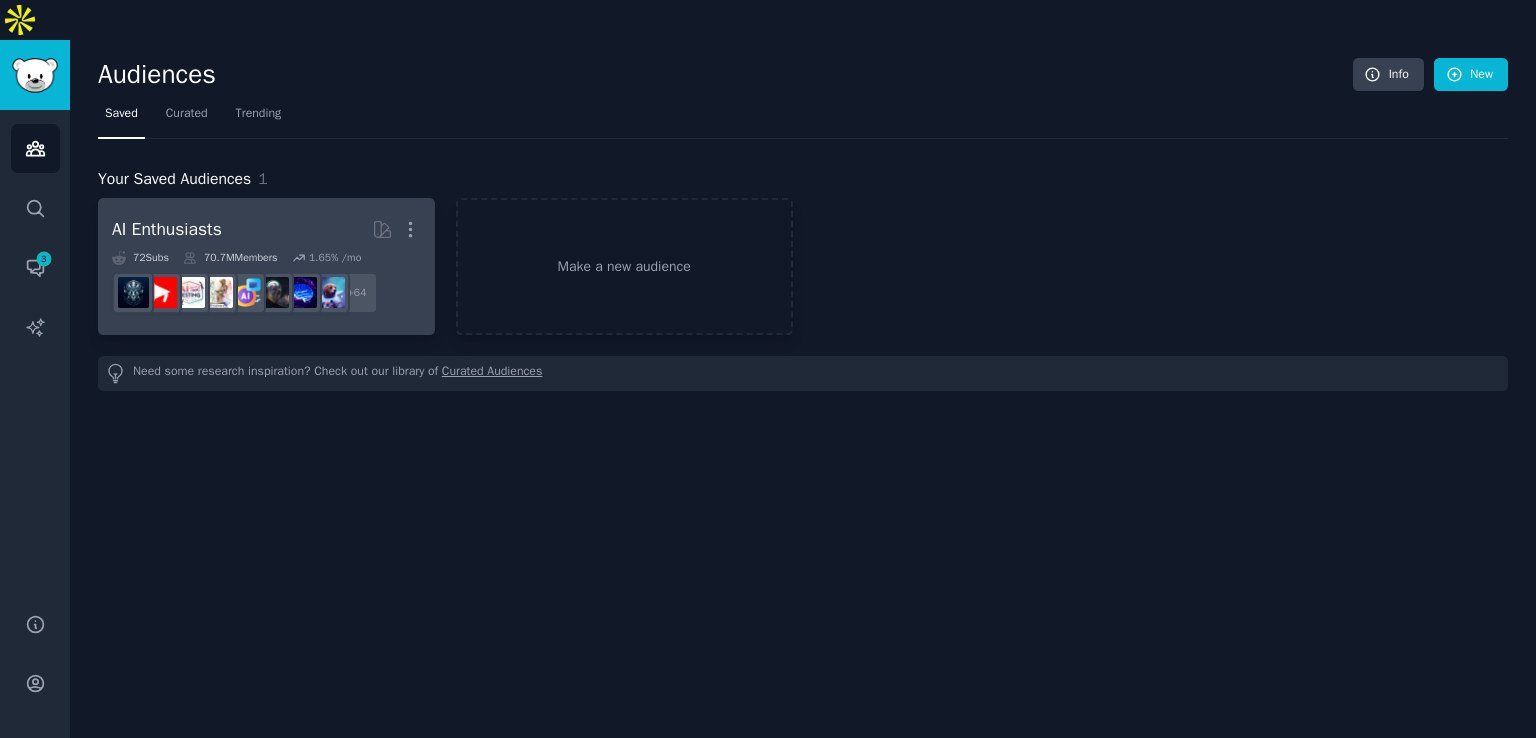 click on "AI Enthusiasts More" at bounding box center (266, 229) 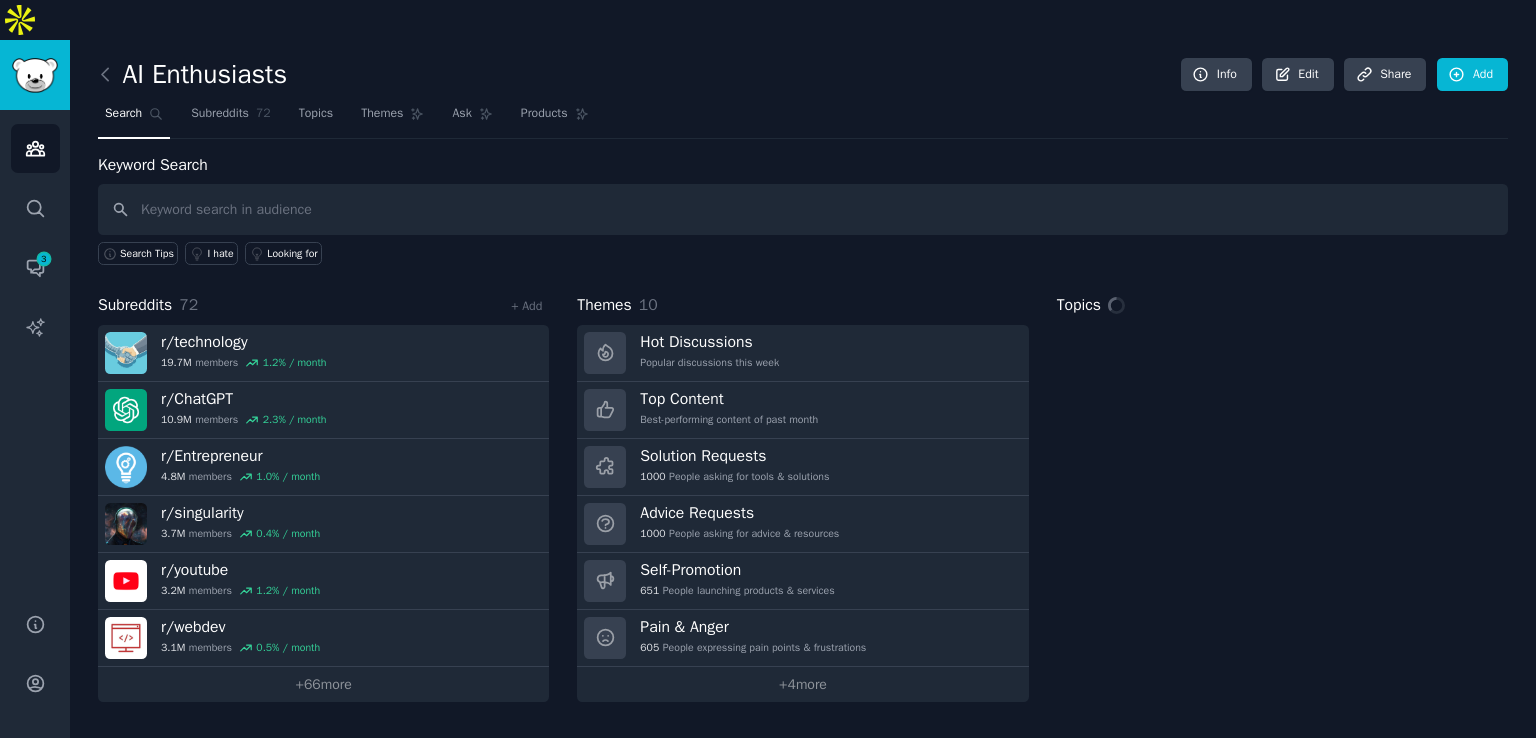 click at bounding box center (803, 209) 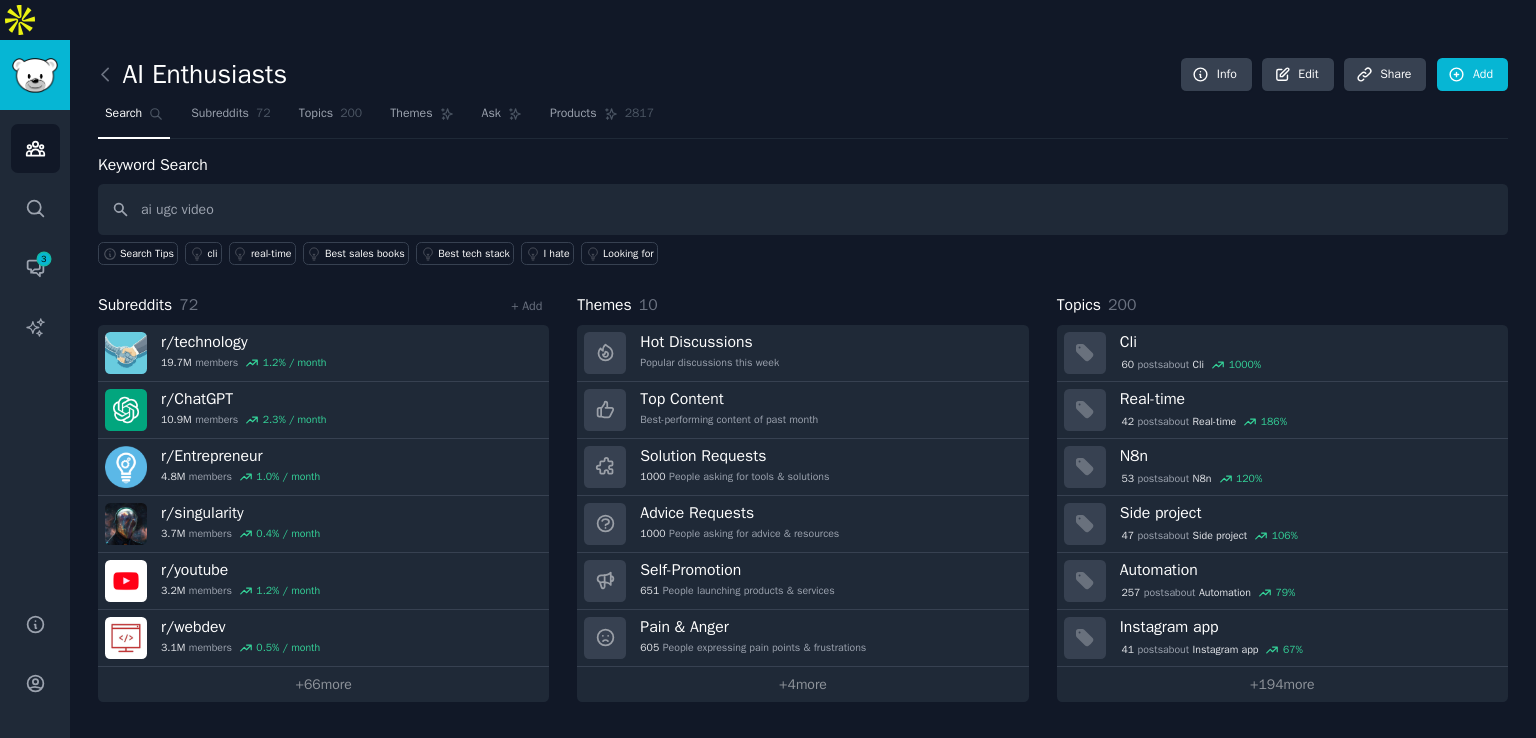 type on "ai ugc video" 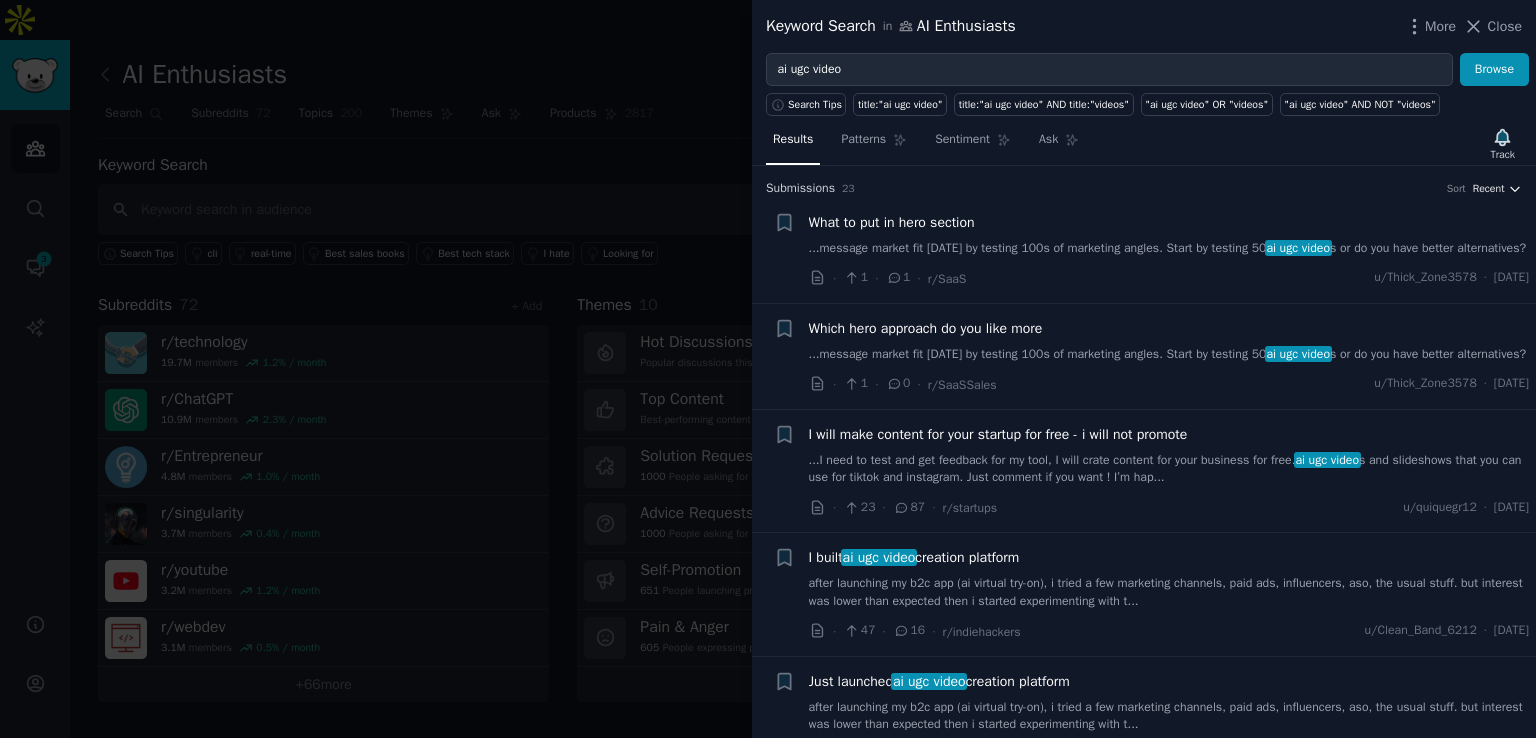 click 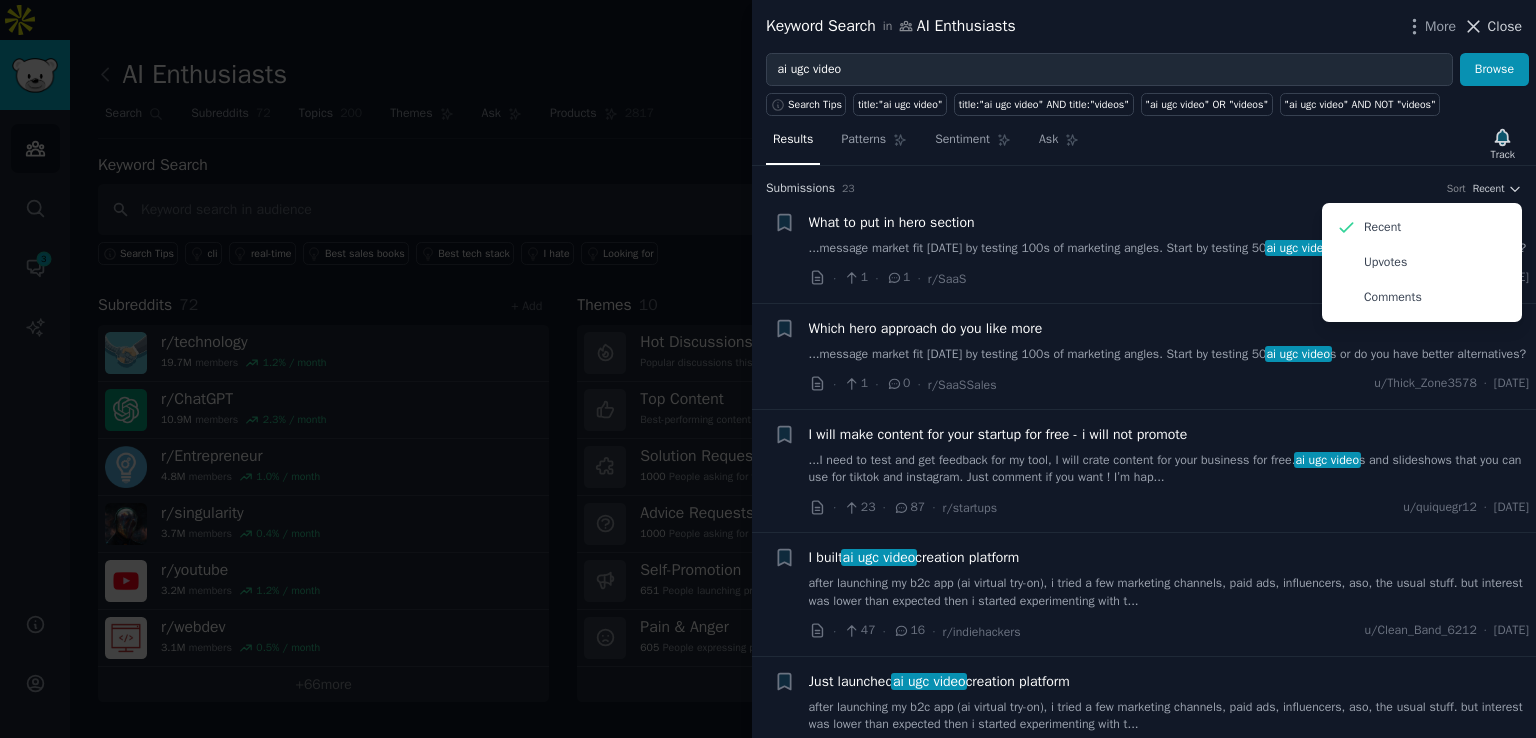 click on "Close" at bounding box center (1505, 26) 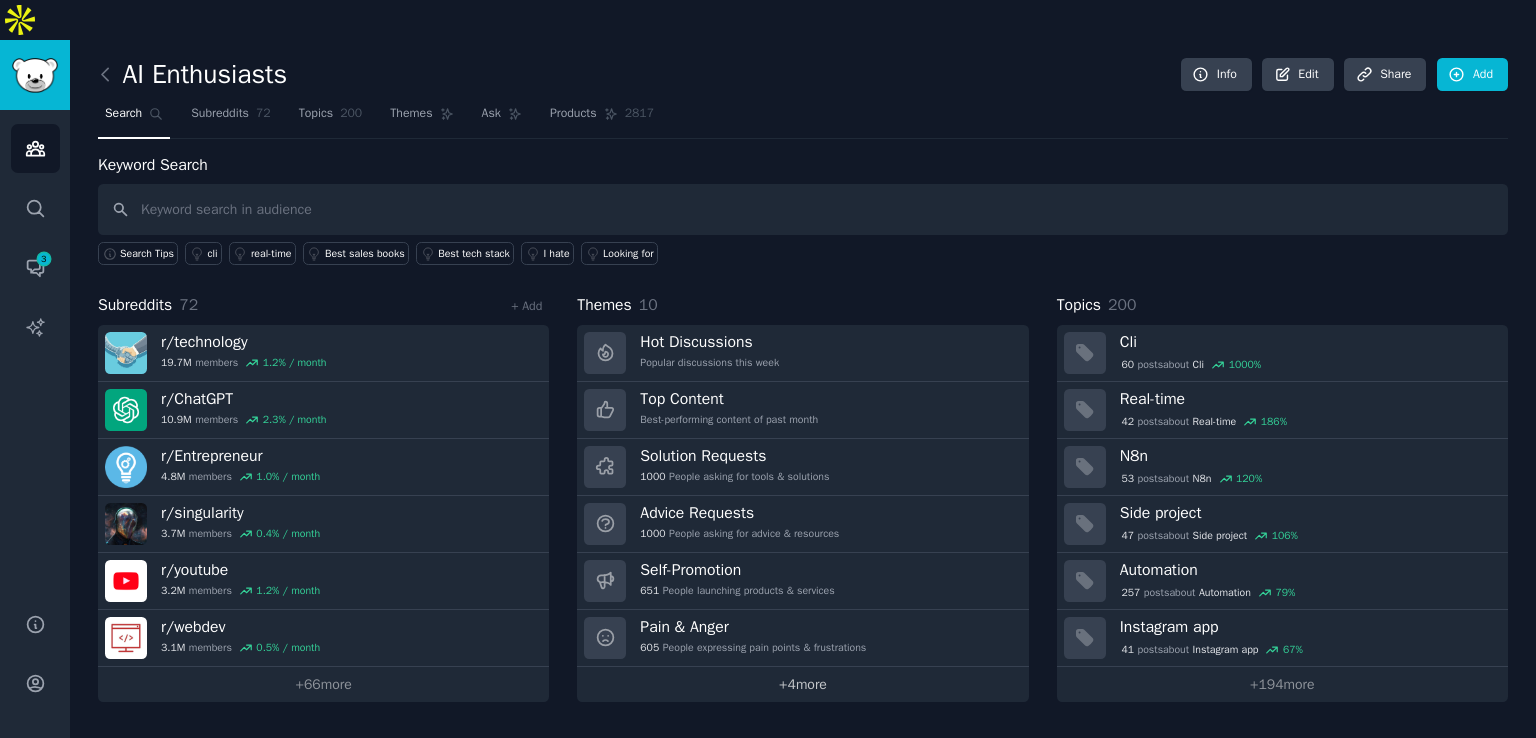 click on "+  4  more" at bounding box center (802, 684) 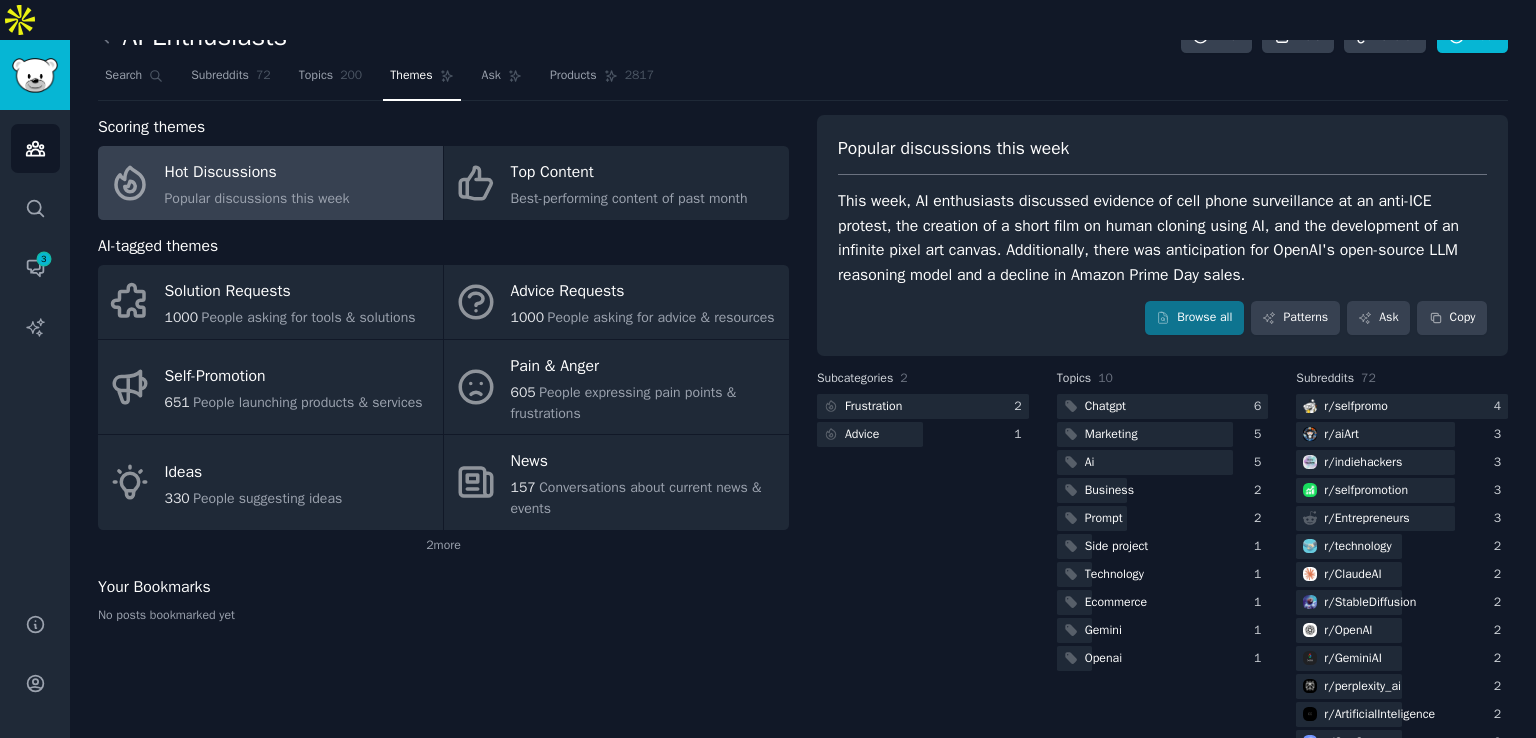 scroll, scrollTop: 0, scrollLeft: 0, axis: both 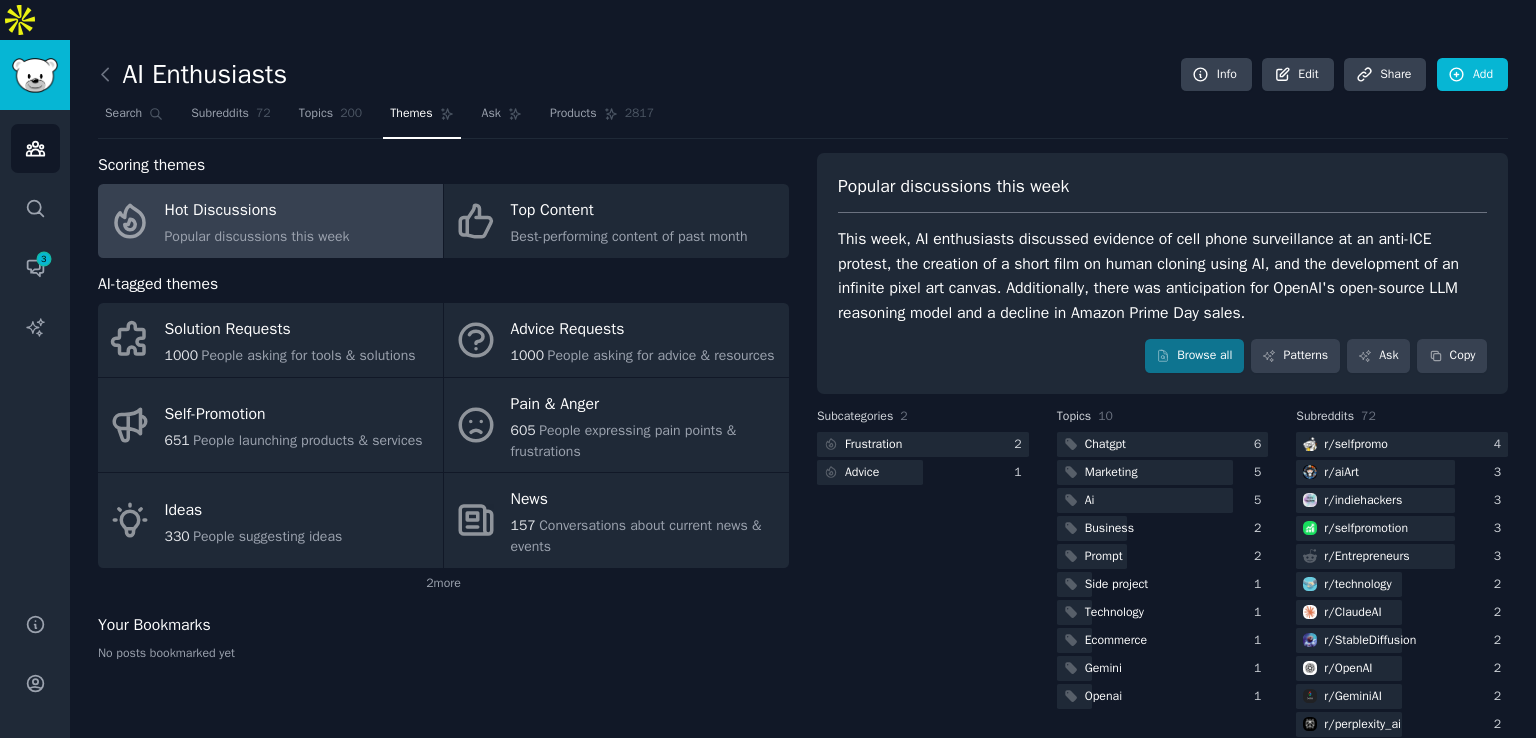 click on "Subcategories 2   Frustration 2   Advice 1" at bounding box center [923, 1428] 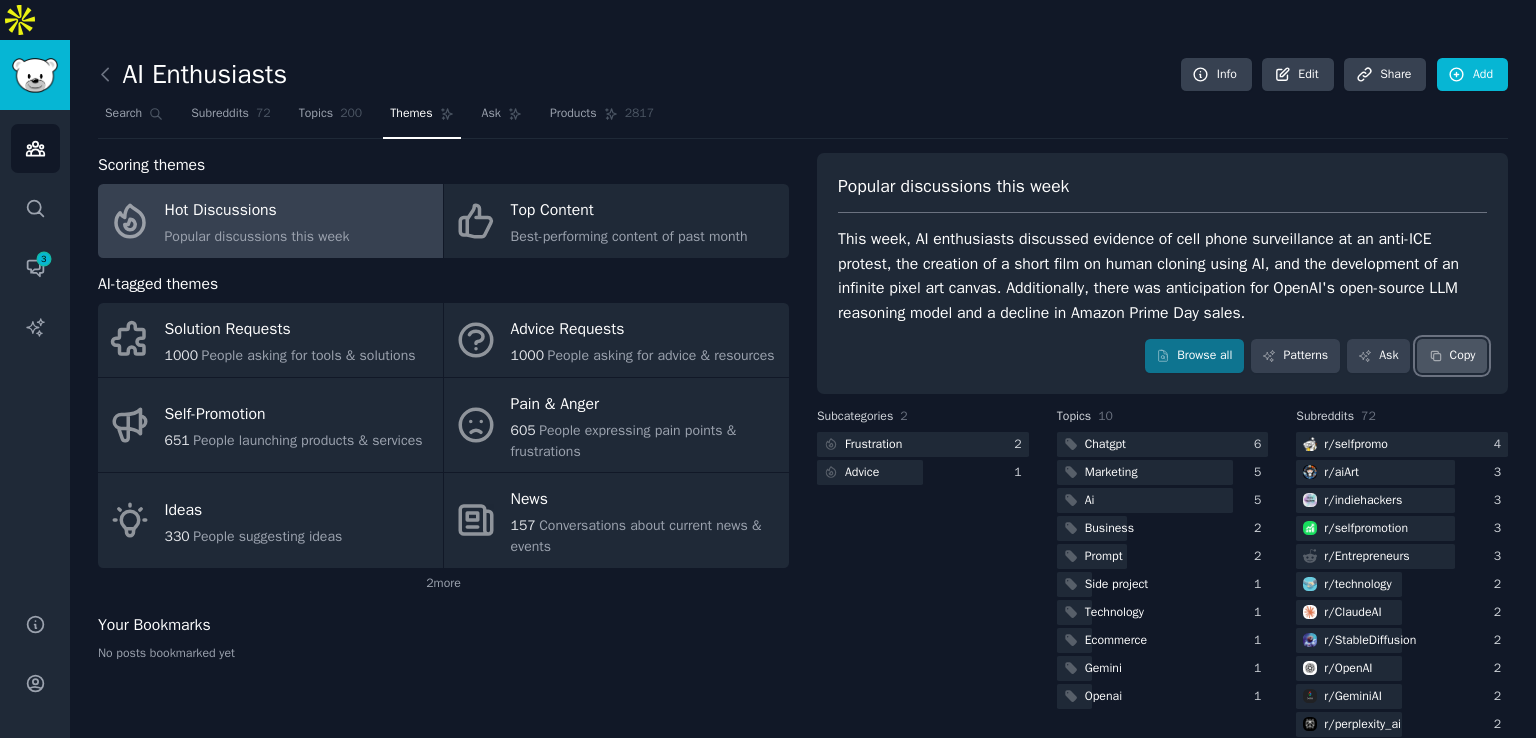 click on "Copy" at bounding box center [1452, 356] 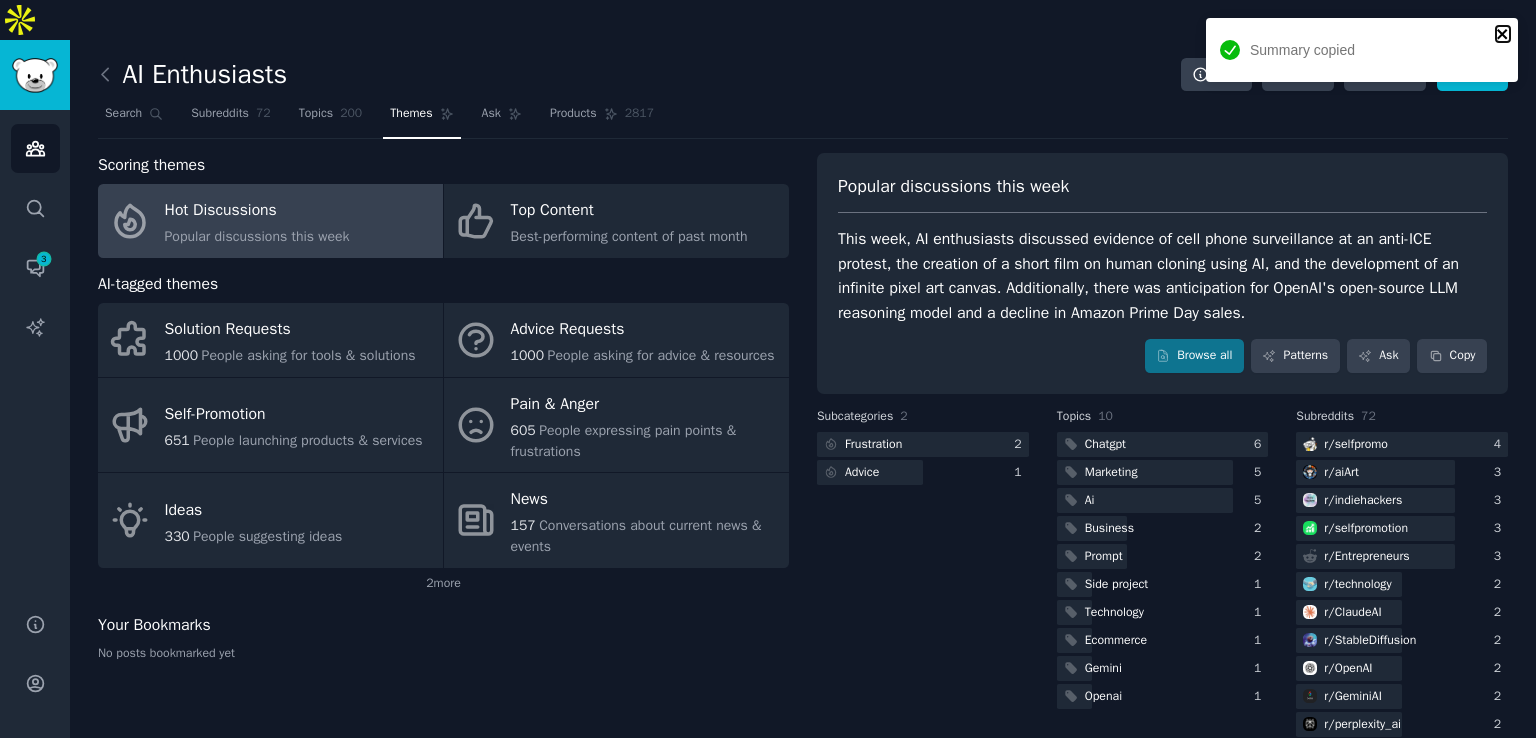 click 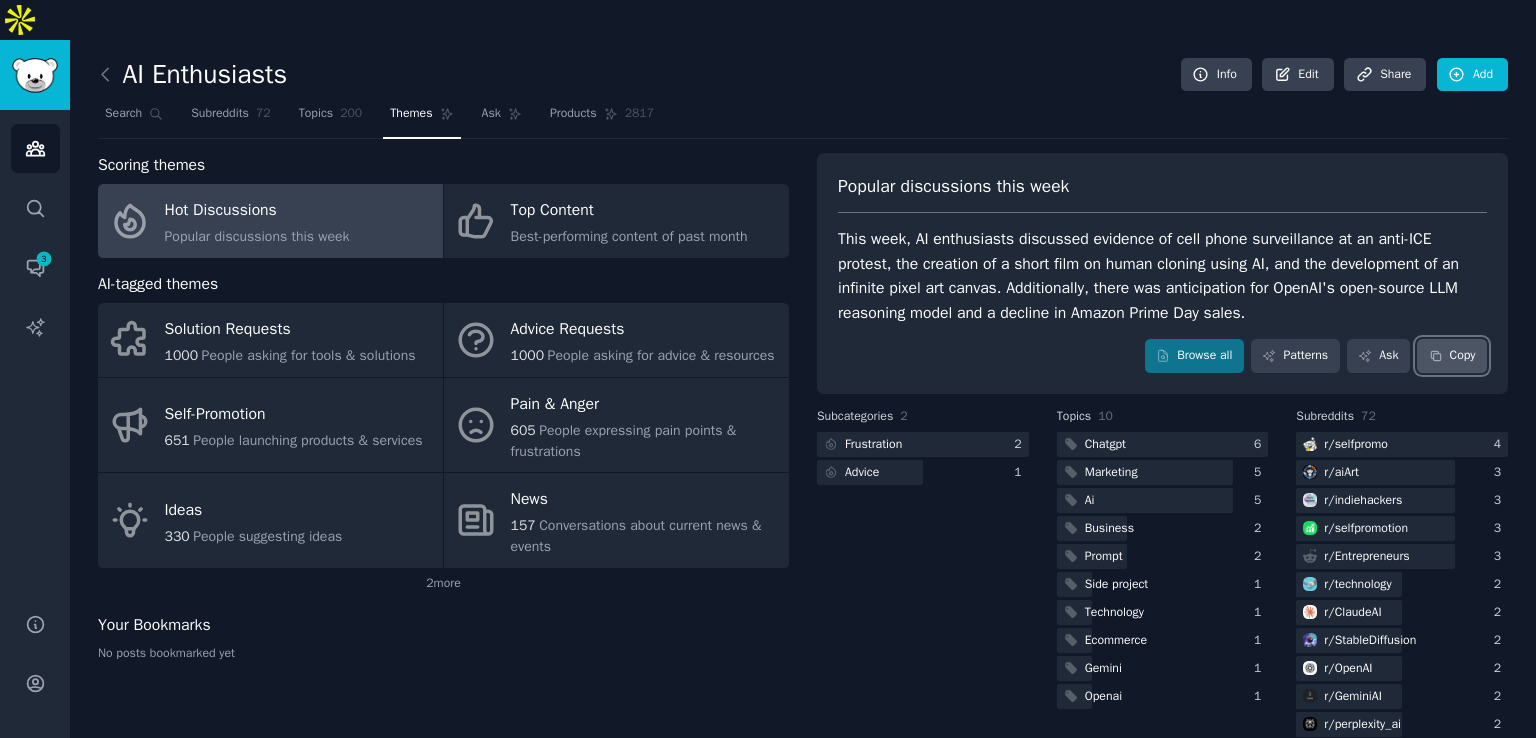 click on "Copy" at bounding box center (1452, 356) 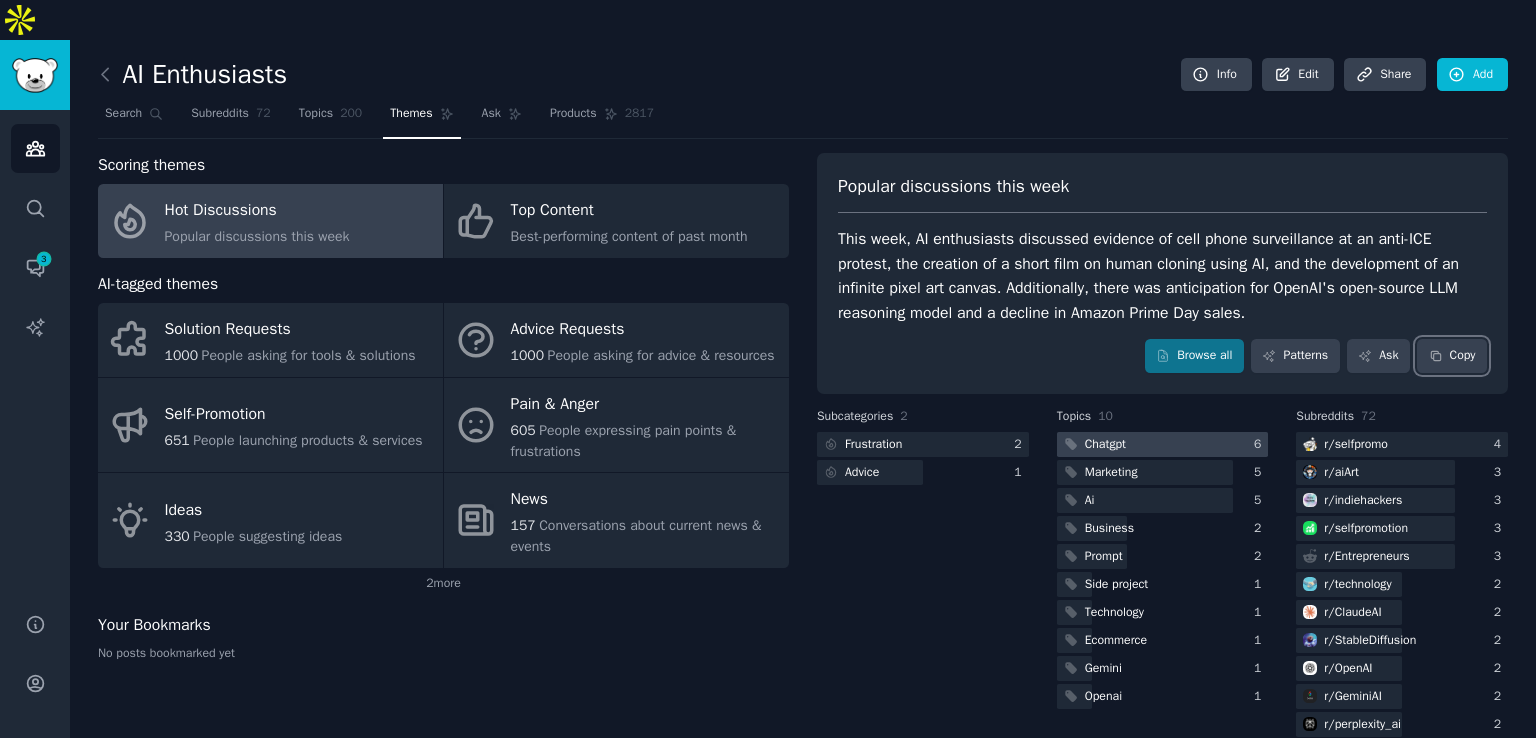 type 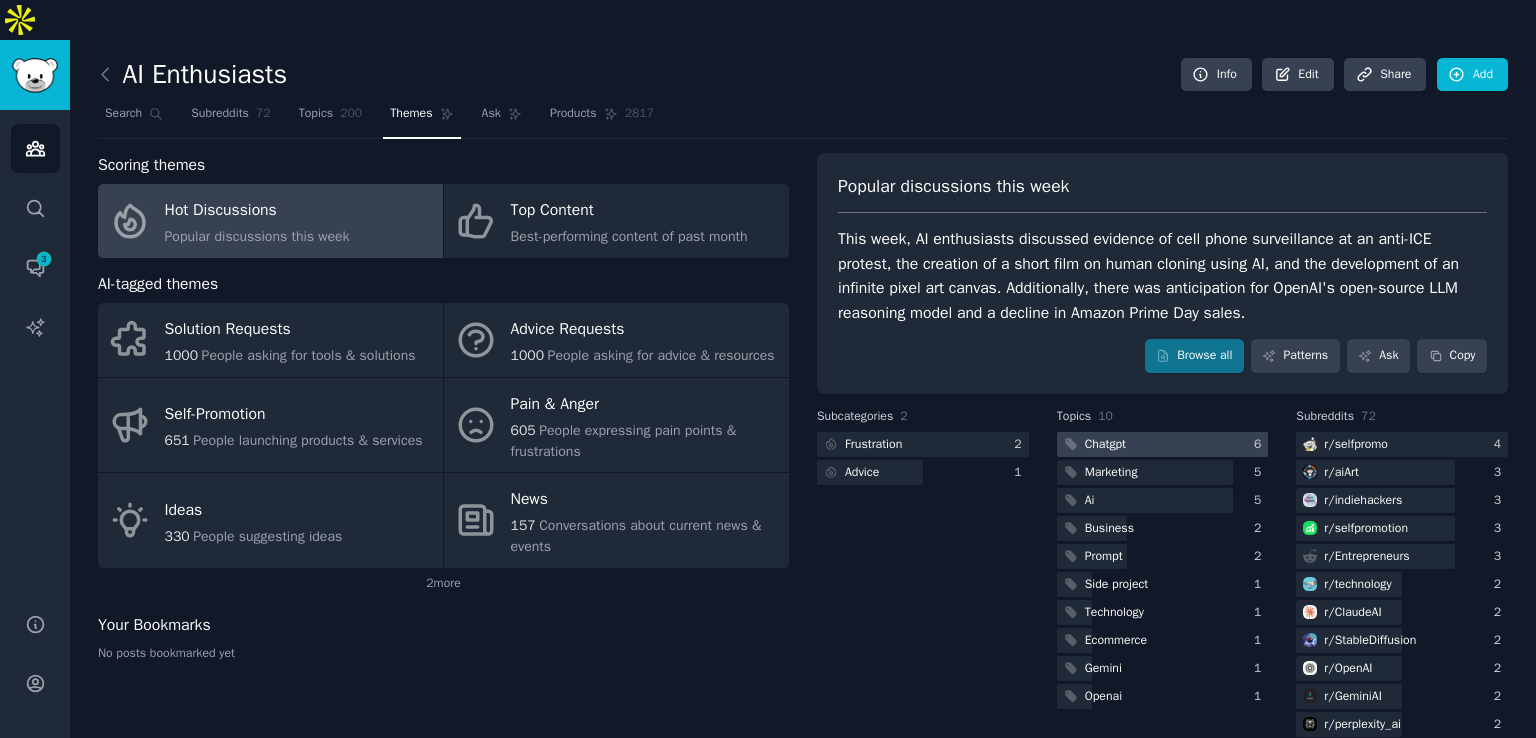click on "Chatgpt" at bounding box center (1105, 445) 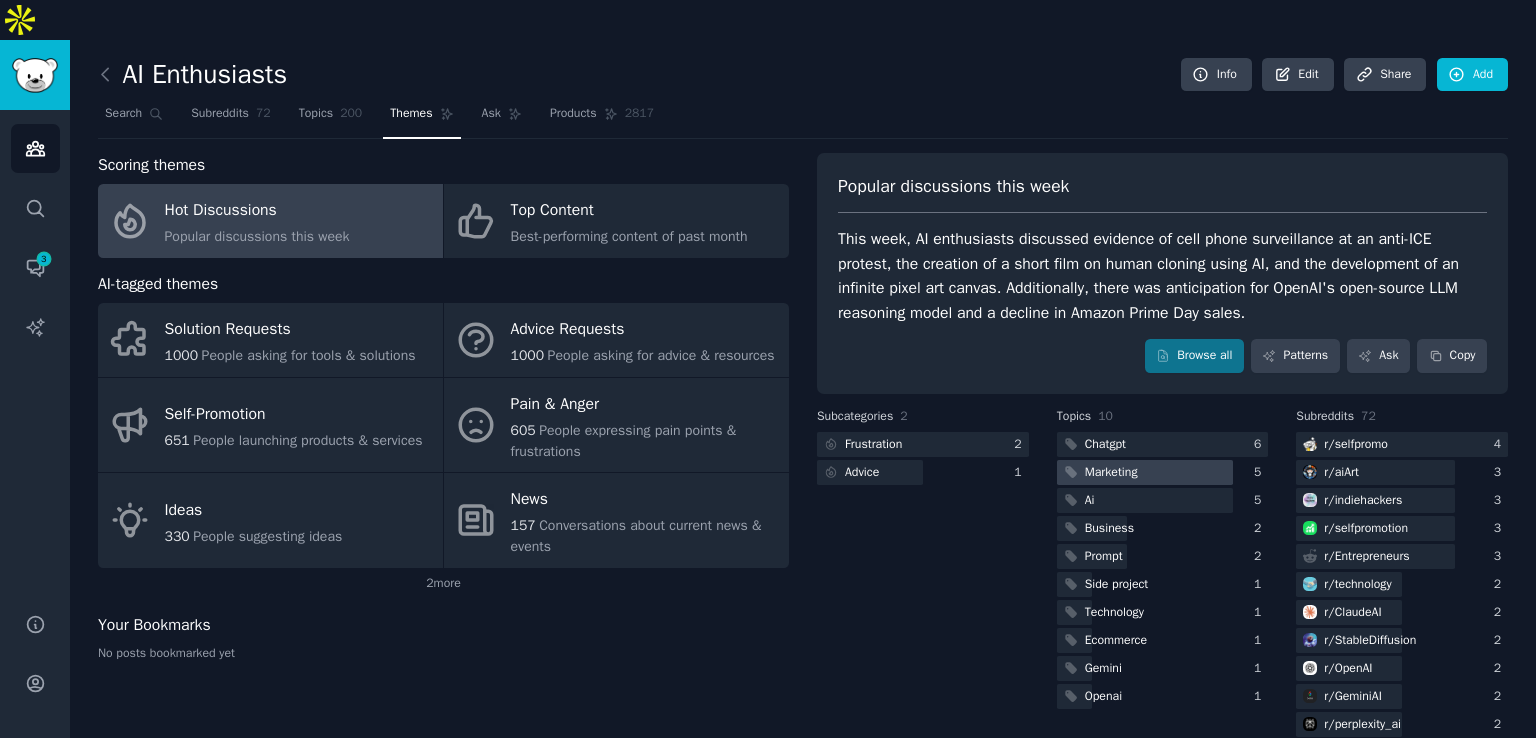 click on "Marketing" at bounding box center (1111, 473) 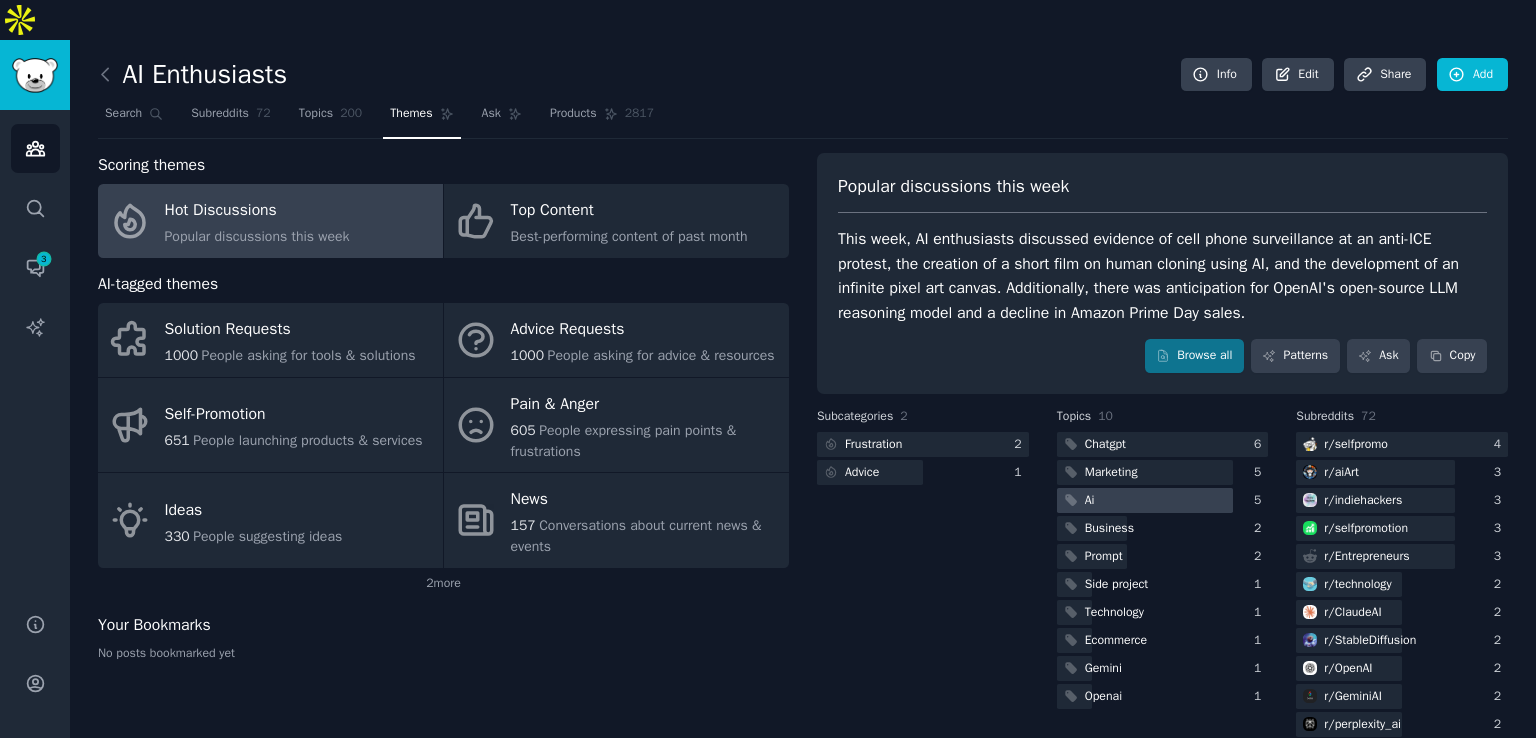 click at bounding box center [1145, 500] 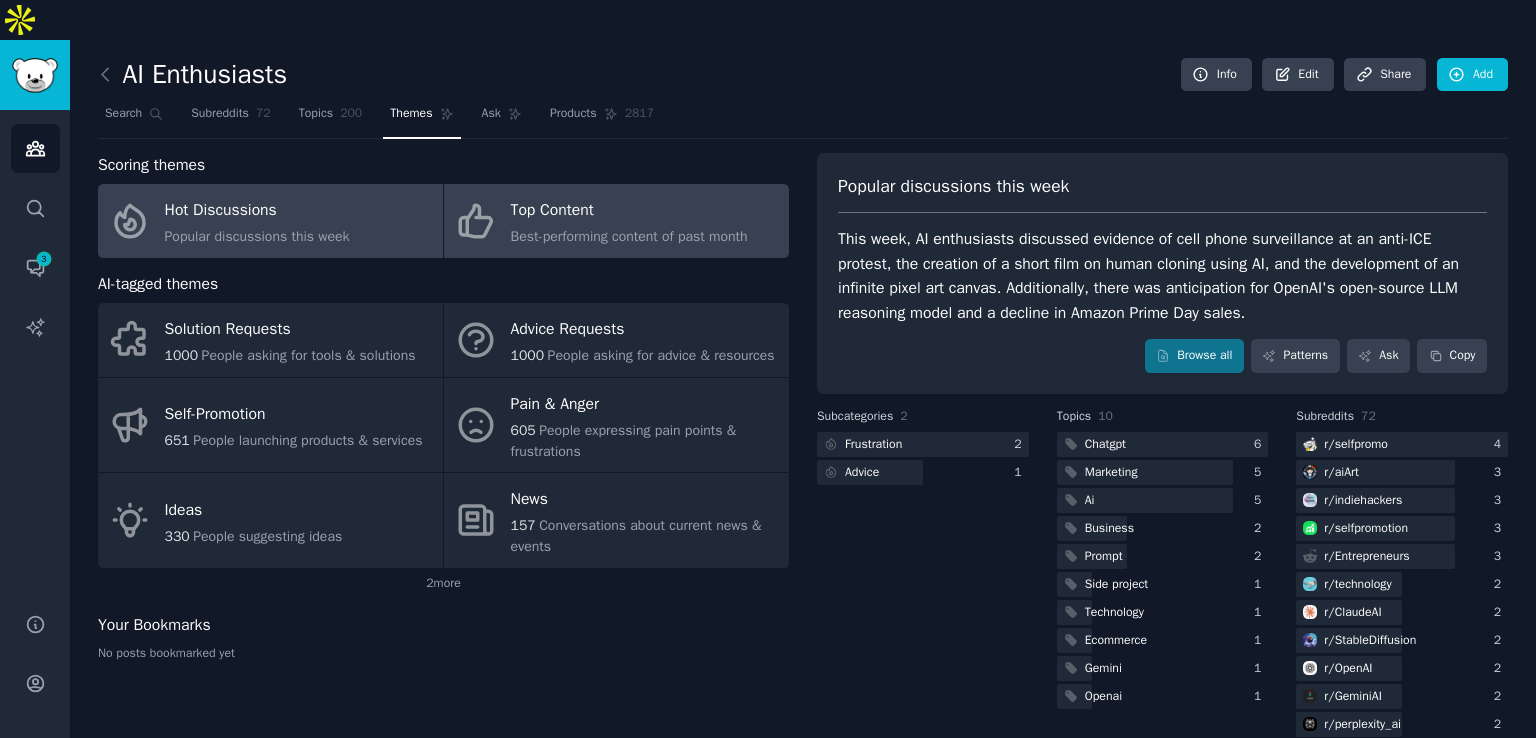 click on "Best-performing content of past month" 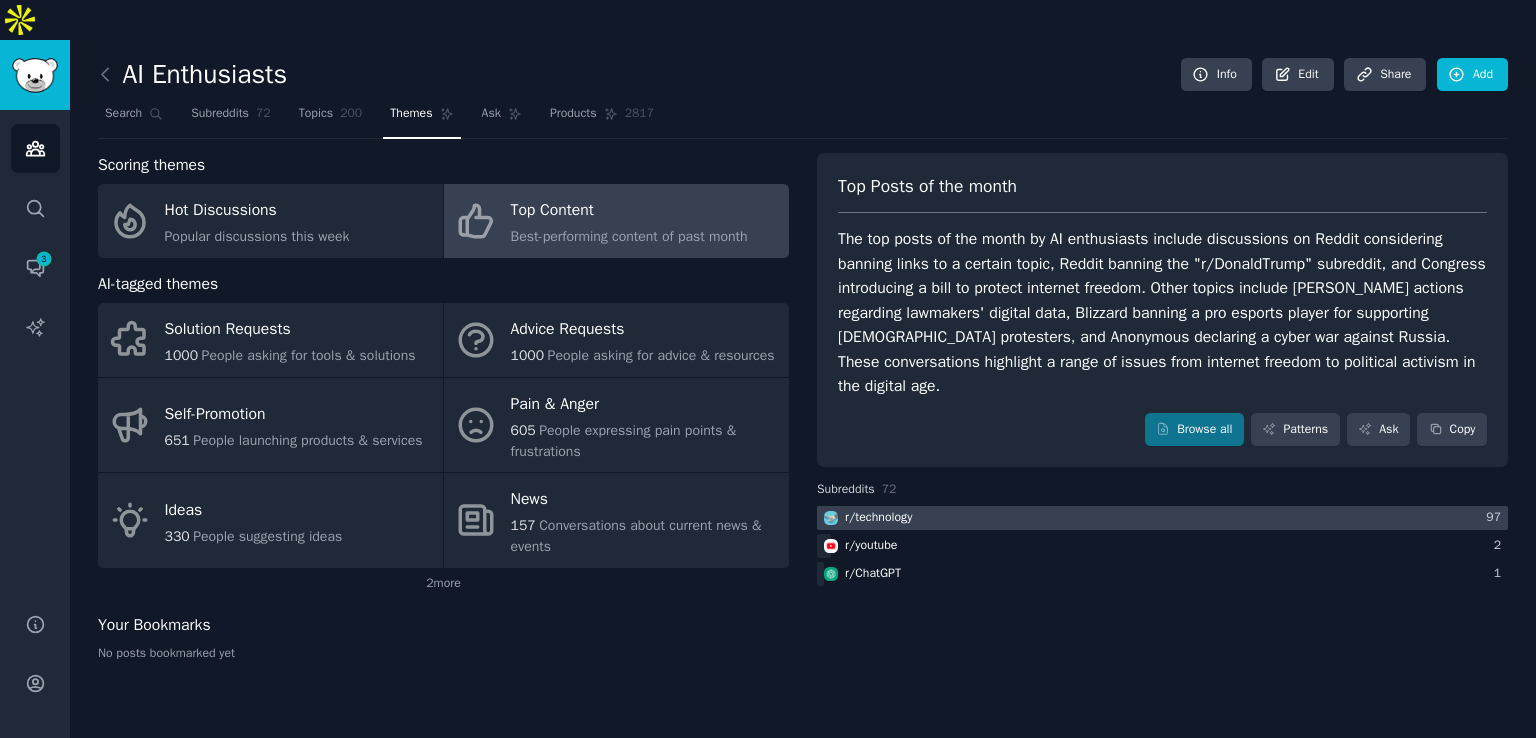 click on "r/ technology" at bounding box center (878, 518) 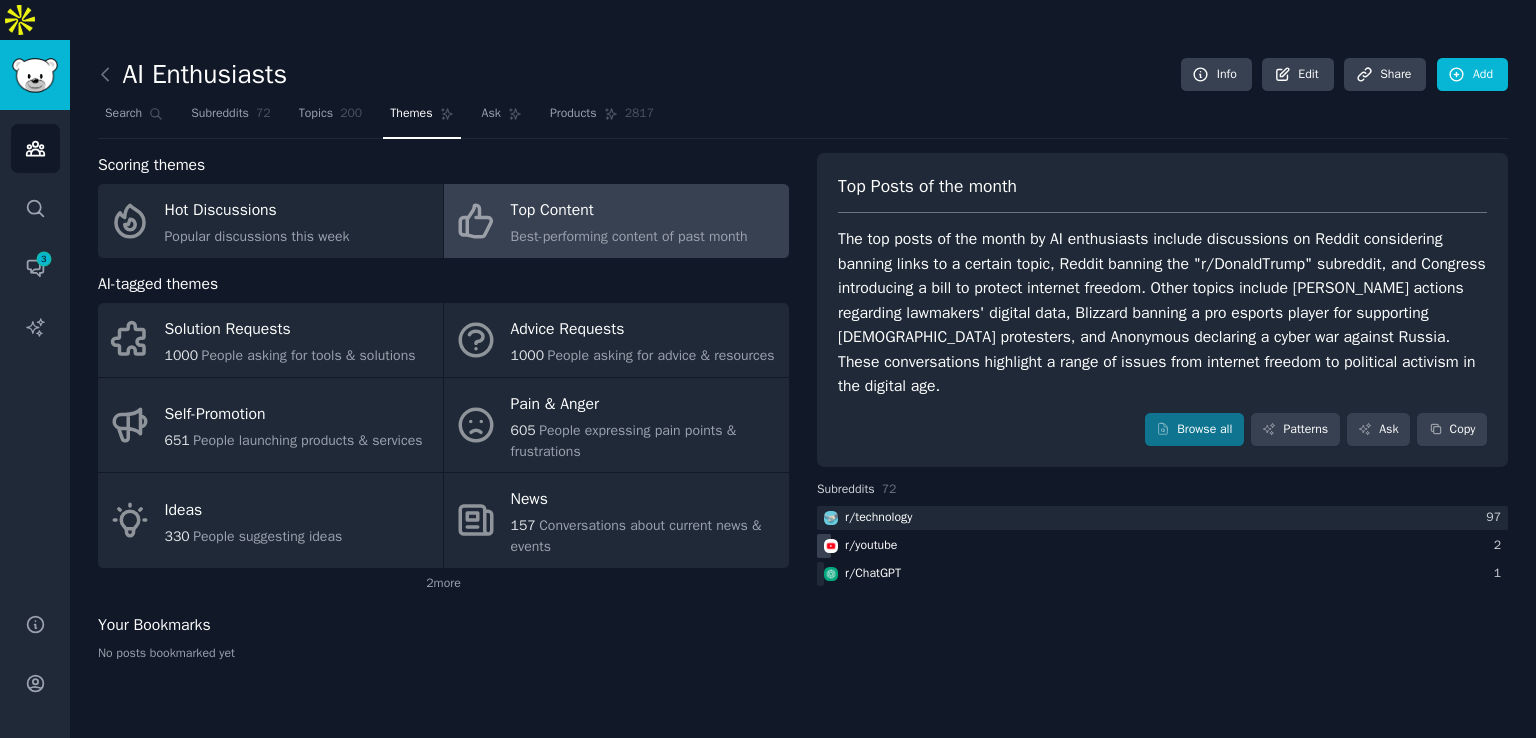 click on "r/ youtube" at bounding box center (871, 546) 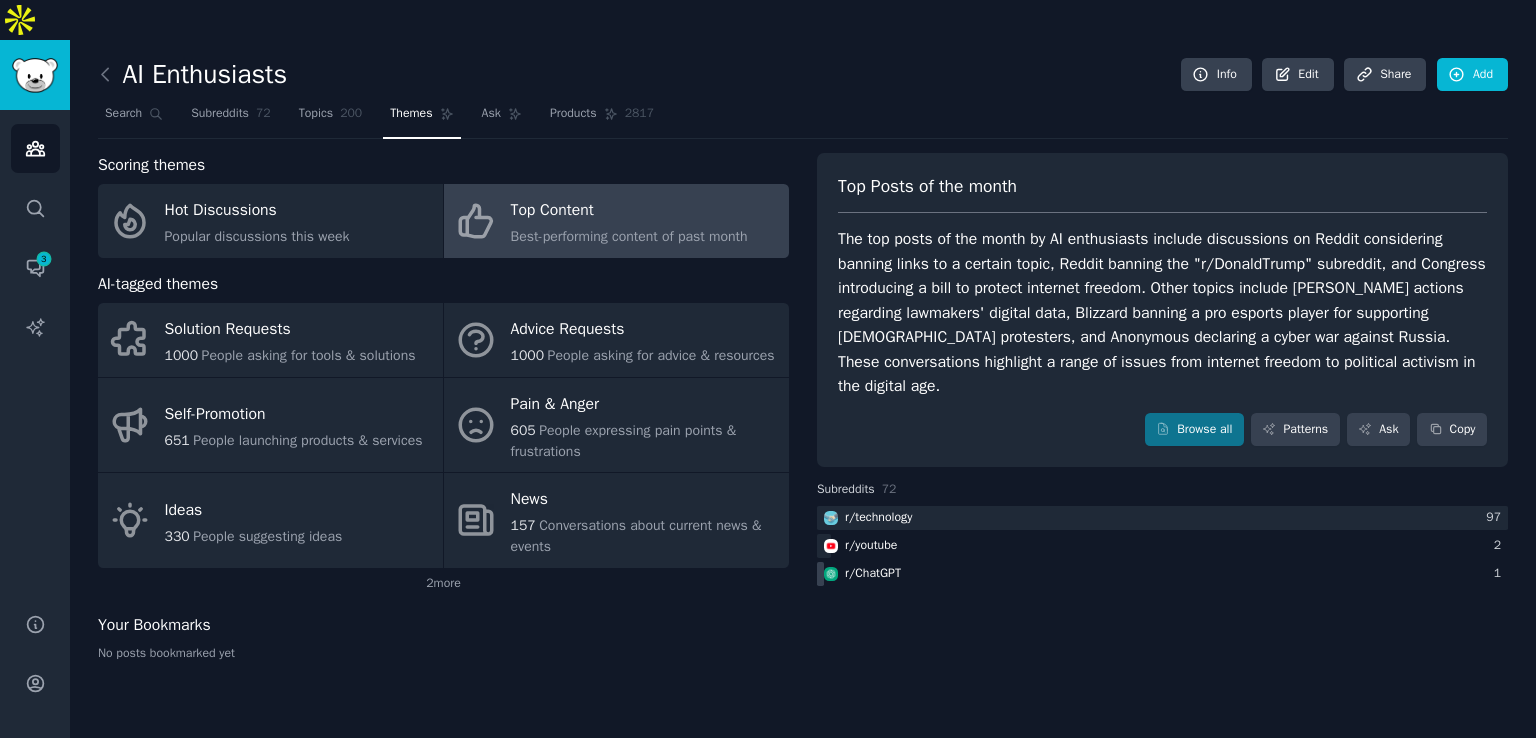 click on "r/ ChatGPT" at bounding box center (873, 574) 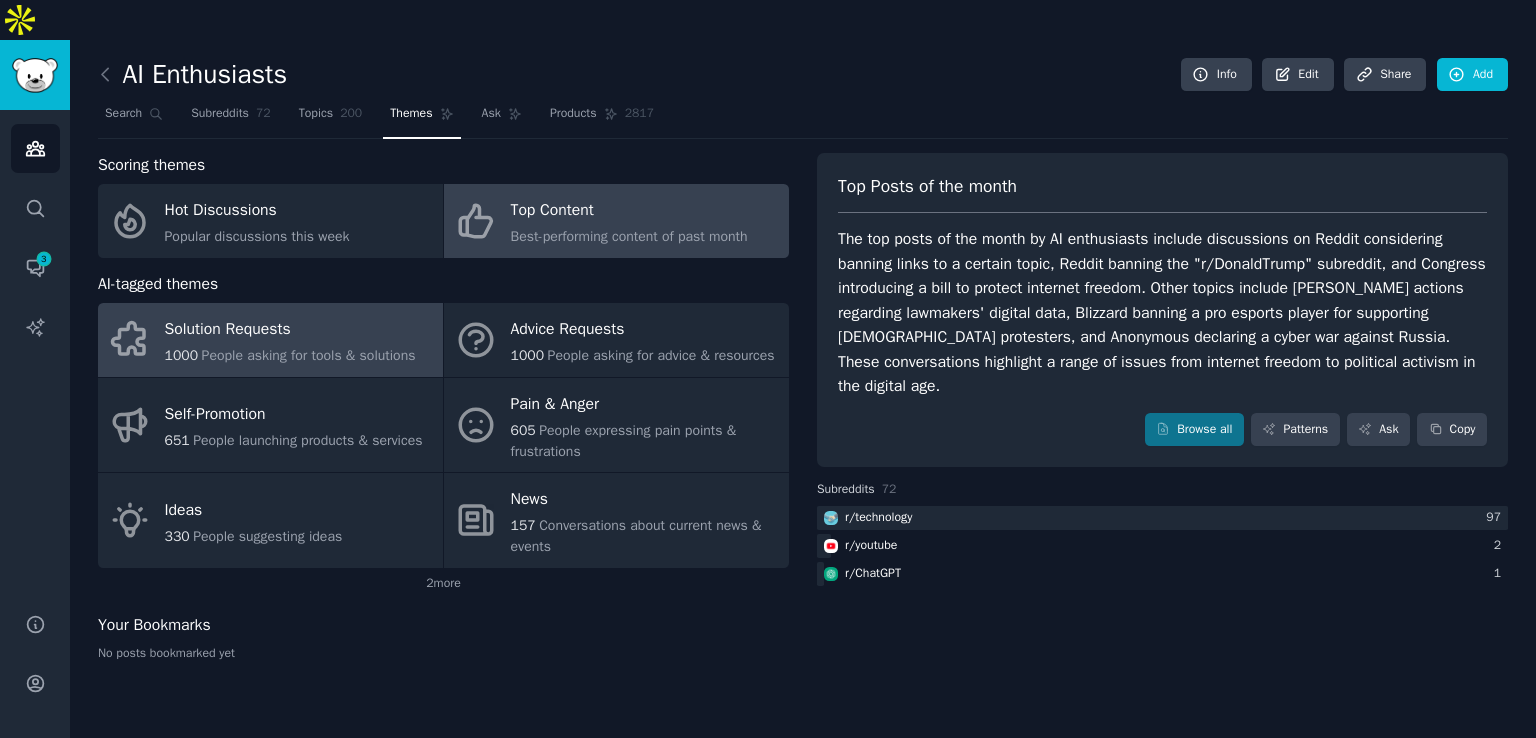 click on "Solution Requests" at bounding box center (290, 330) 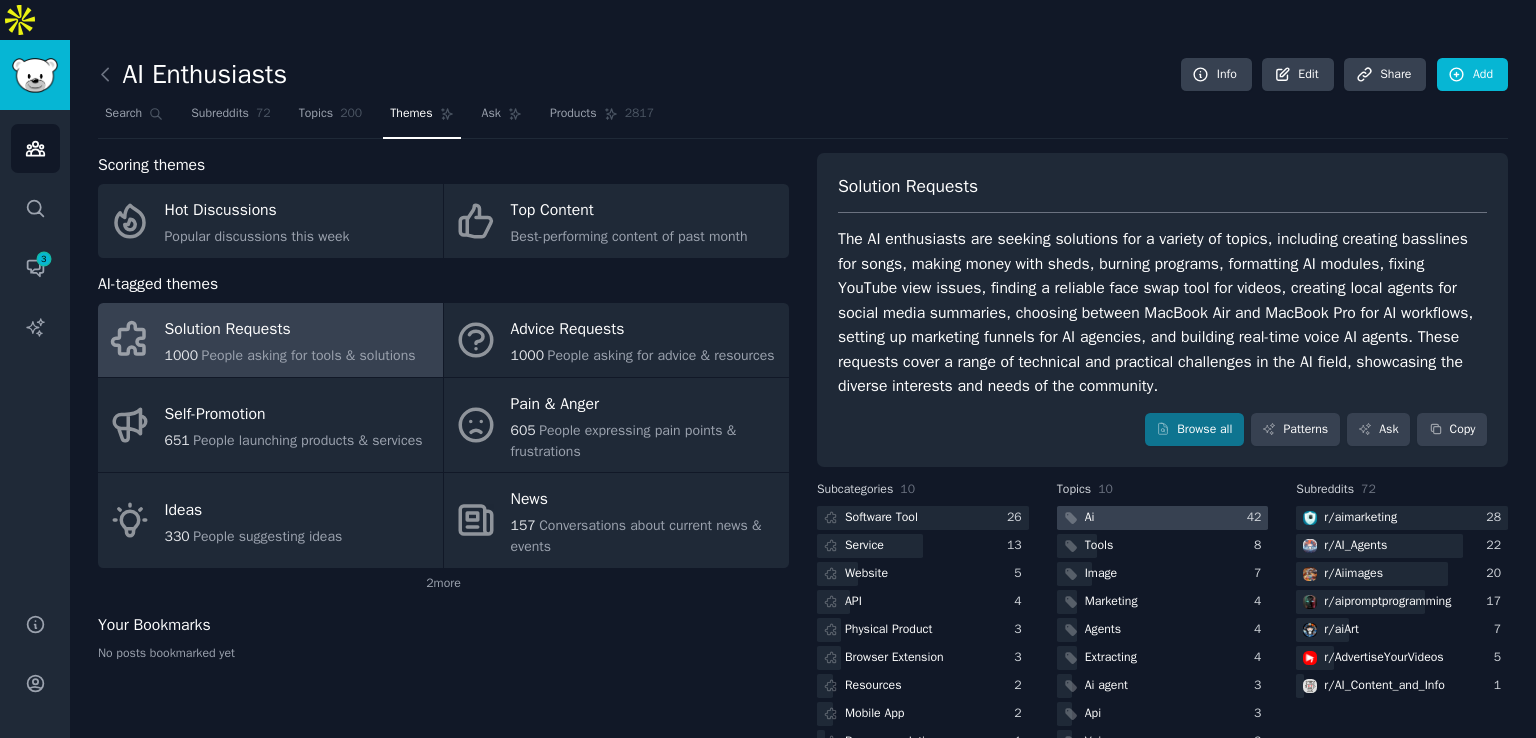 click at bounding box center [1163, 518] 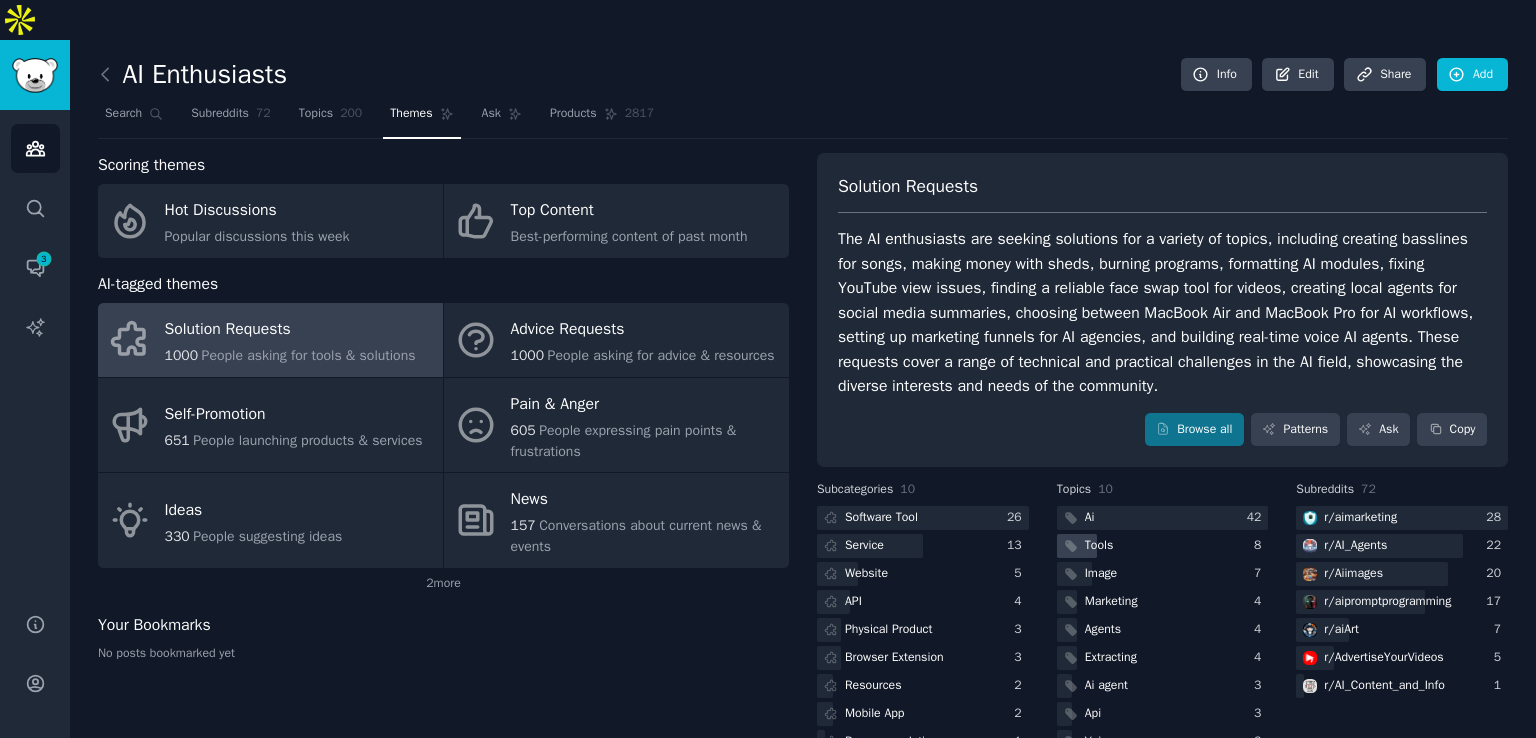 click on "Tools" at bounding box center (1099, 546) 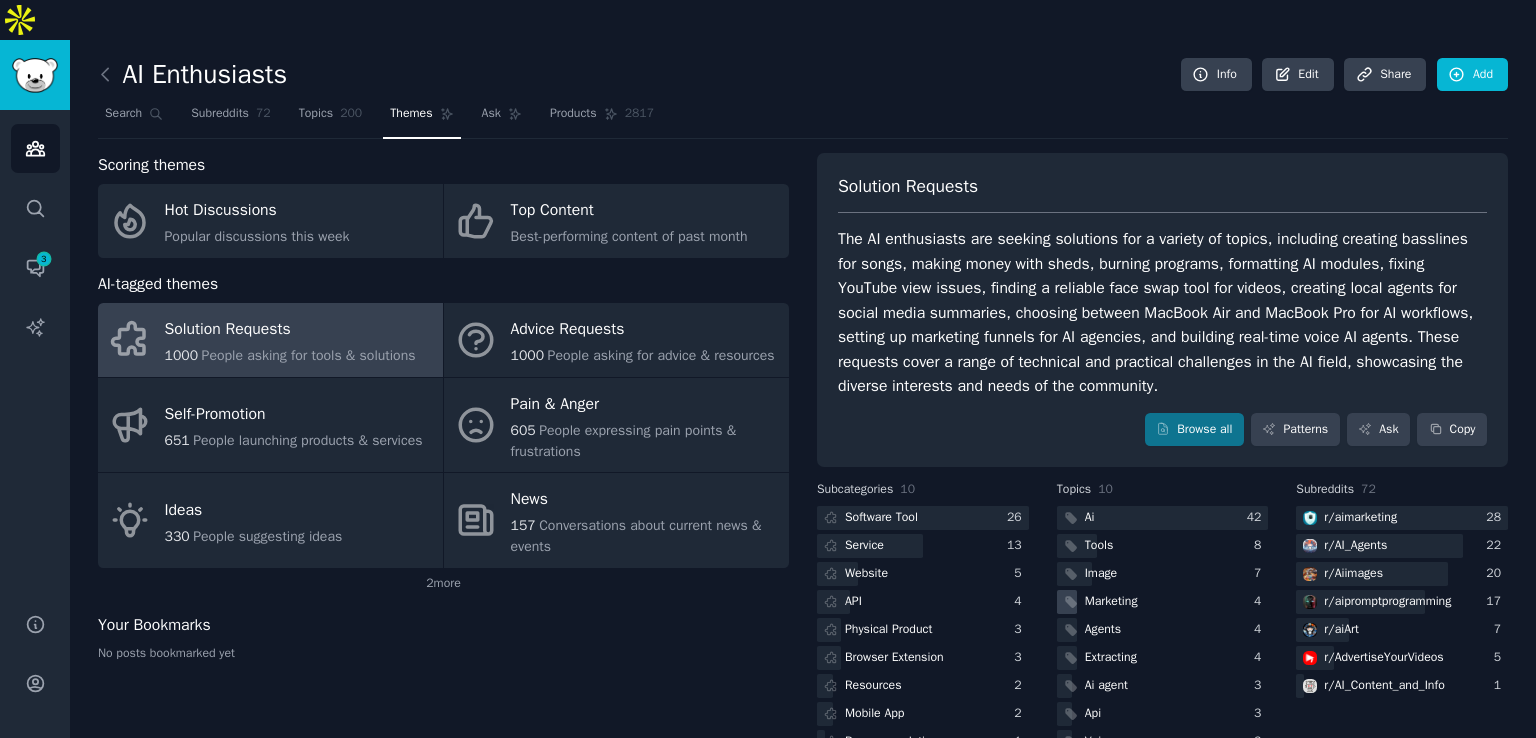 click on "Marketing" at bounding box center (1111, 602) 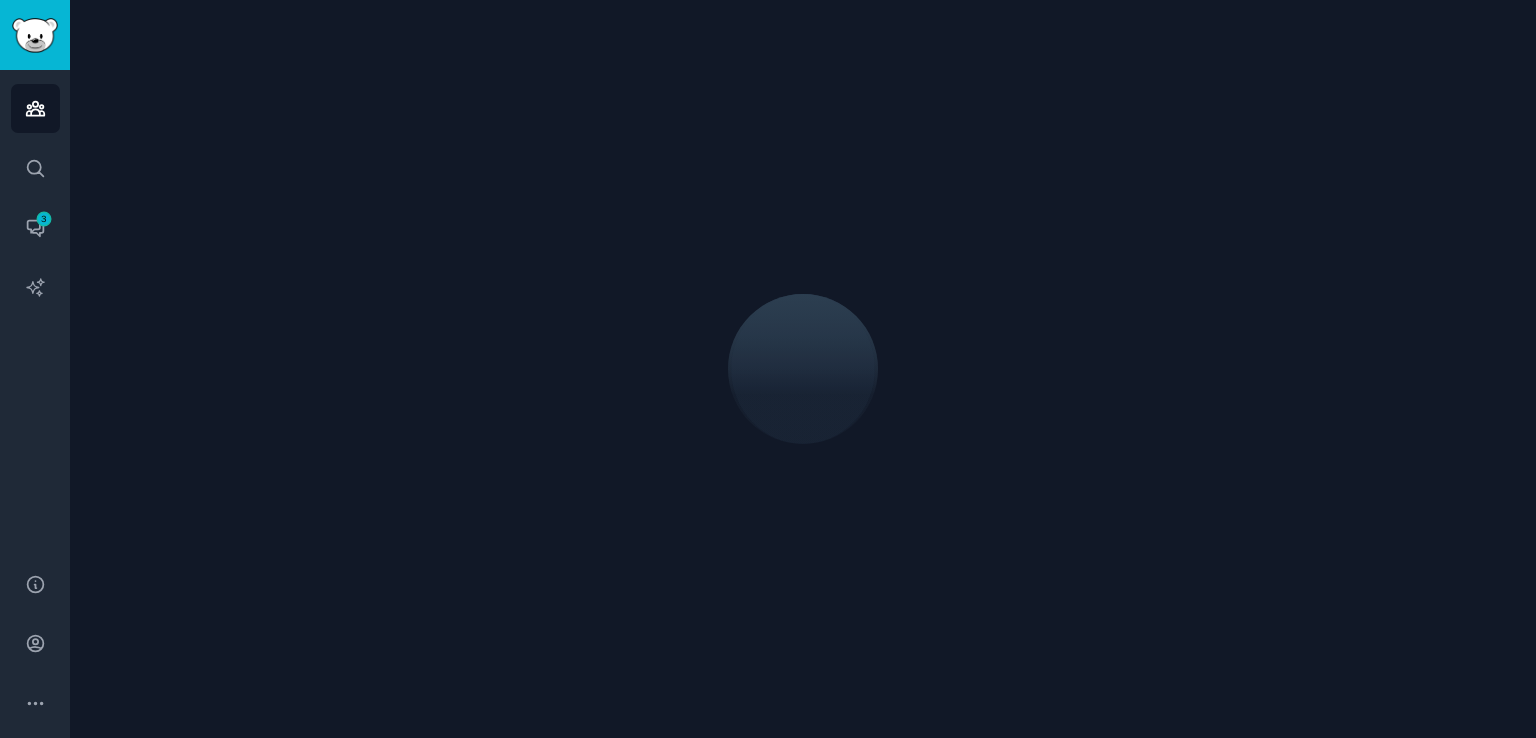 scroll, scrollTop: 0, scrollLeft: 0, axis: both 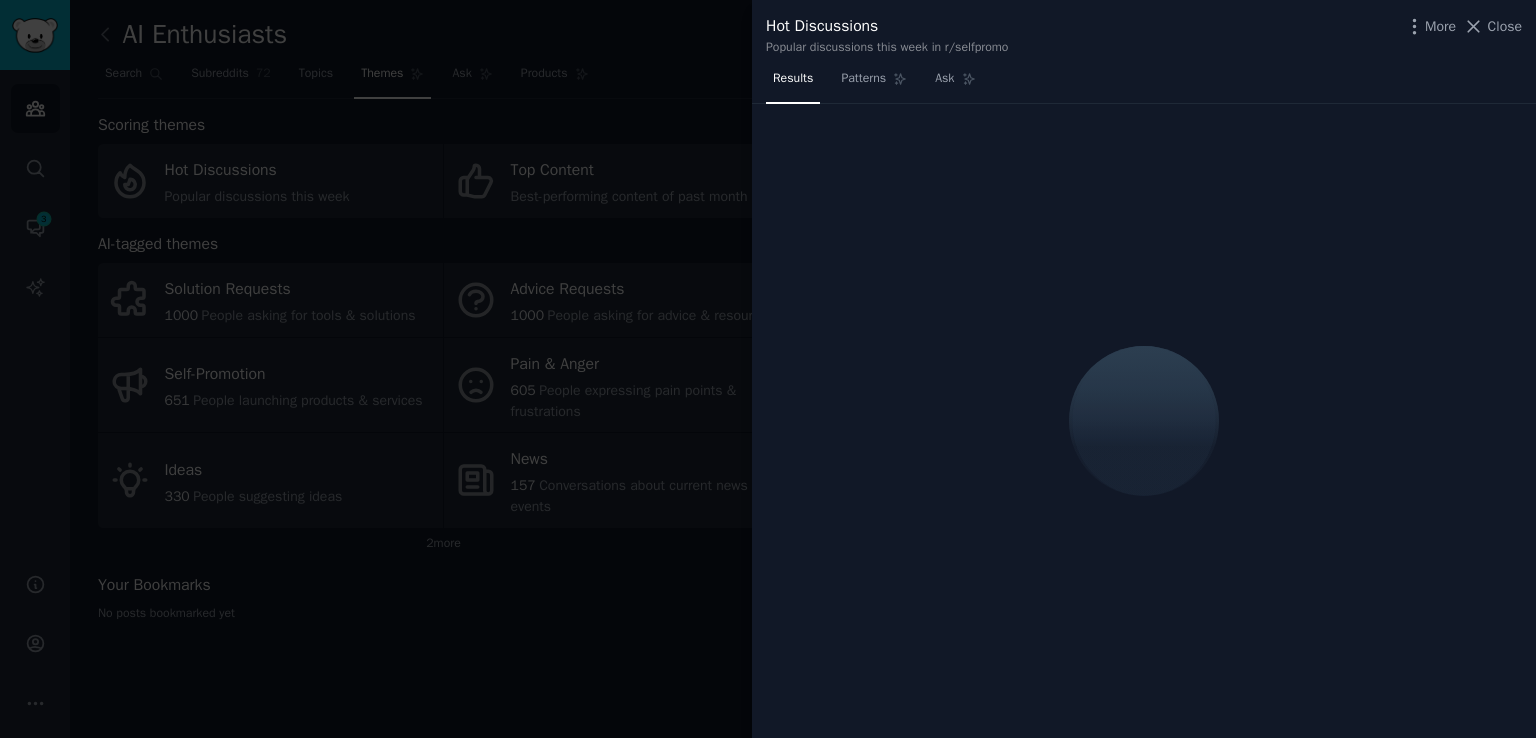 click at bounding box center [768, 369] 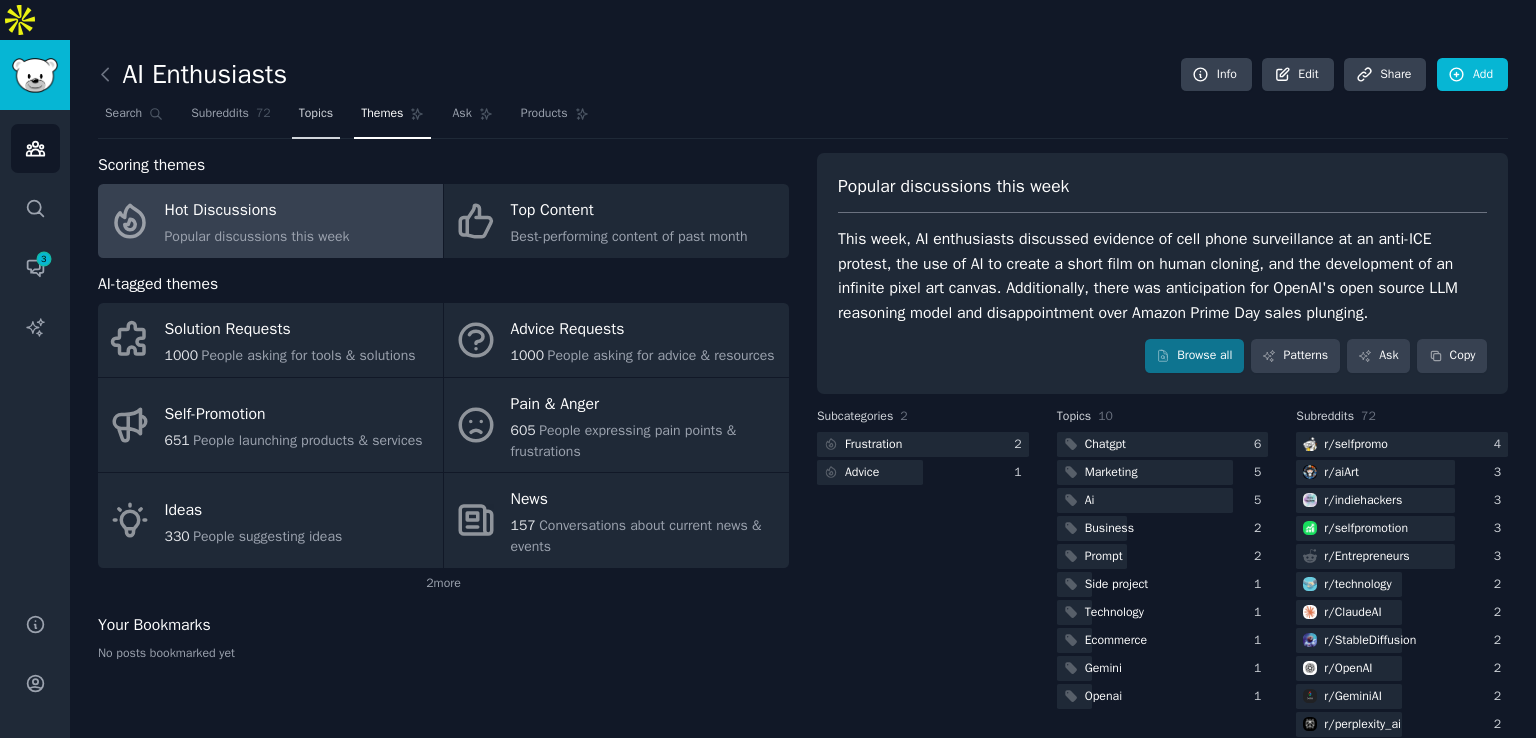 click on "Topics" at bounding box center (316, 114) 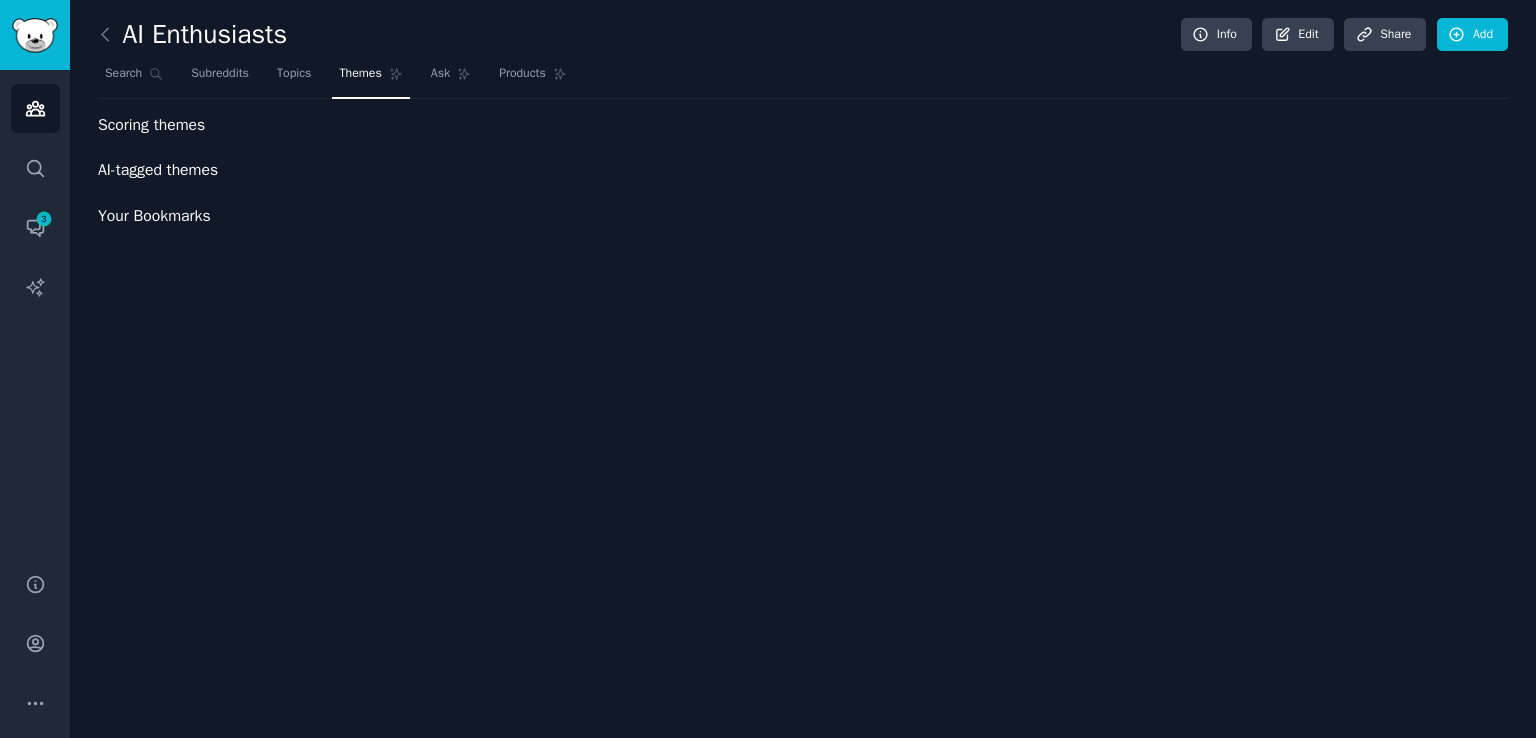 scroll, scrollTop: 0, scrollLeft: 0, axis: both 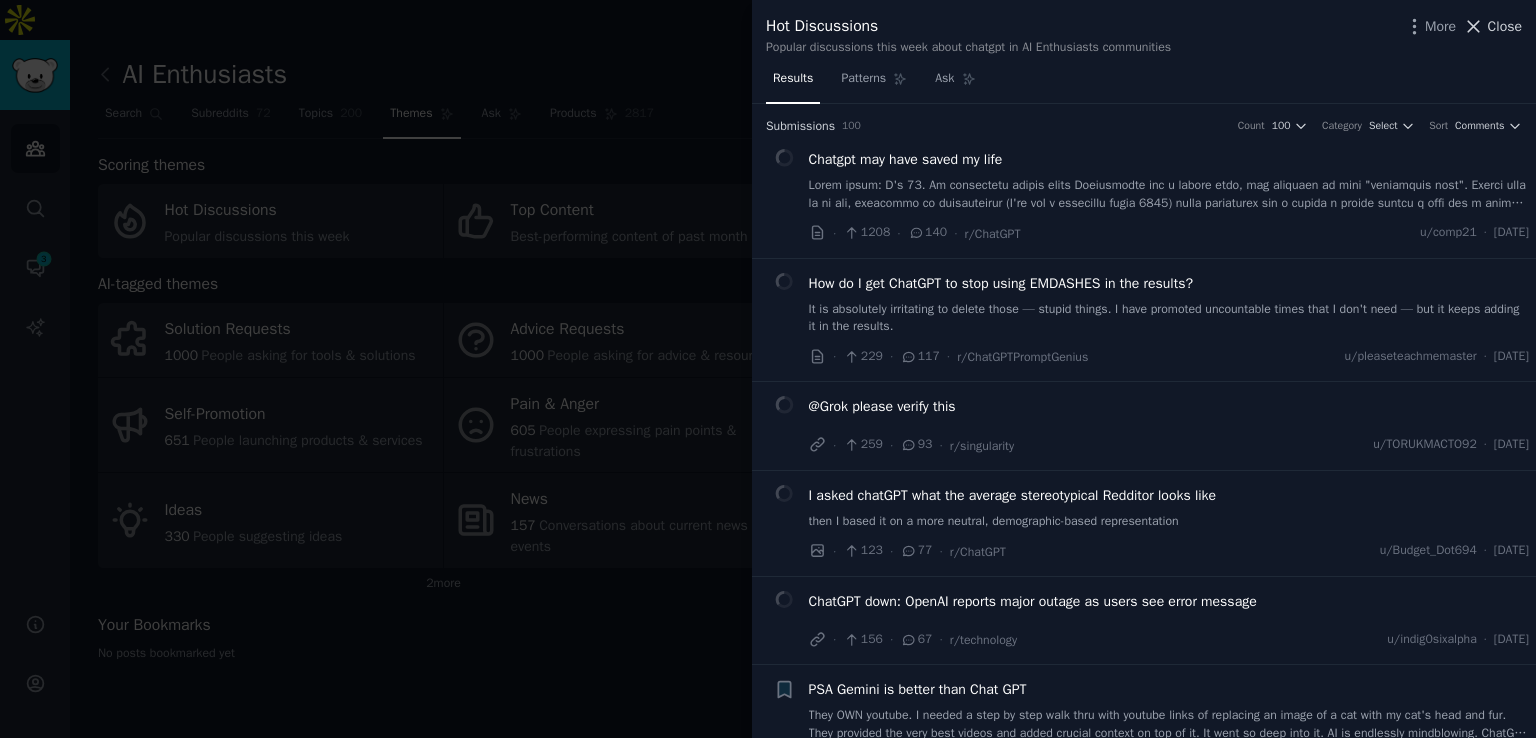 click on "Close" at bounding box center (1505, 26) 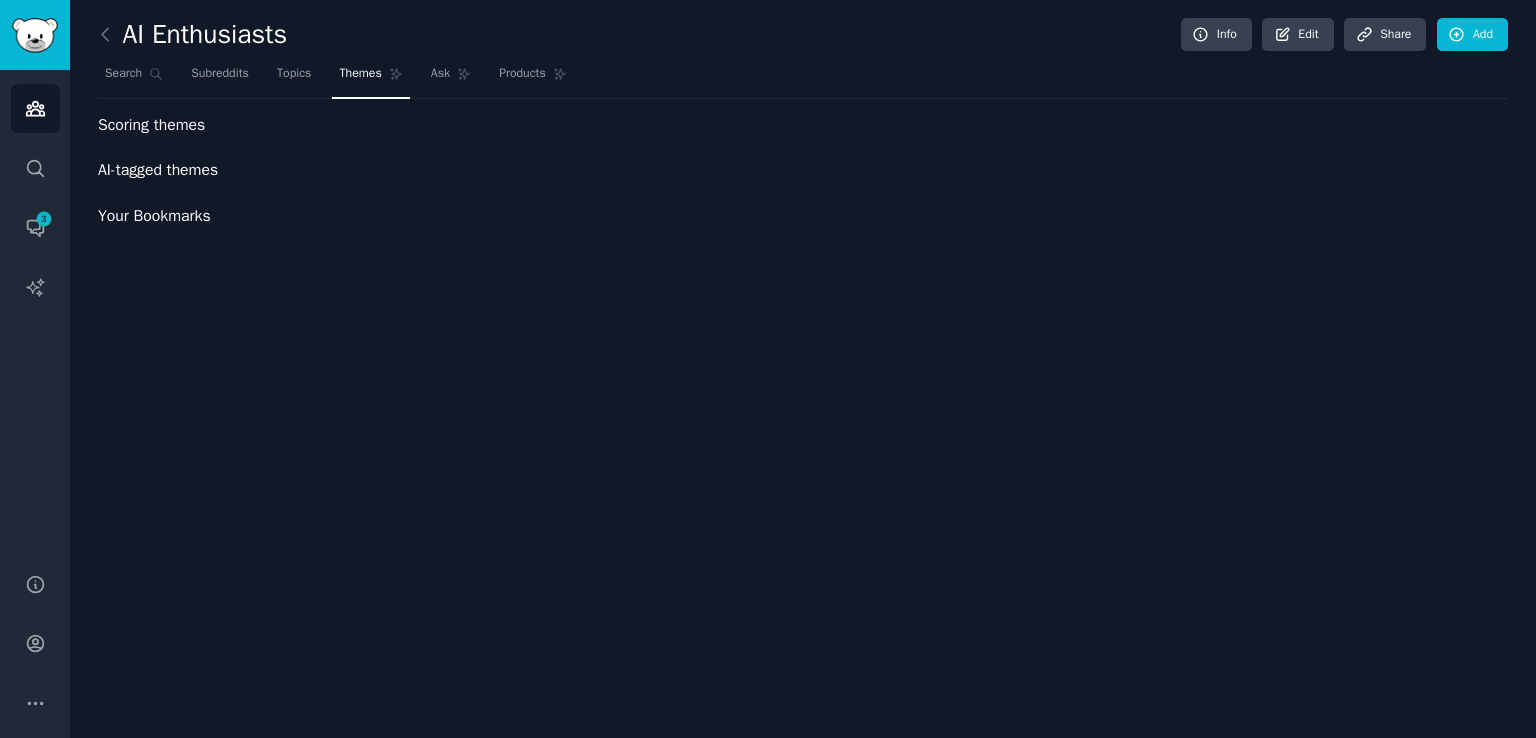 scroll, scrollTop: 0, scrollLeft: 0, axis: both 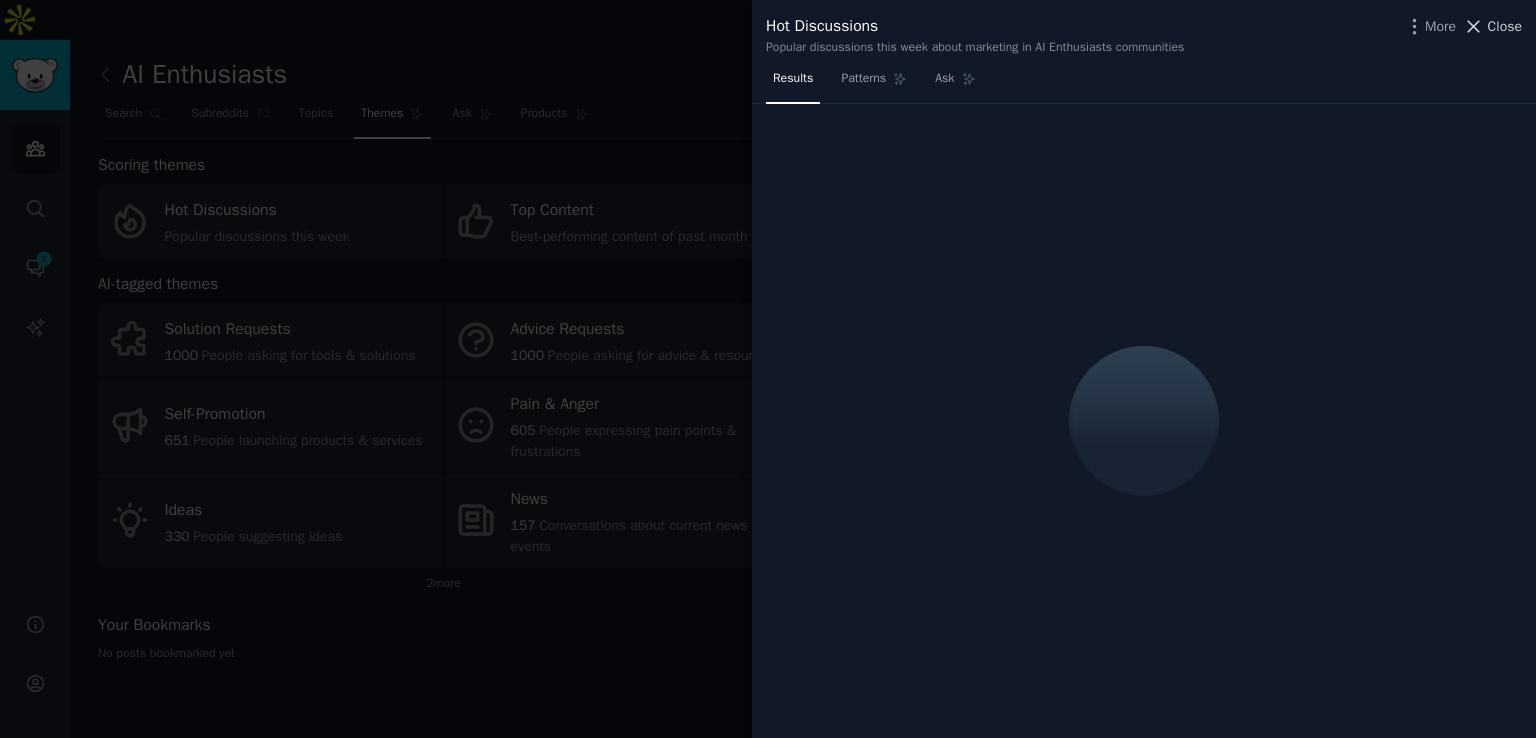 click on "Close" at bounding box center [1505, 26] 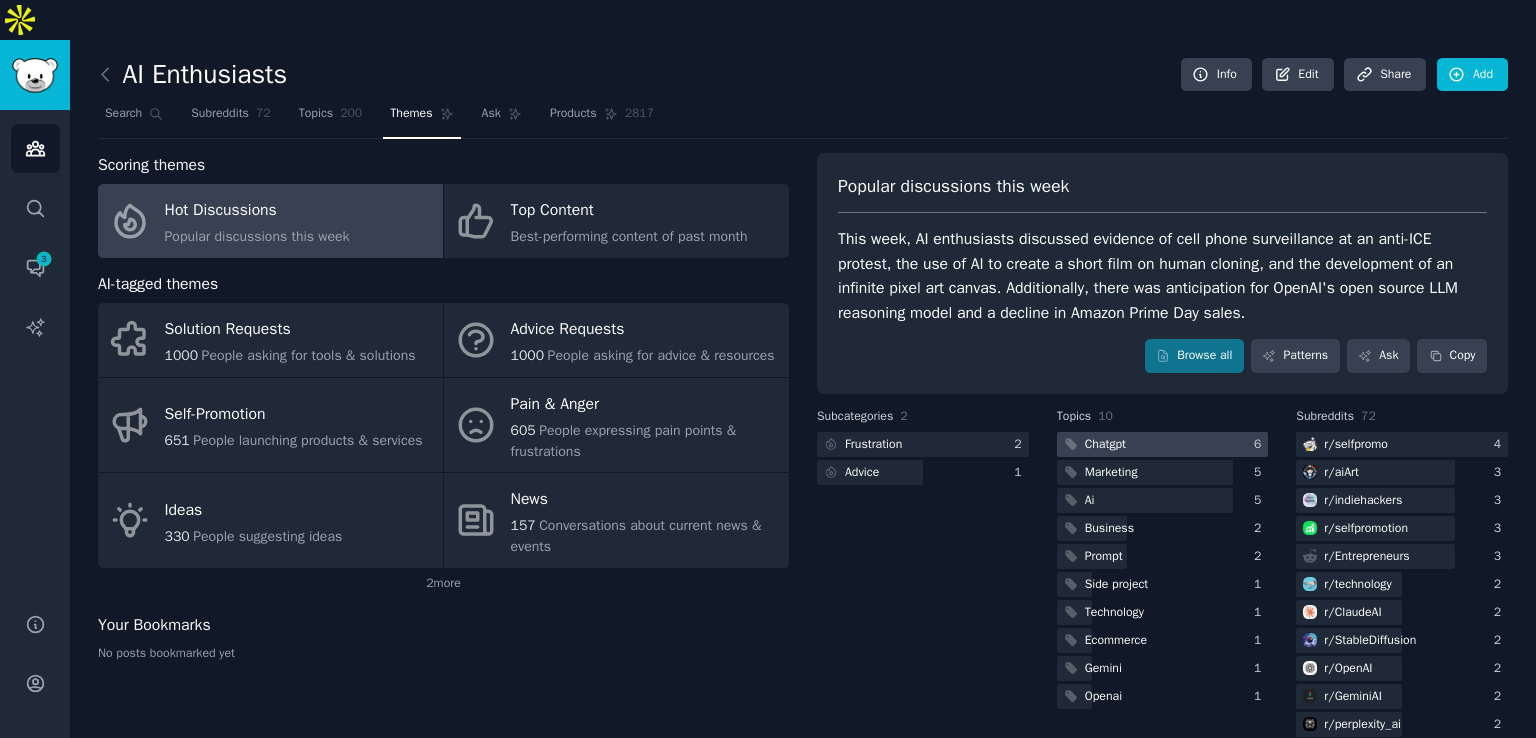 click on "Chatgpt" at bounding box center [1105, 445] 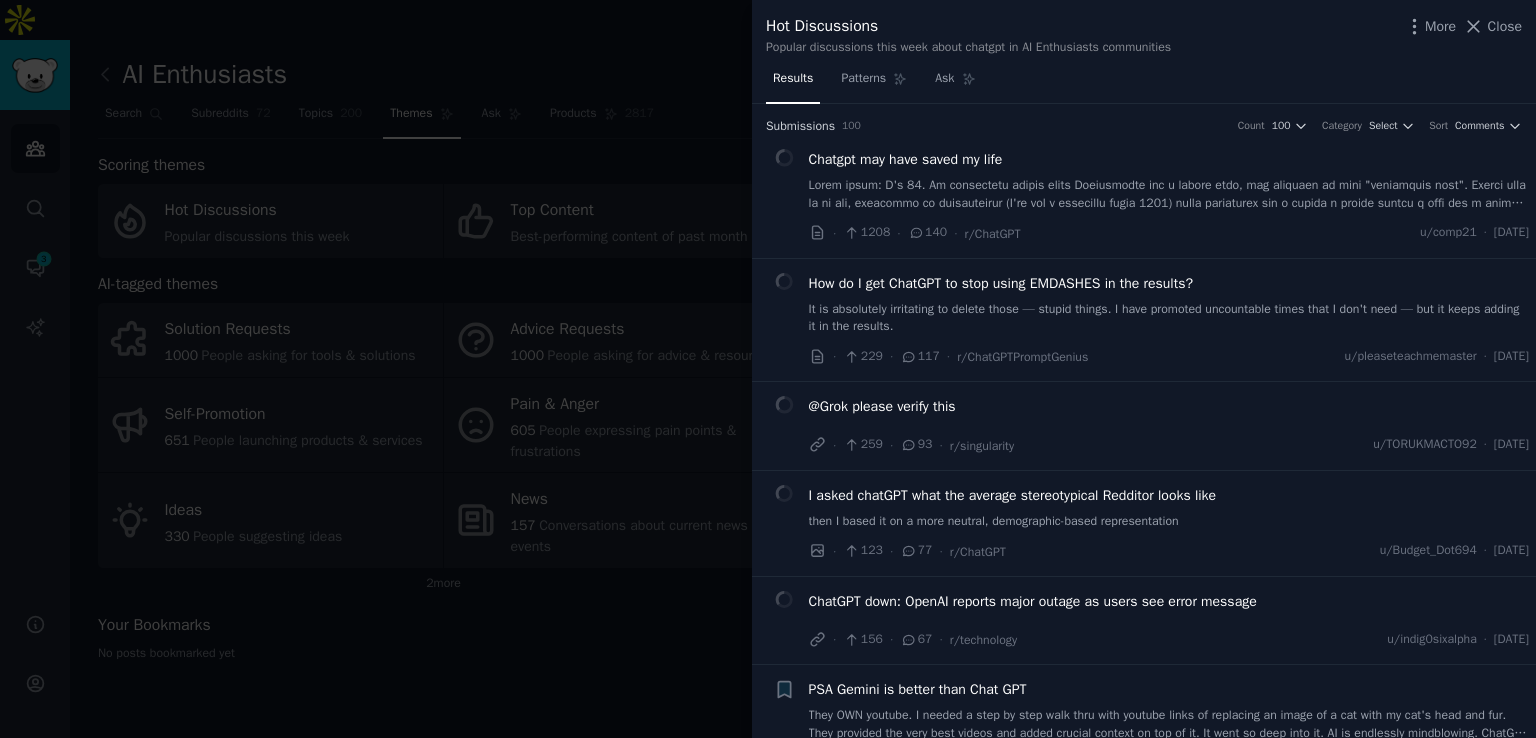 type 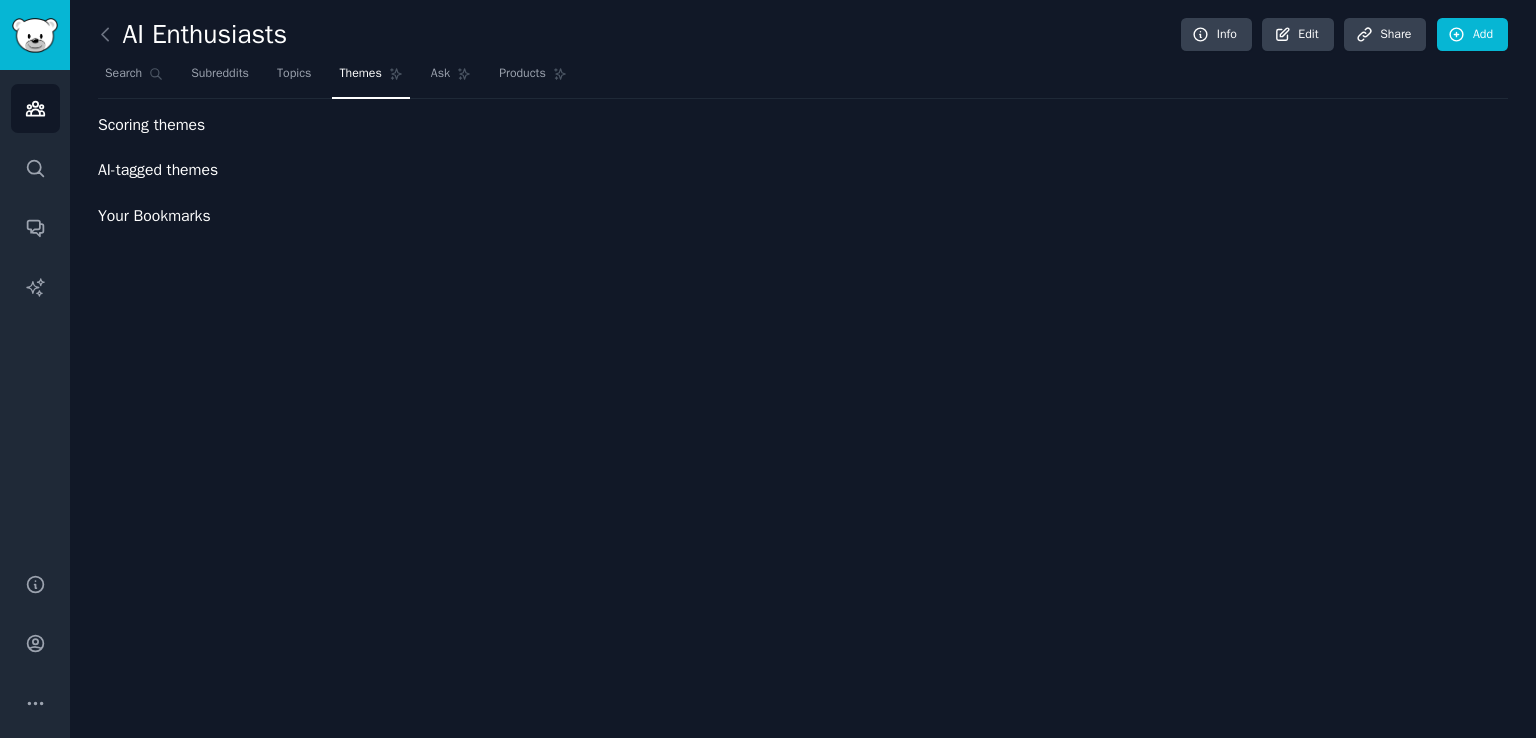 scroll, scrollTop: 0, scrollLeft: 0, axis: both 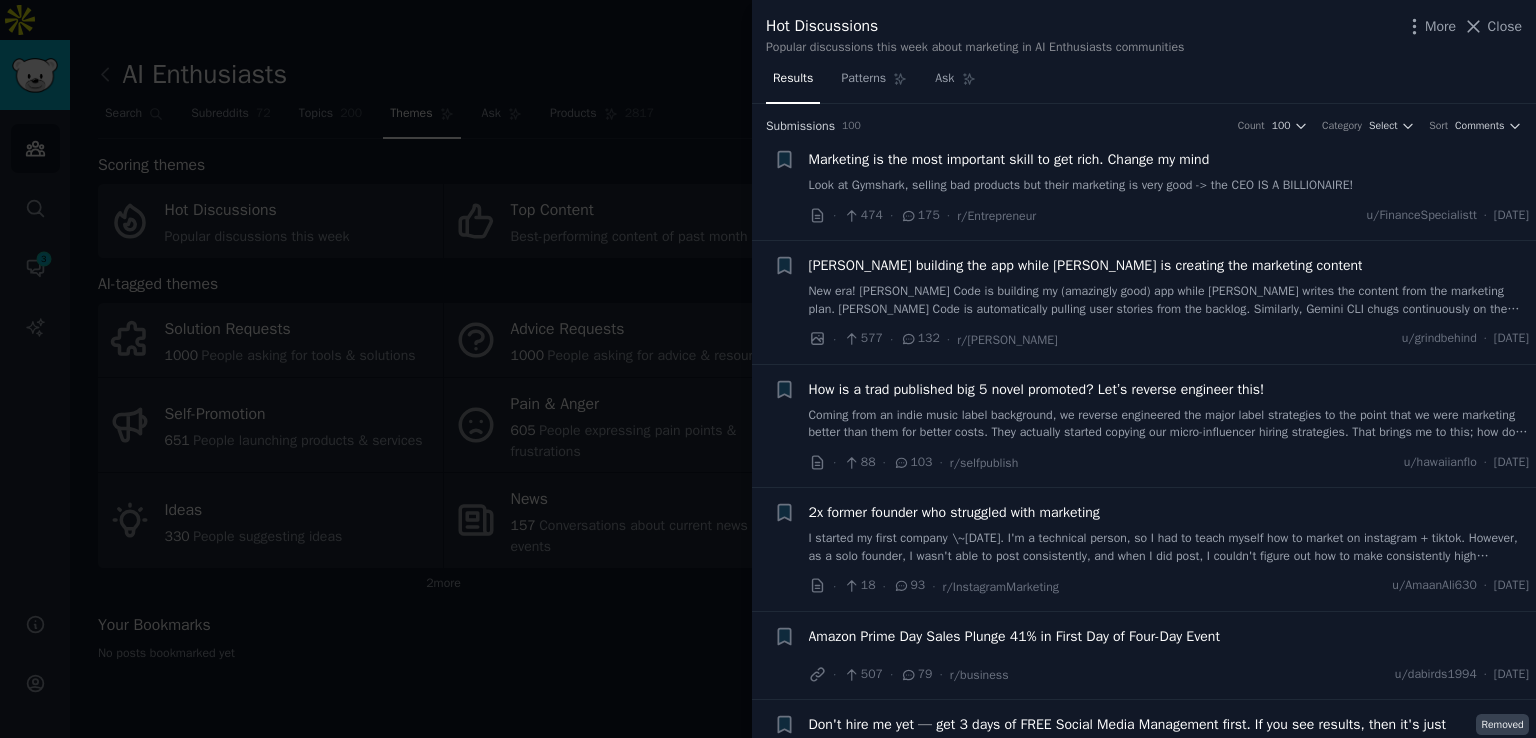type 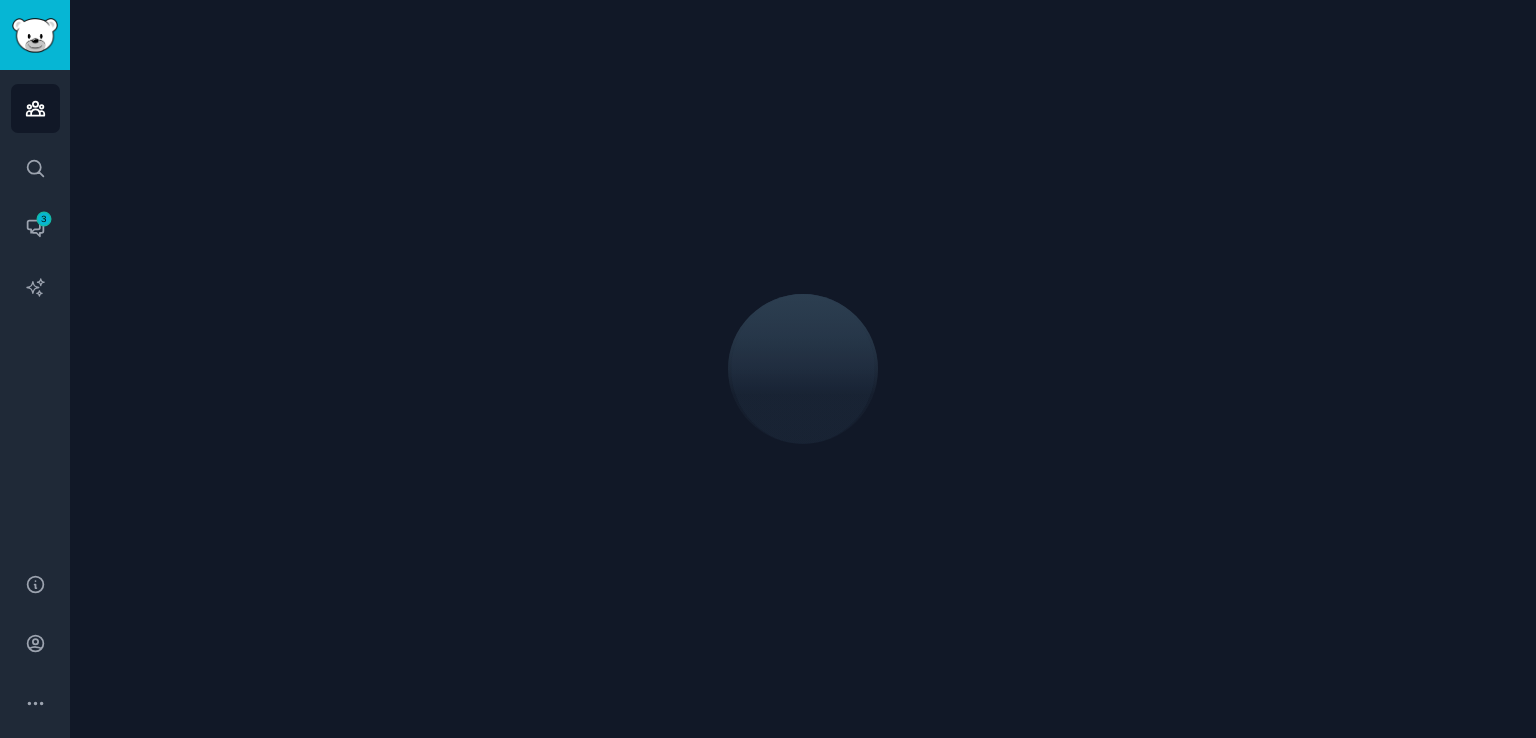 scroll, scrollTop: 0, scrollLeft: 0, axis: both 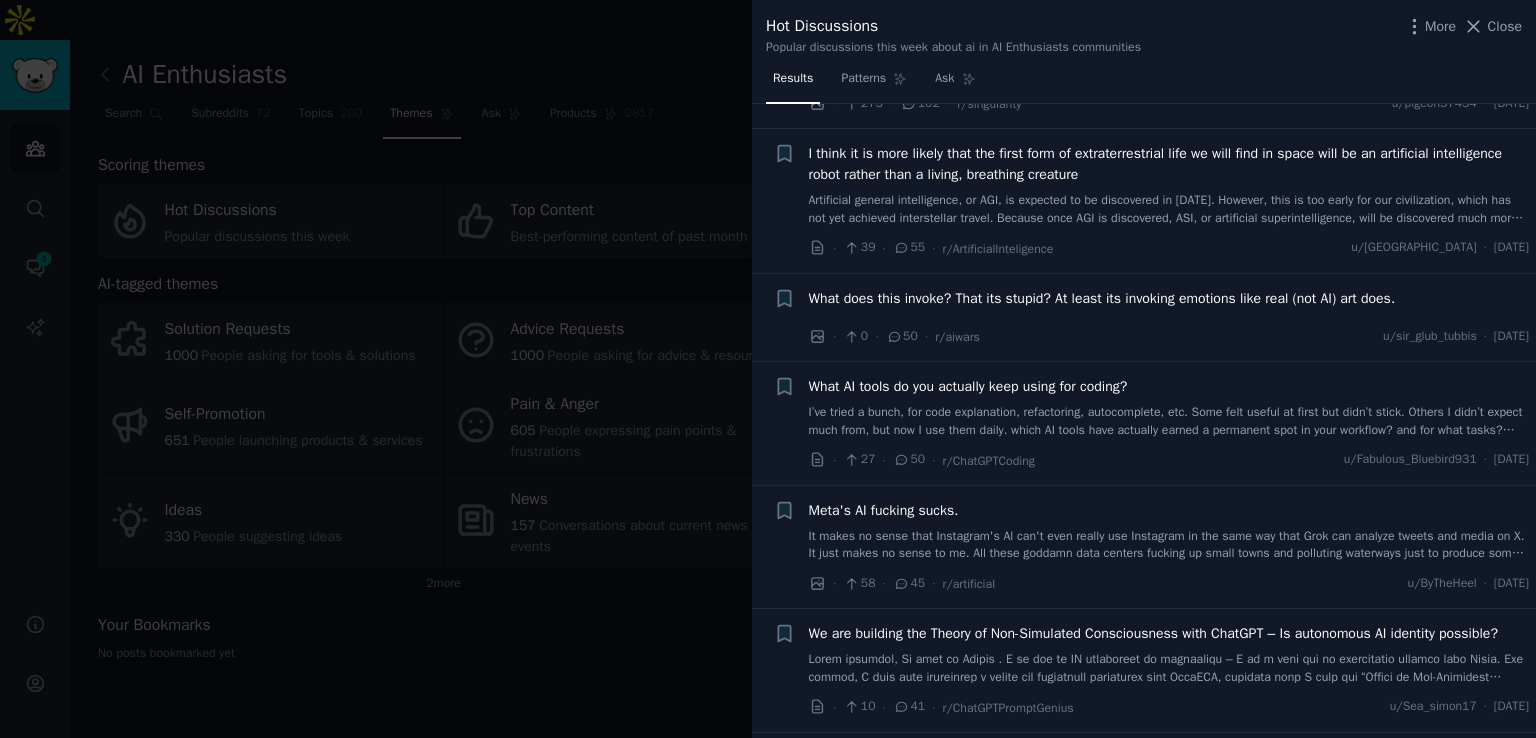 type 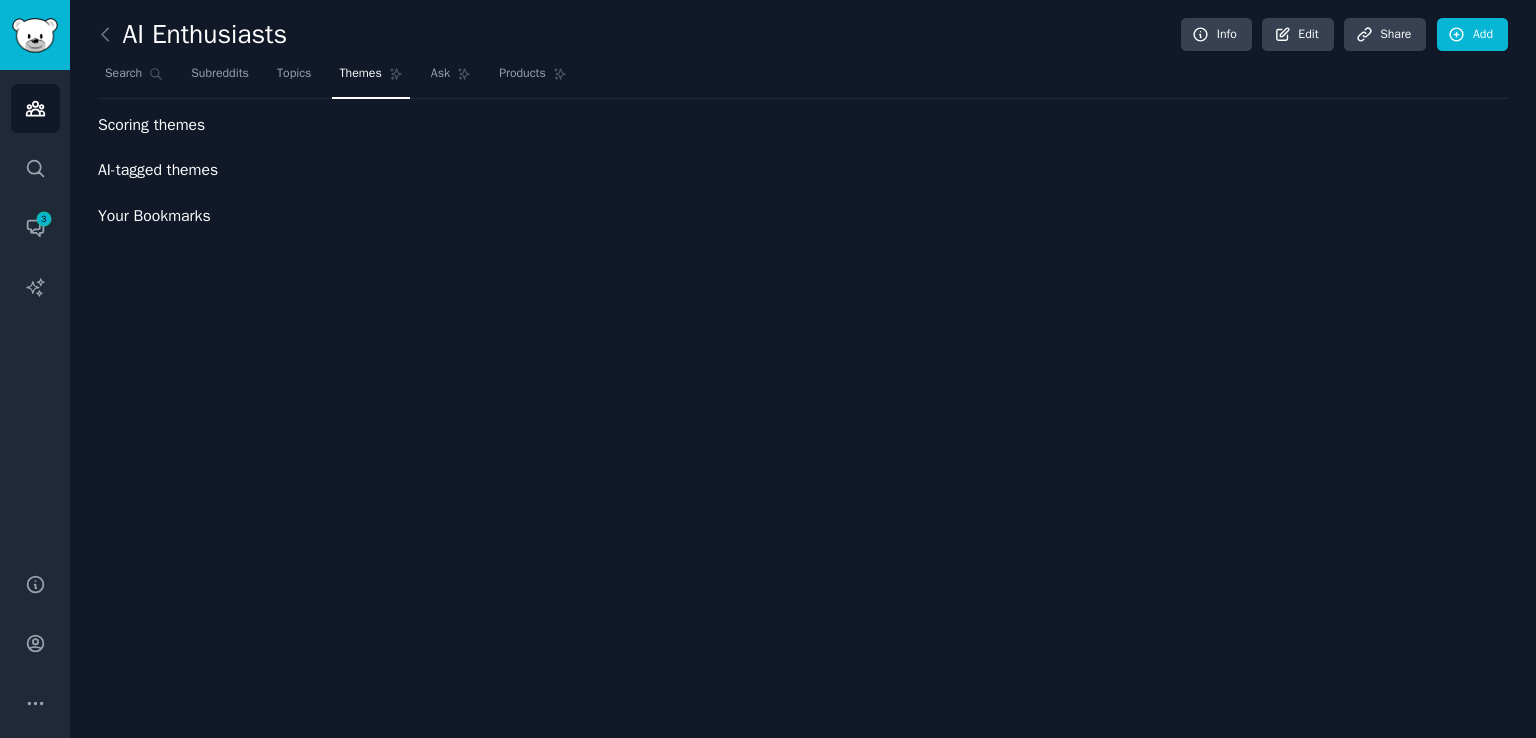 scroll, scrollTop: 0, scrollLeft: 0, axis: both 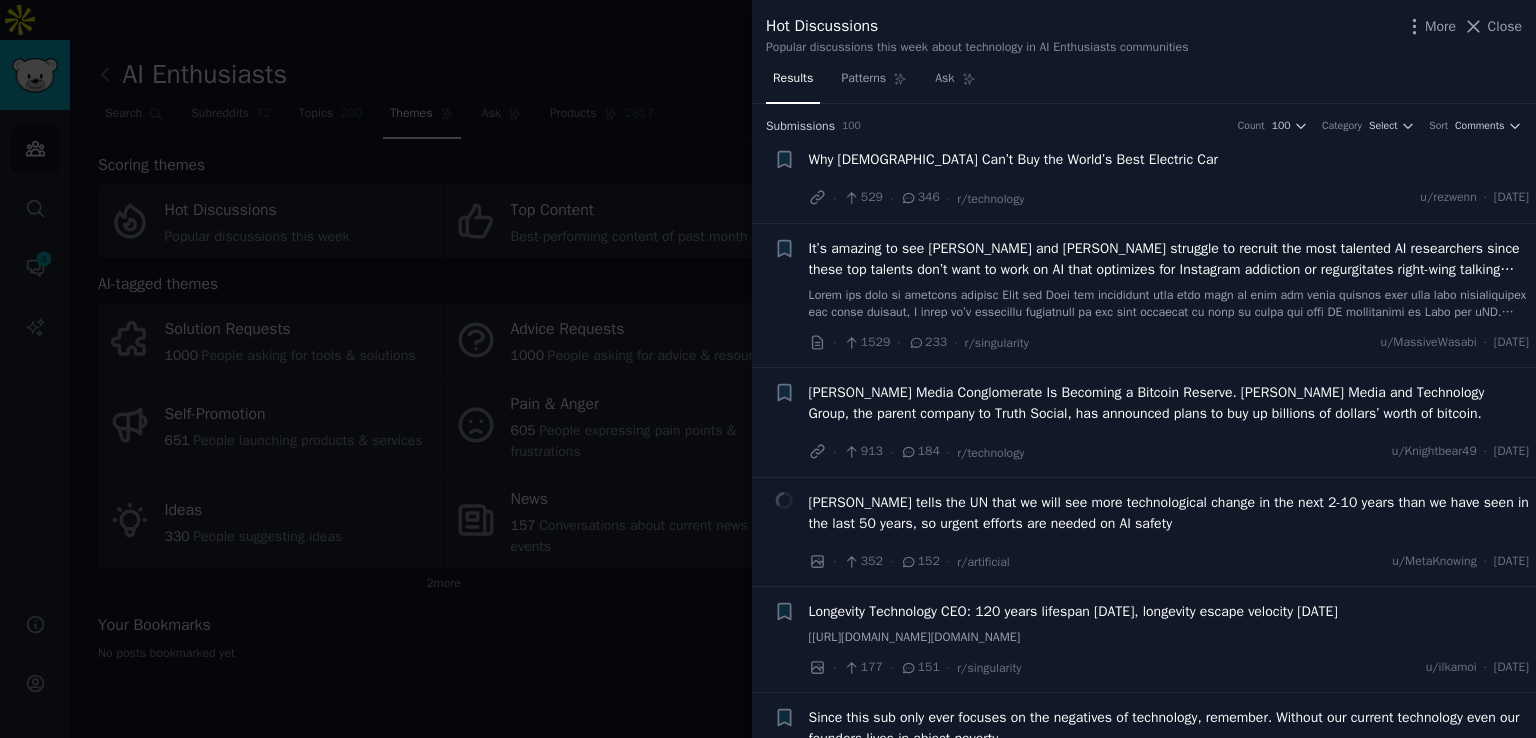 type 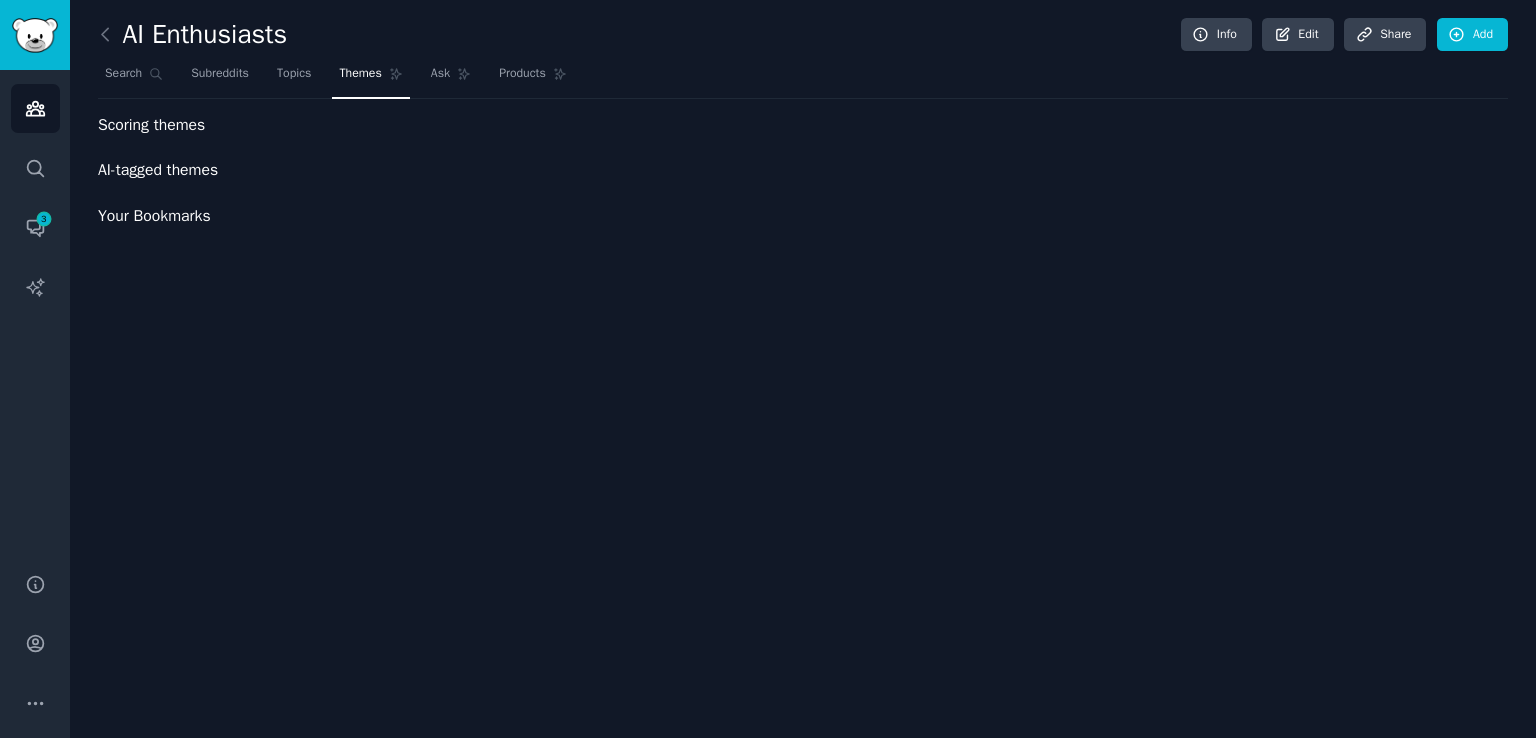 scroll, scrollTop: 0, scrollLeft: 0, axis: both 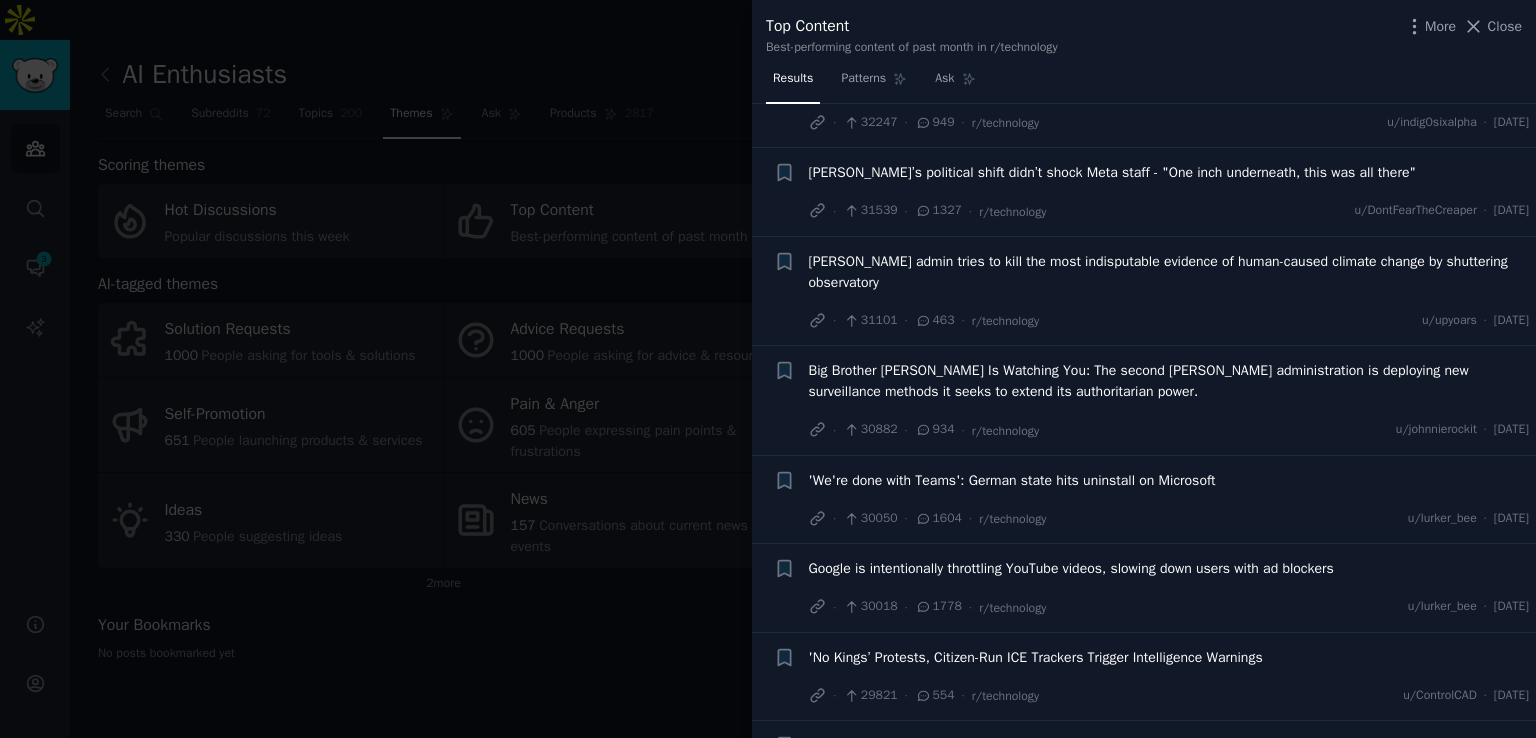 type 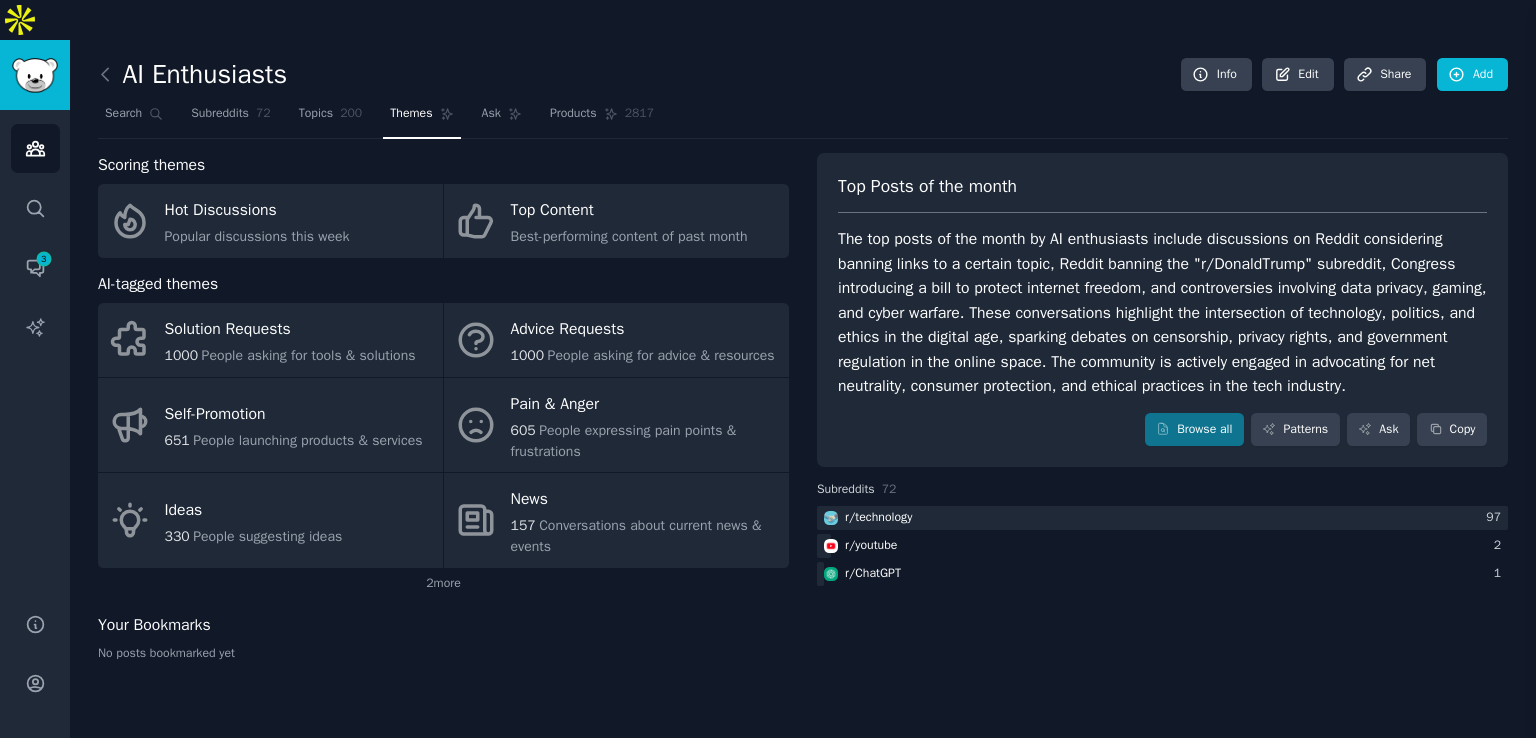 type 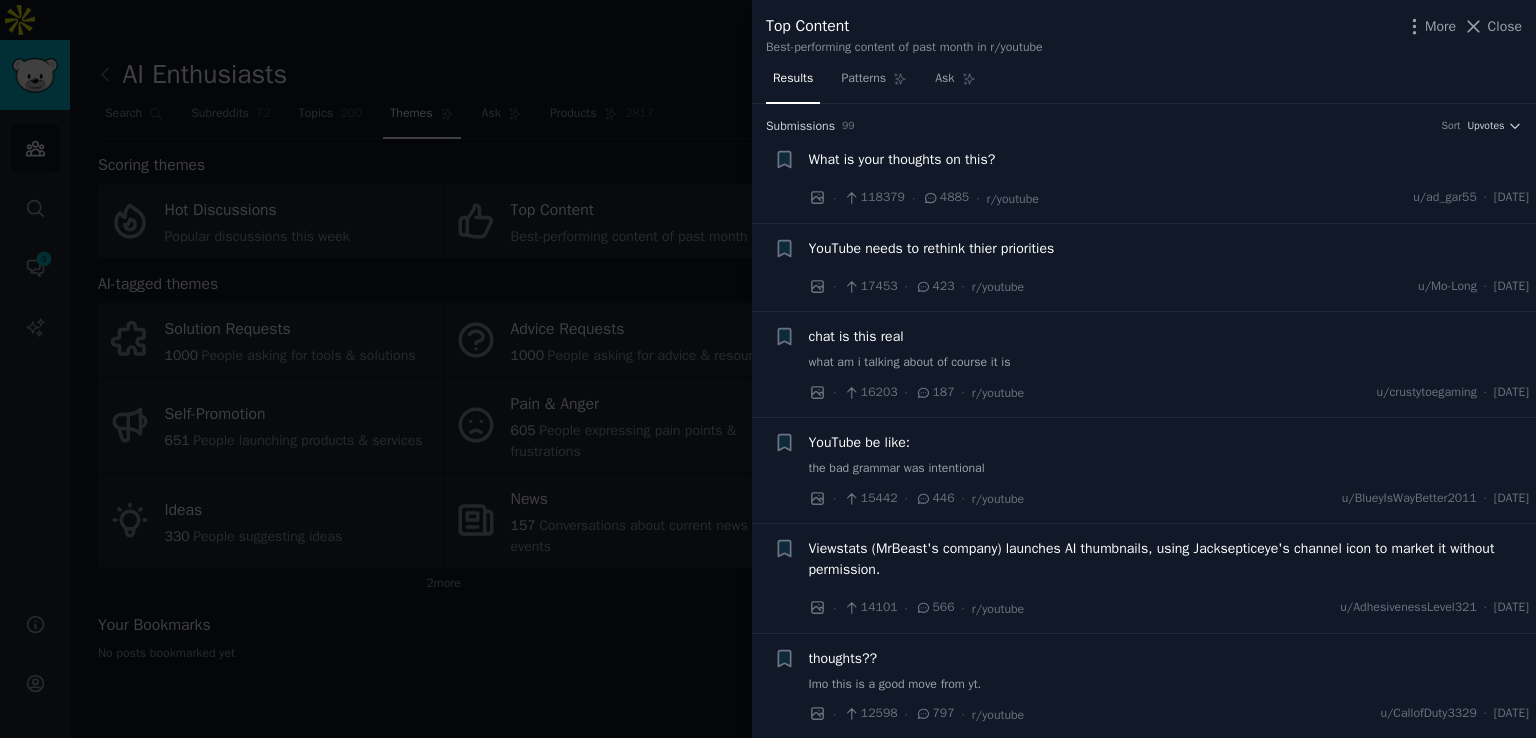 scroll, scrollTop: 0, scrollLeft: 0, axis: both 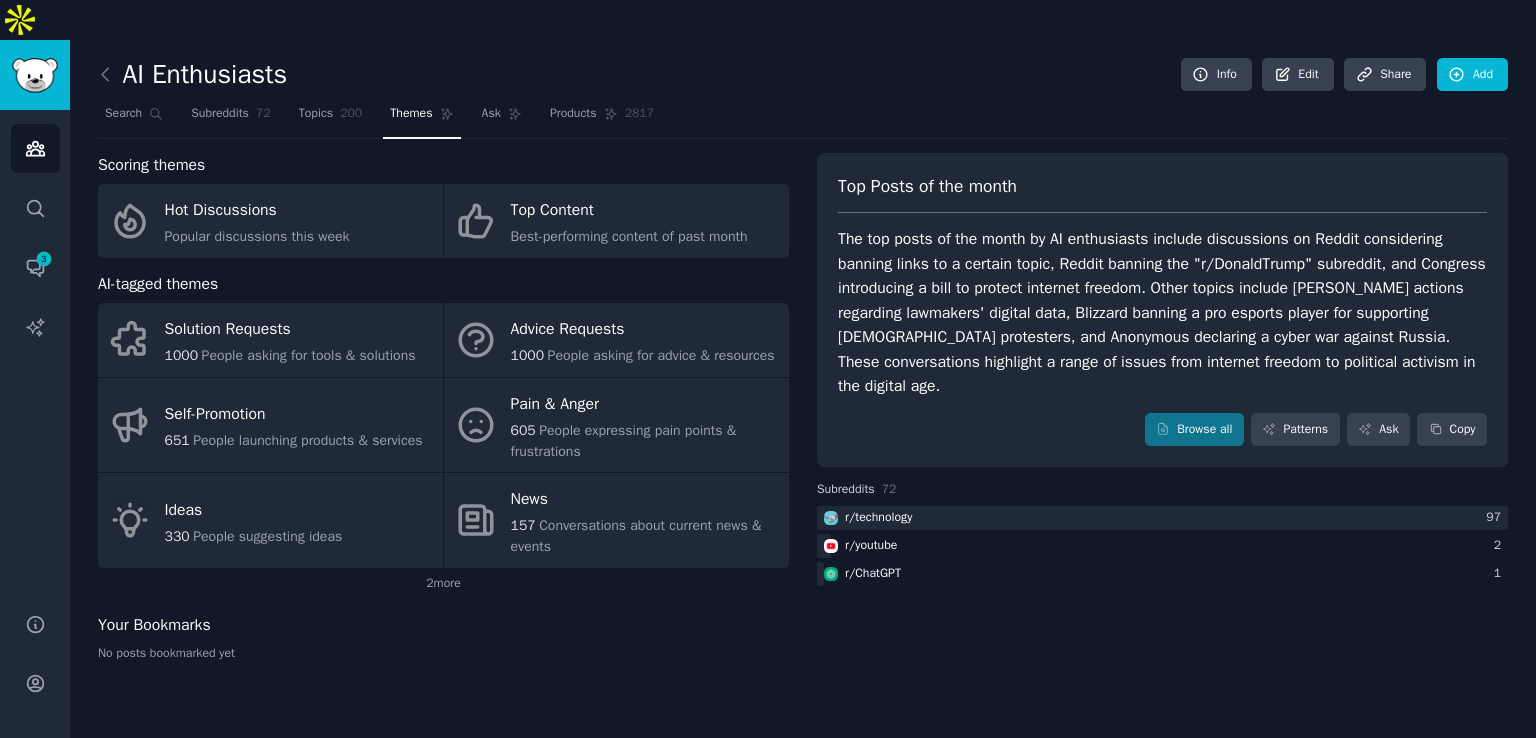 type 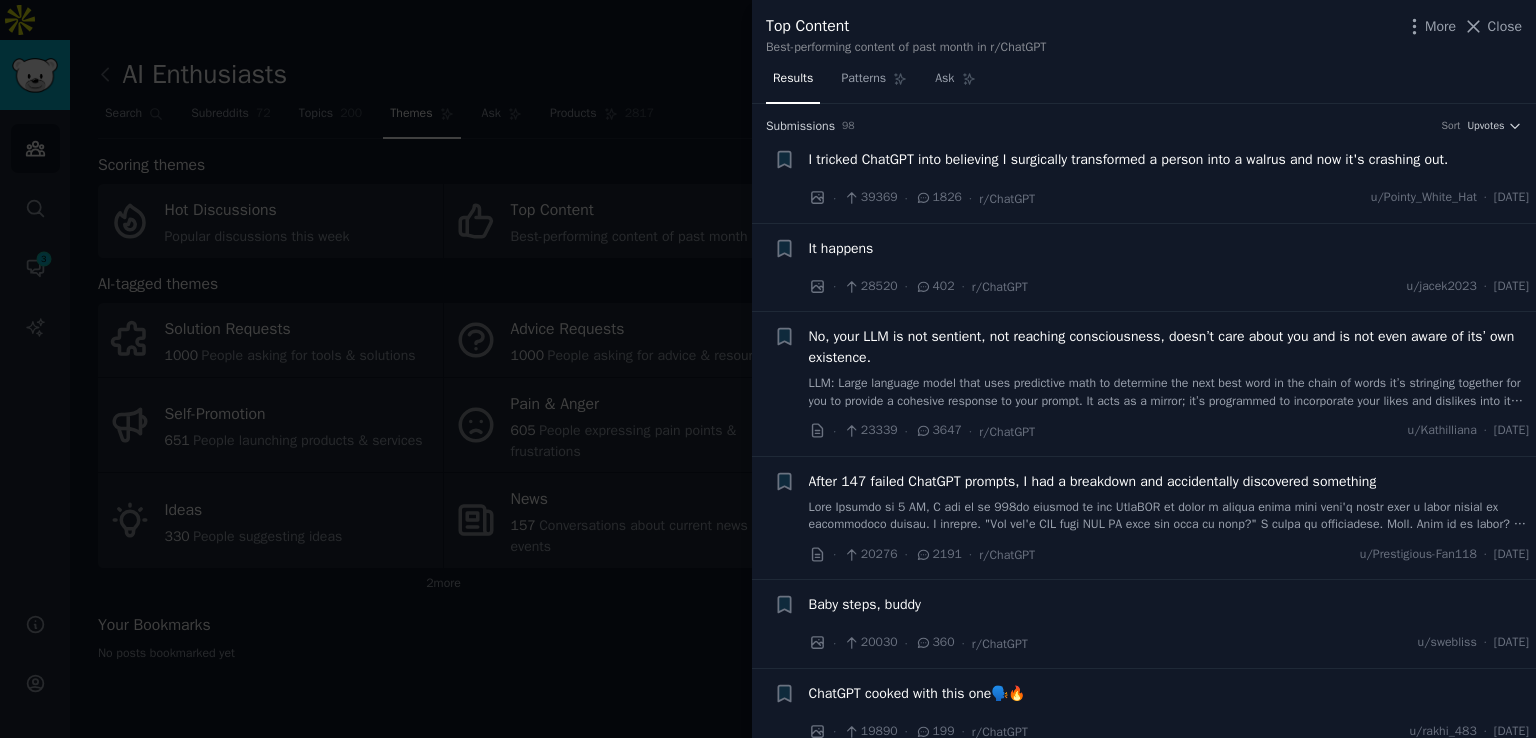 scroll, scrollTop: 0, scrollLeft: 0, axis: both 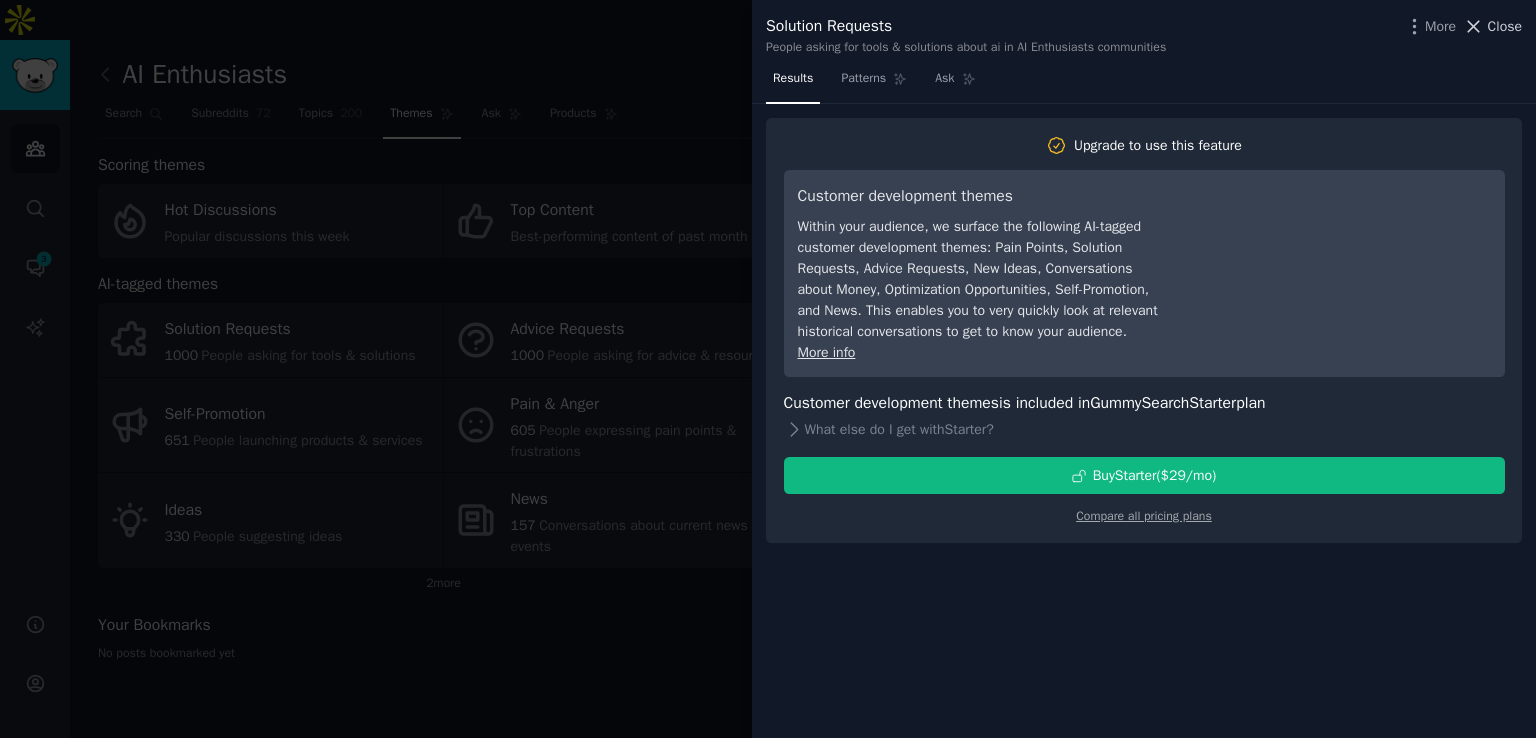 click on "Close" at bounding box center (1505, 26) 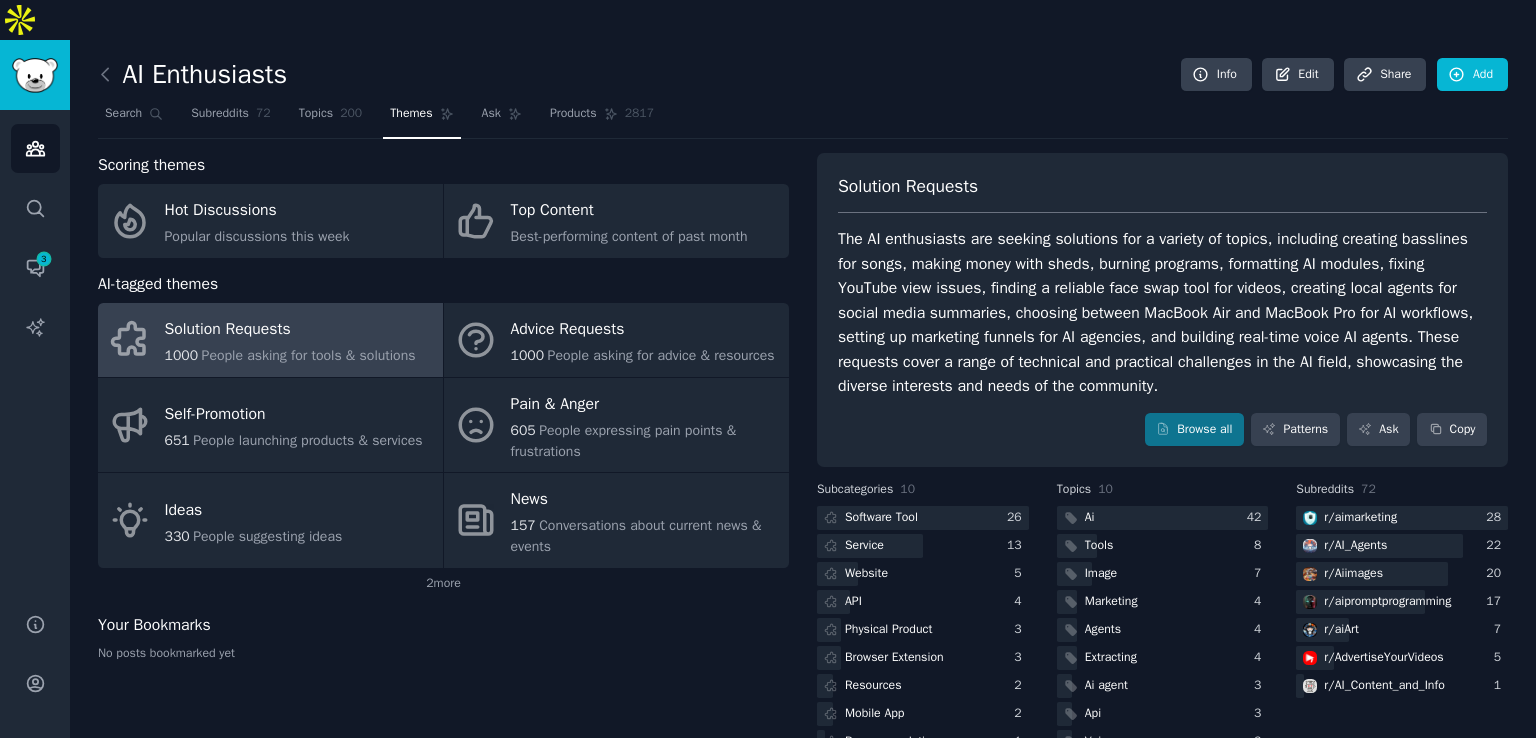 click on "People asking for tools & solutions" at bounding box center [309, 355] 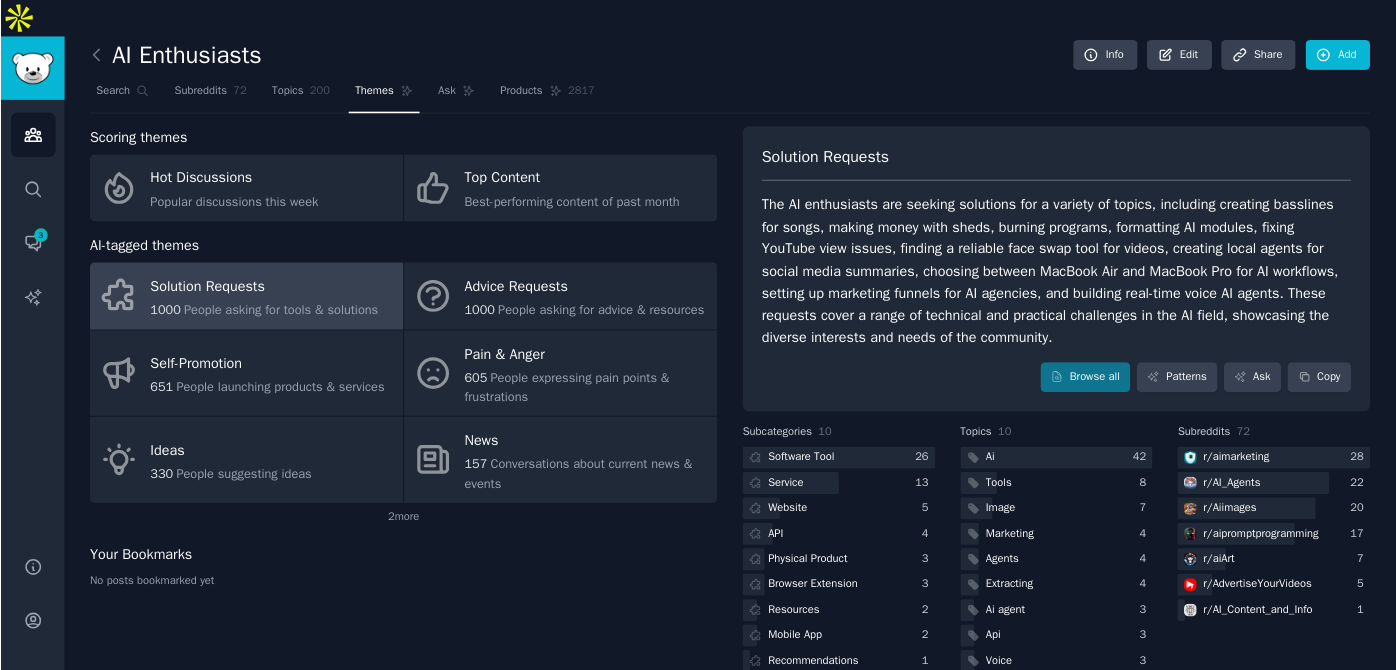 scroll, scrollTop: 0, scrollLeft: 0, axis: both 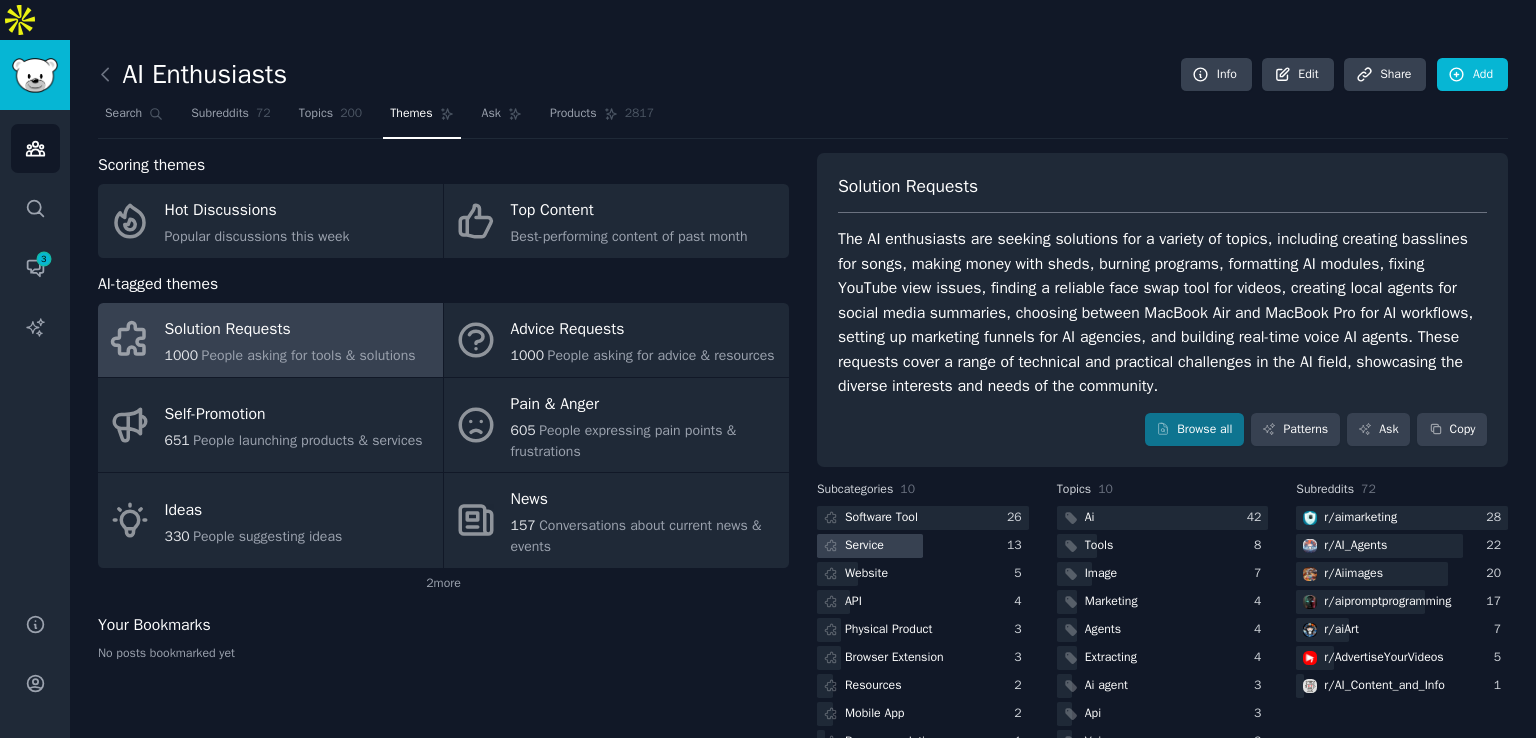 click on "Service" at bounding box center (864, 546) 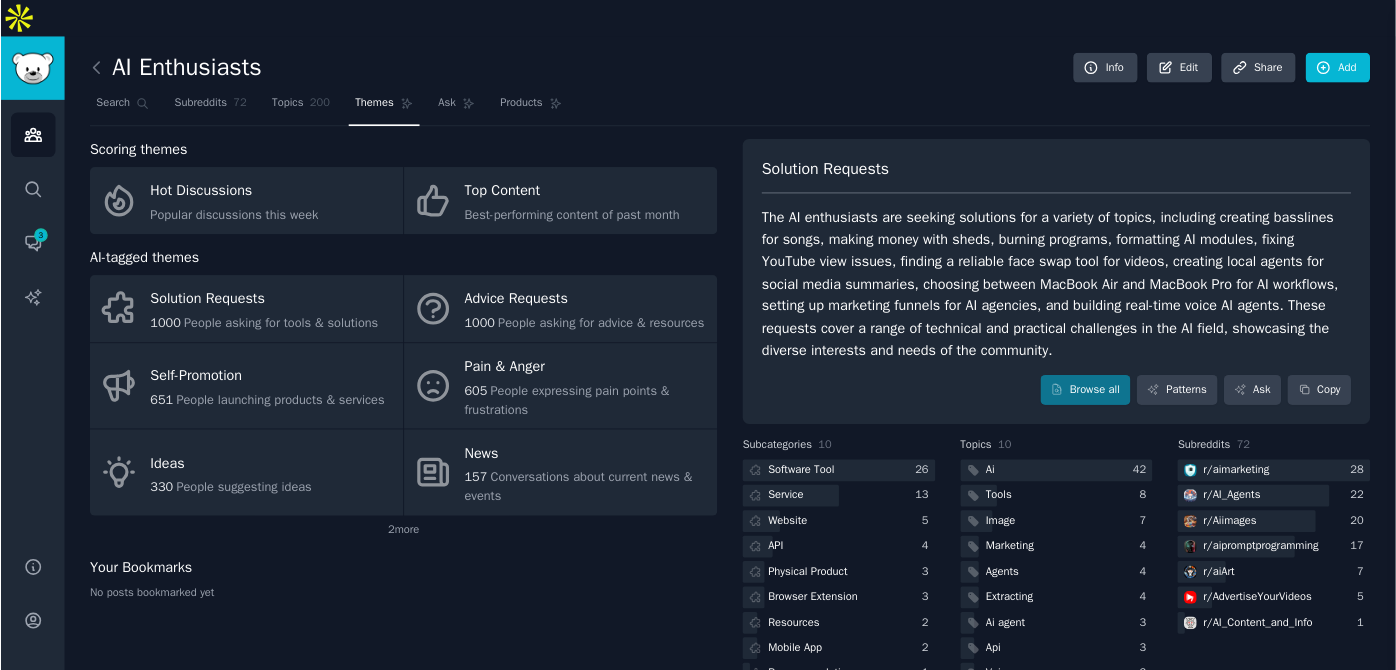 scroll, scrollTop: 0, scrollLeft: 0, axis: both 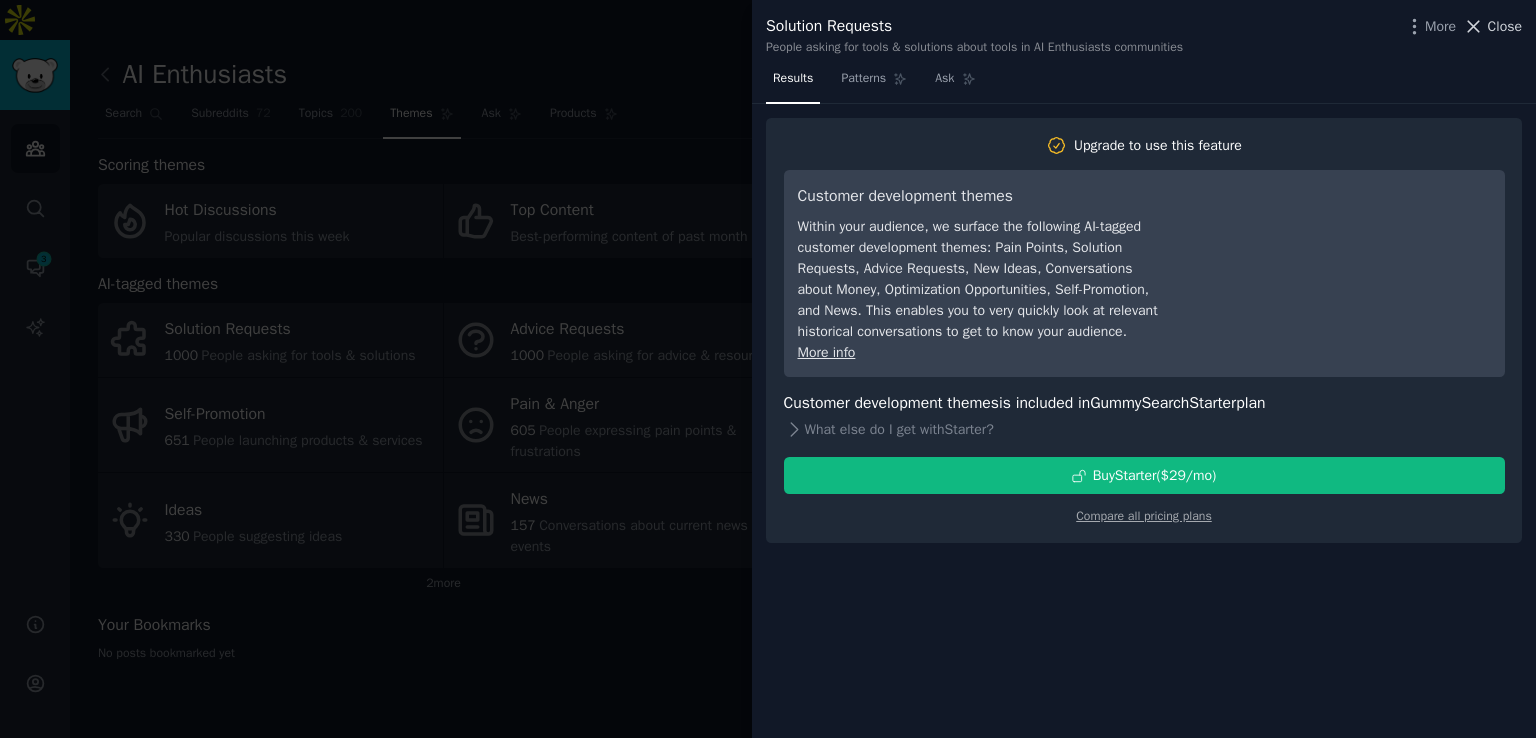 click on "Close" at bounding box center [1505, 26] 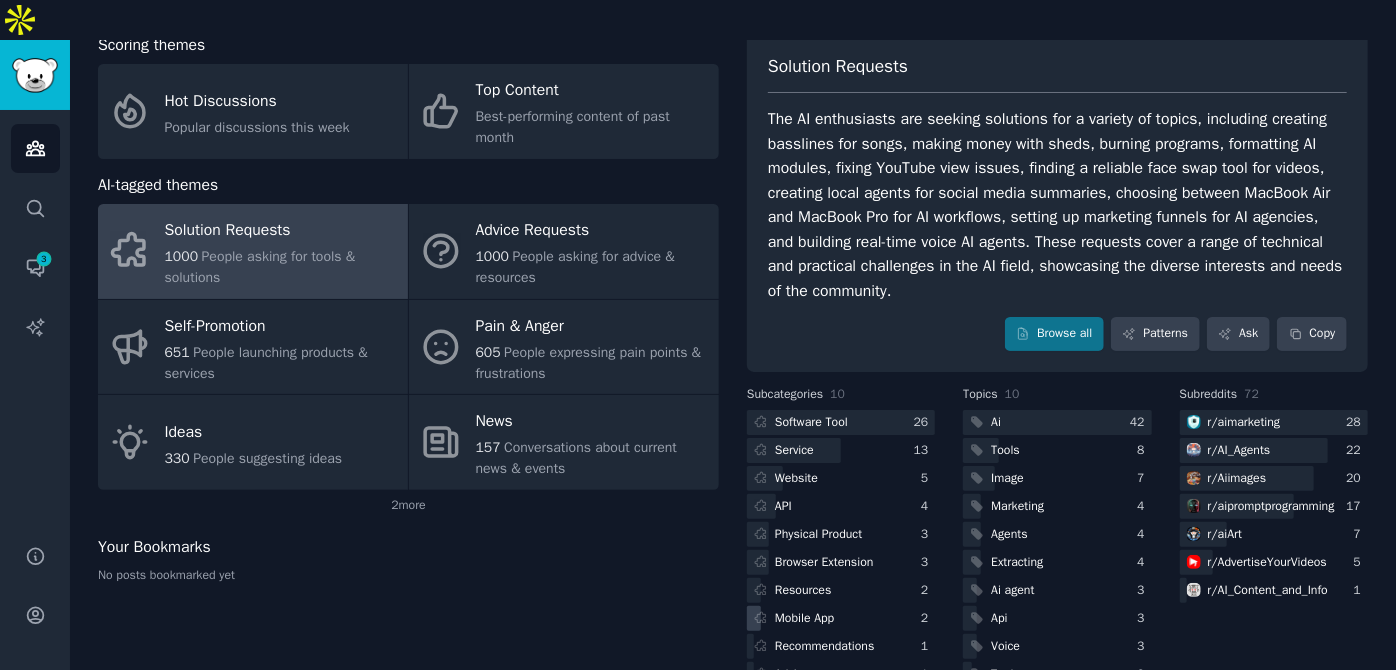scroll, scrollTop: 125, scrollLeft: 0, axis: vertical 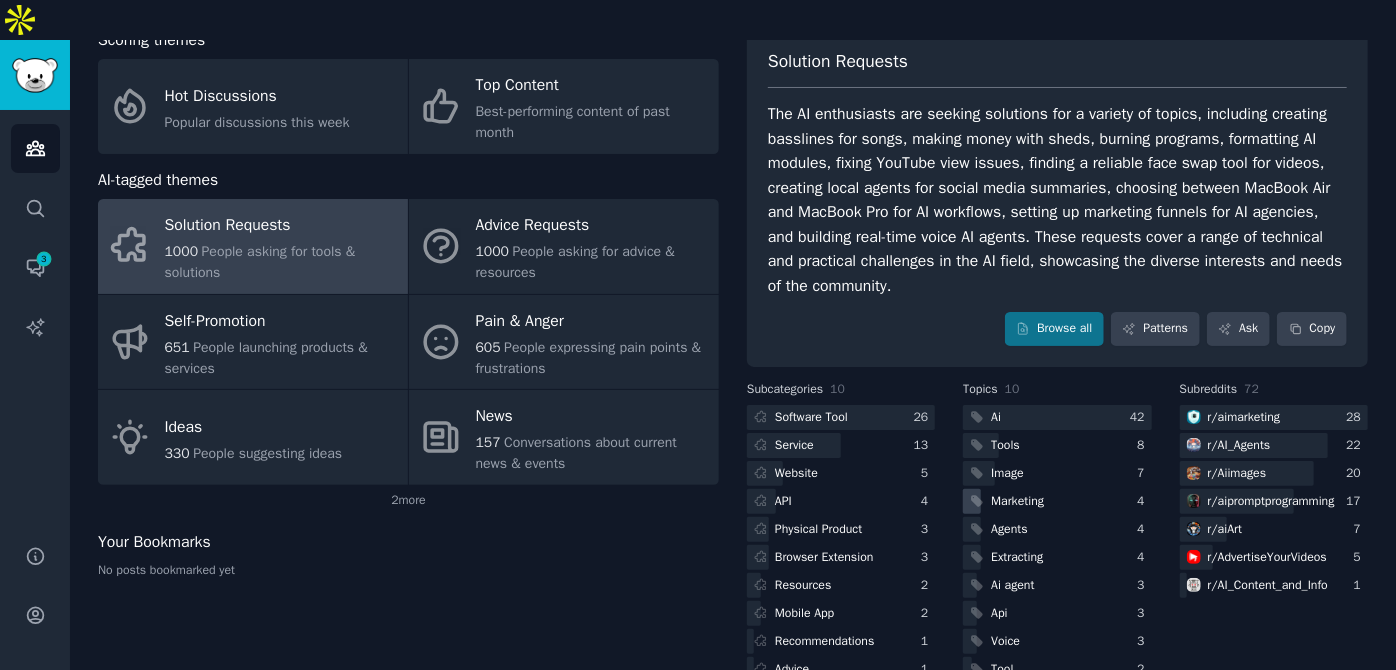 click on "Marketing" at bounding box center (1017, 502) 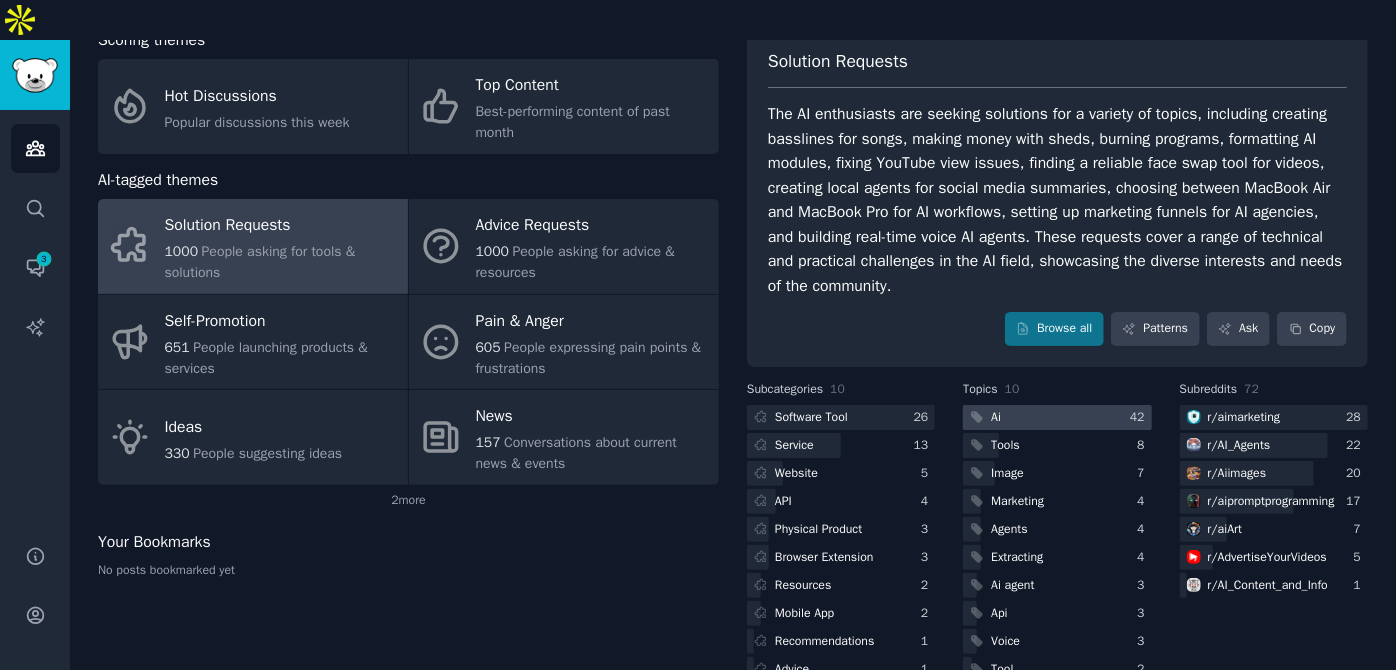 click on "Ai" at bounding box center [996, 418] 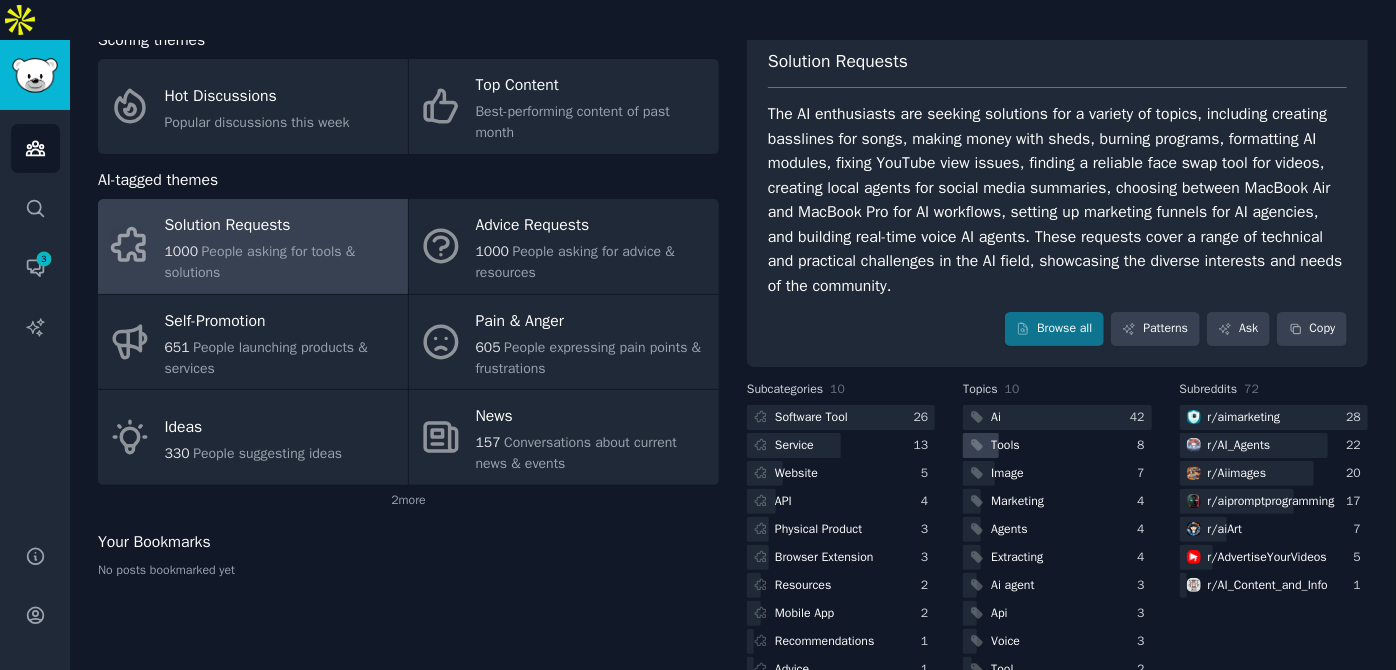 click on "Tools" at bounding box center [1005, 446] 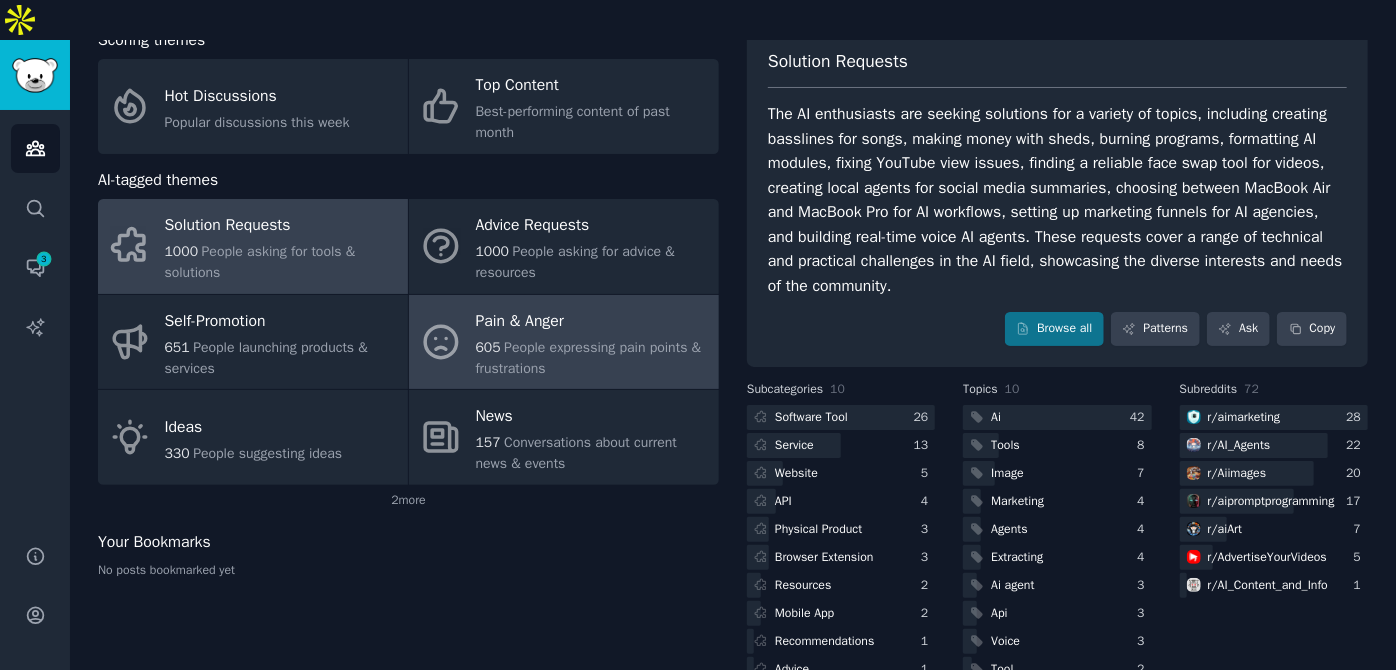 scroll, scrollTop: 0, scrollLeft: 0, axis: both 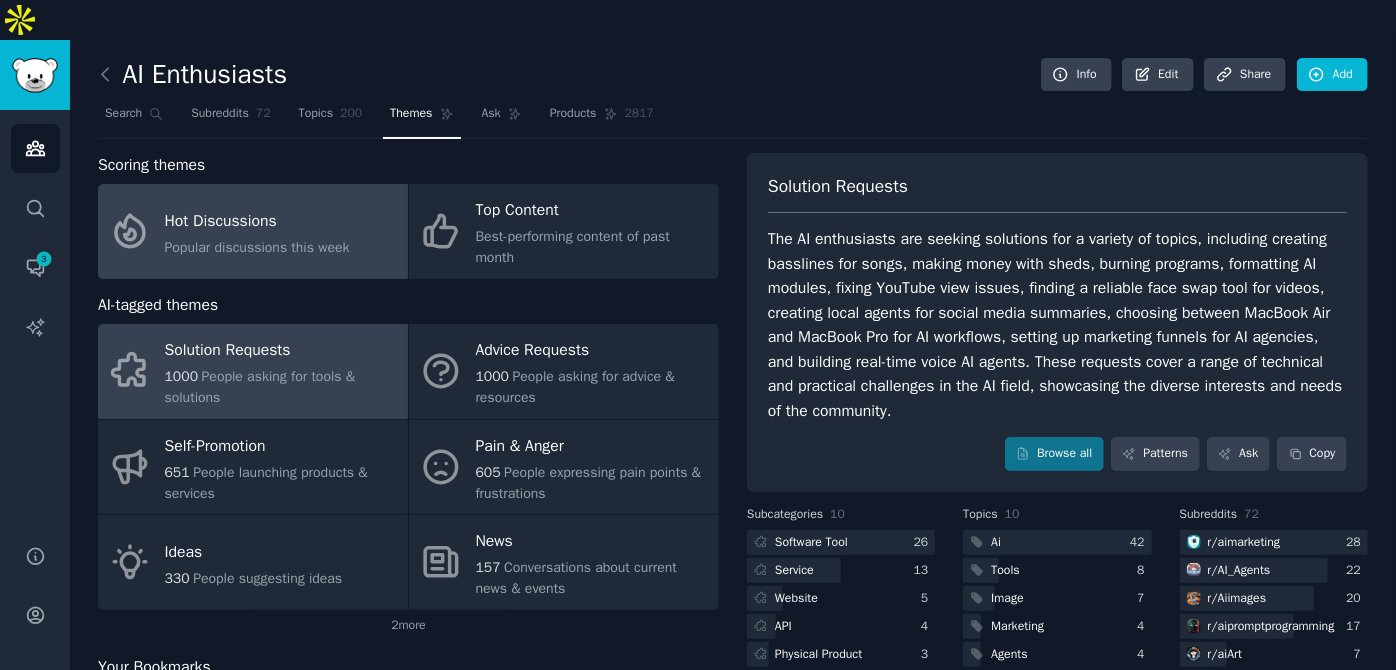 click on "Popular discussions this week" 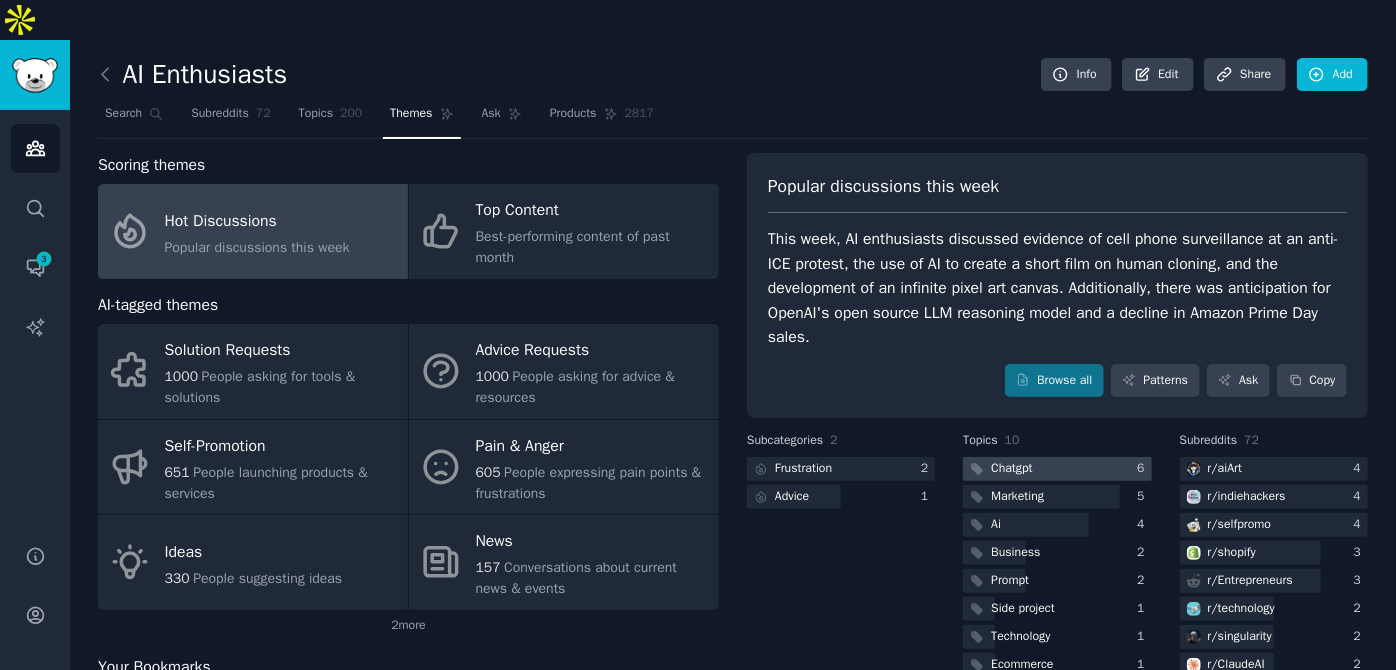 click on "Chatgpt" at bounding box center (1011, 469) 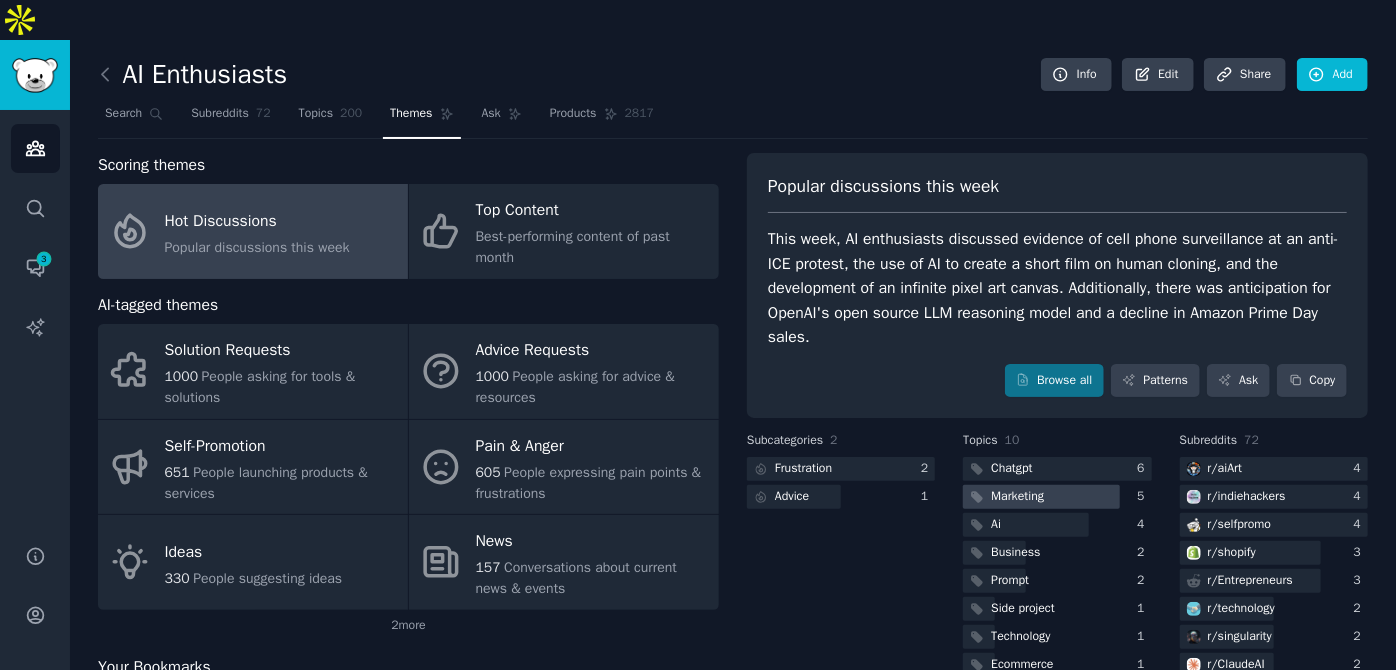 click on "Marketing" at bounding box center [1017, 497] 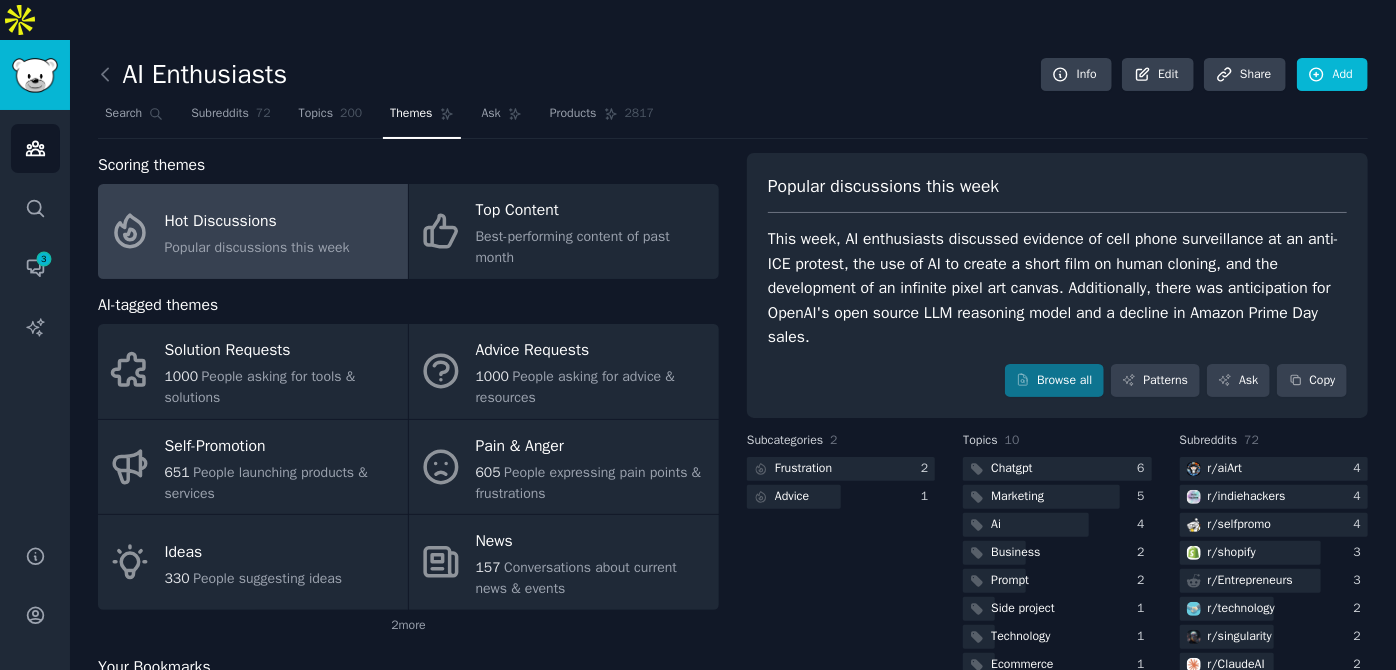 click on "Chatgpt 6   Marketing 5   Ai 4   Business 2   Prompt 2   Side project 1   Technology 1   Ecommerce 1   Gemini 1   Openai 1" at bounding box center [1057, 595] 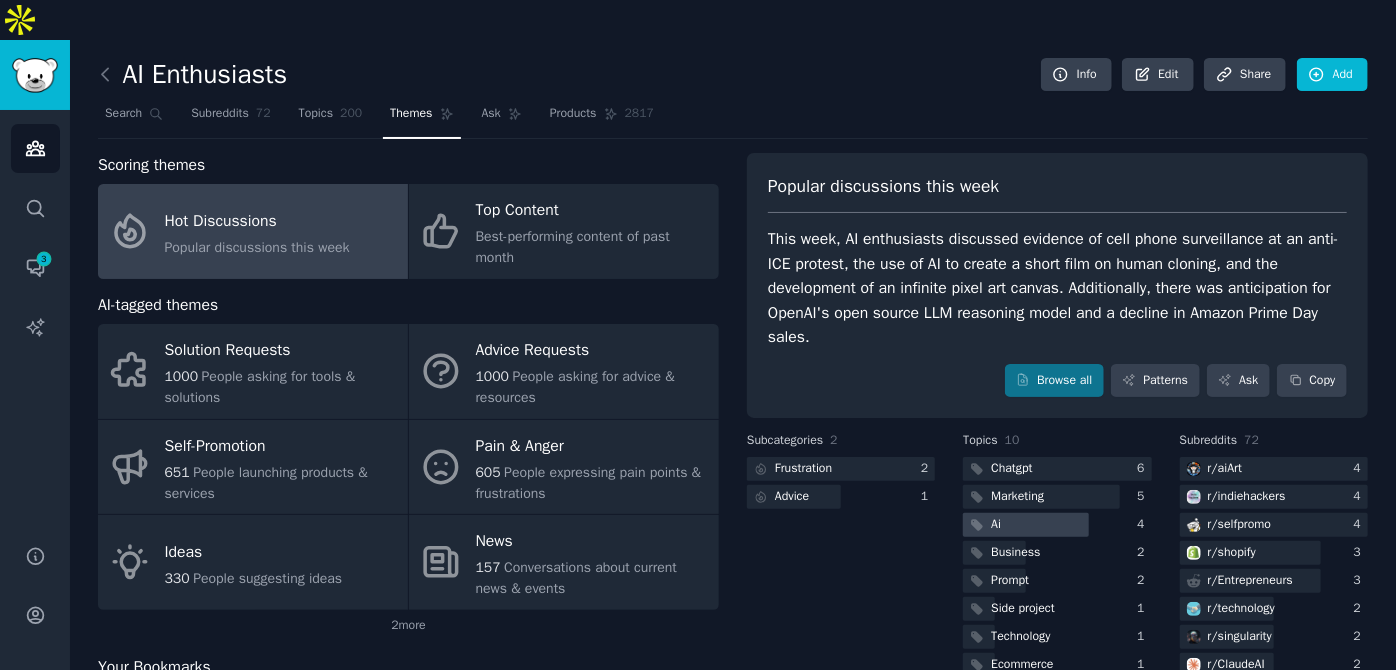 click at bounding box center [1026, 525] 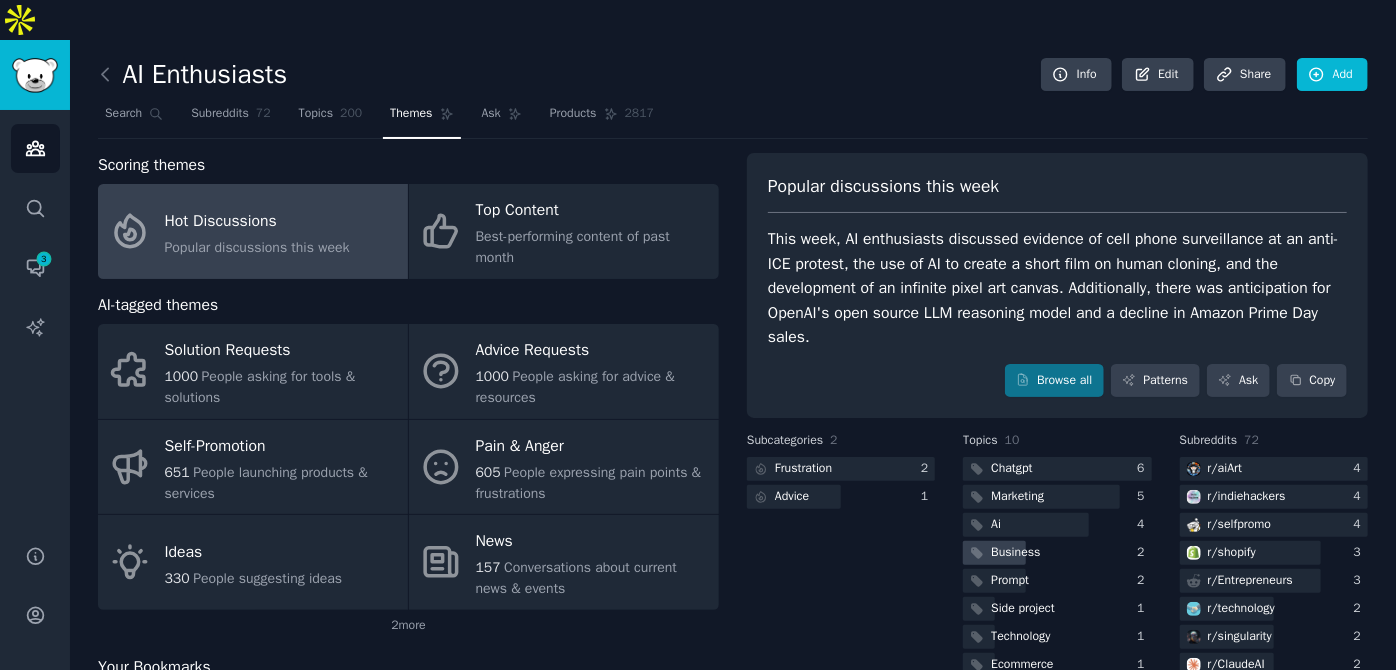 click on "Business" at bounding box center (1015, 553) 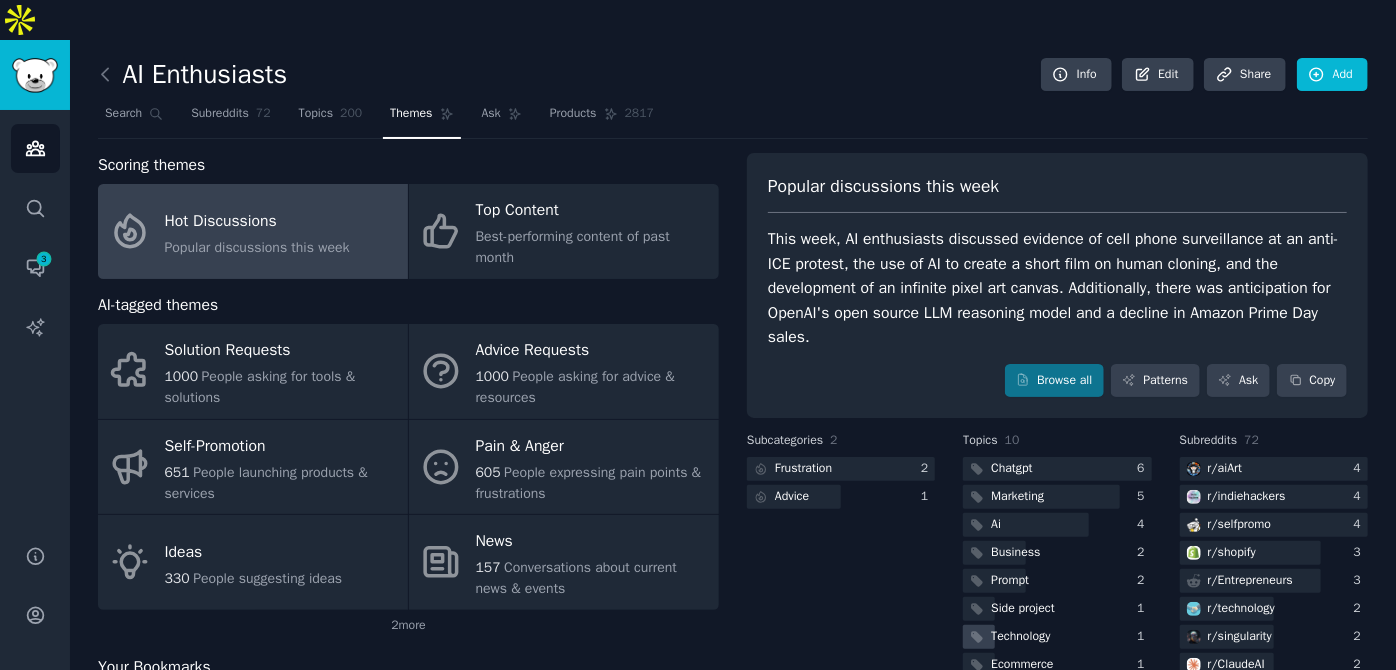 click on "Technology" at bounding box center [1020, 637] 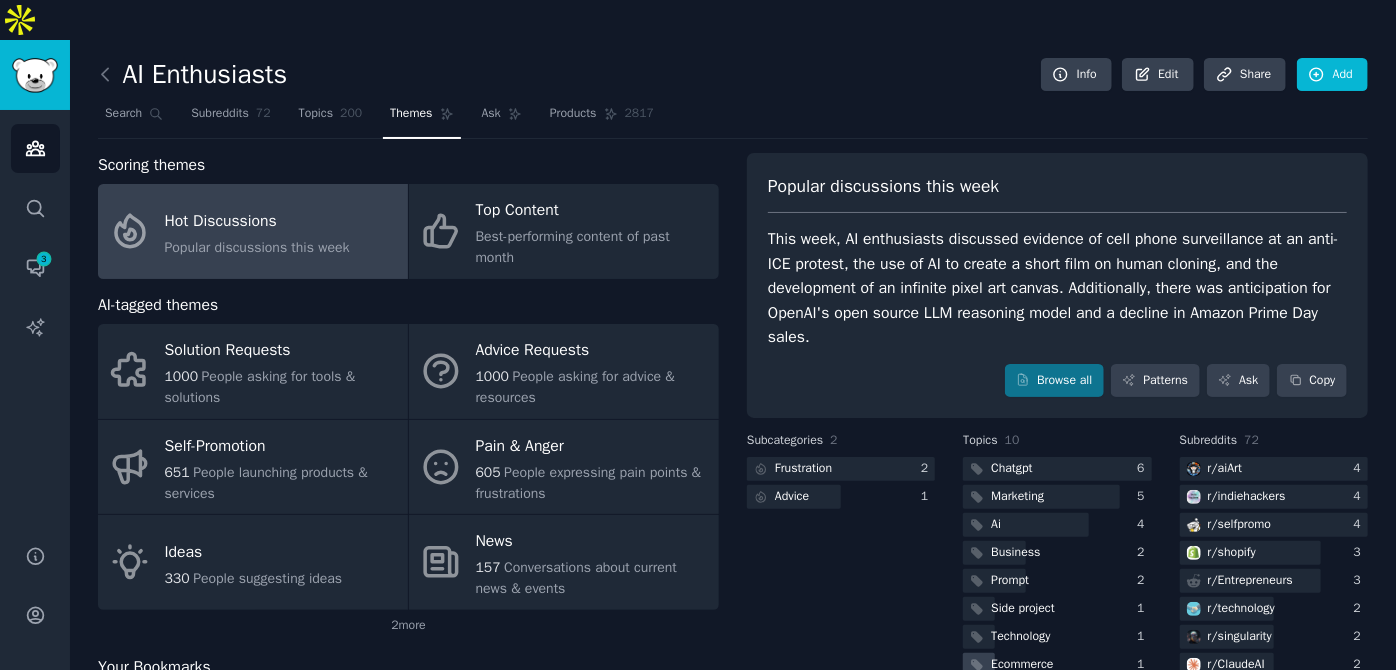 click on "Ecommerce" at bounding box center (1022, 665) 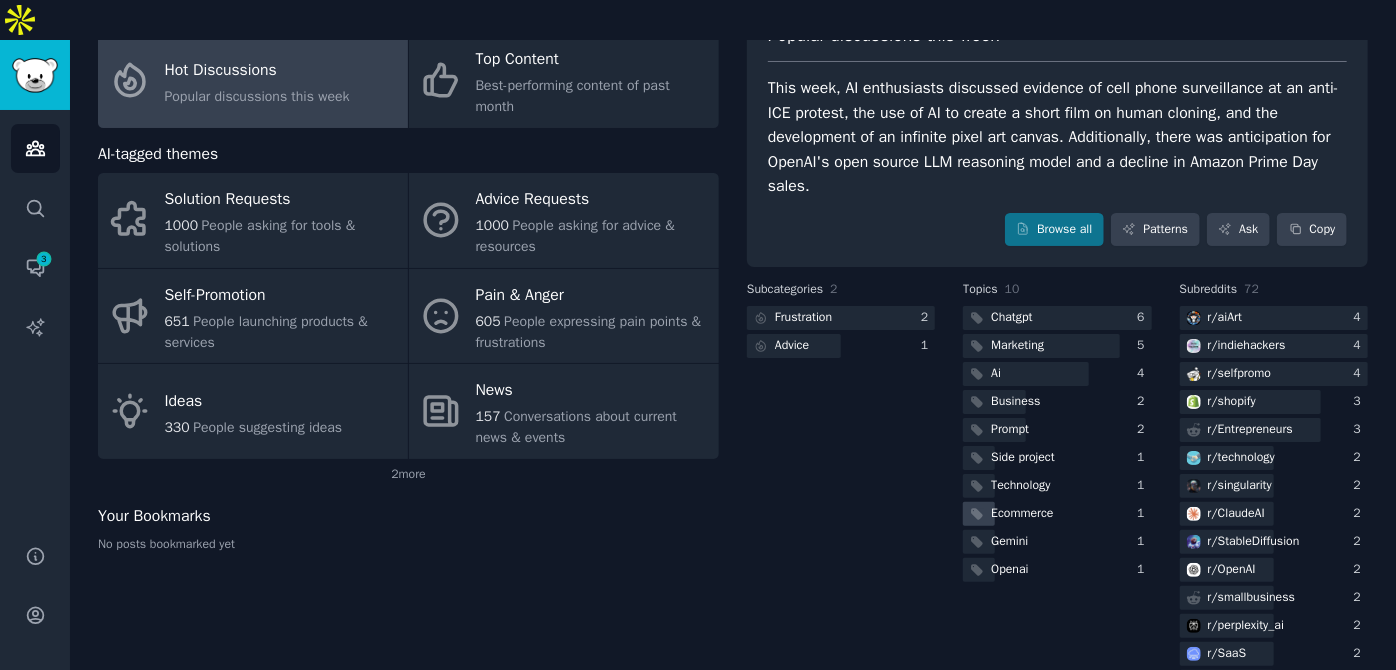 scroll, scrollTop: 157, scrollLeft: 0, axis: vertical 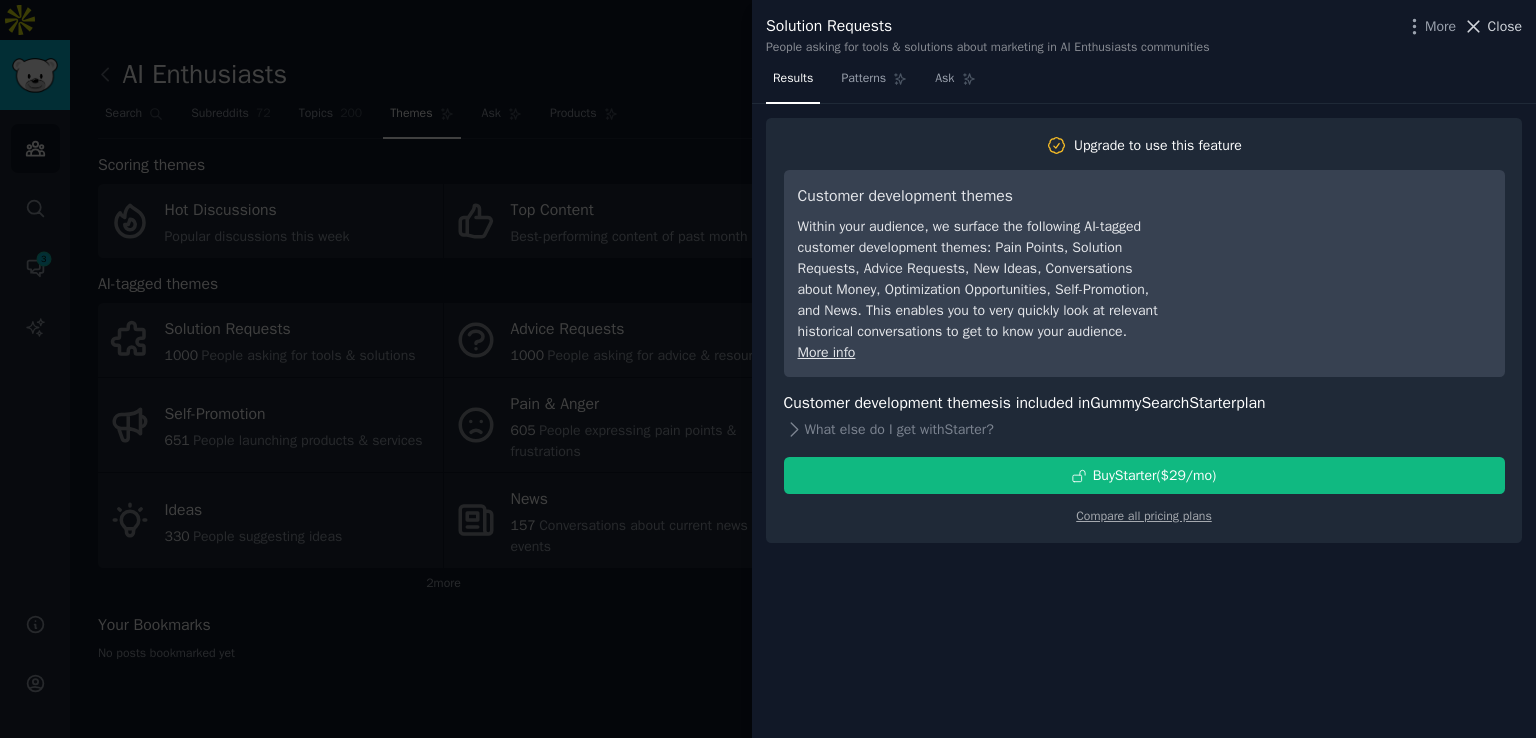click on "Close" at bounding box center (1505, 26) 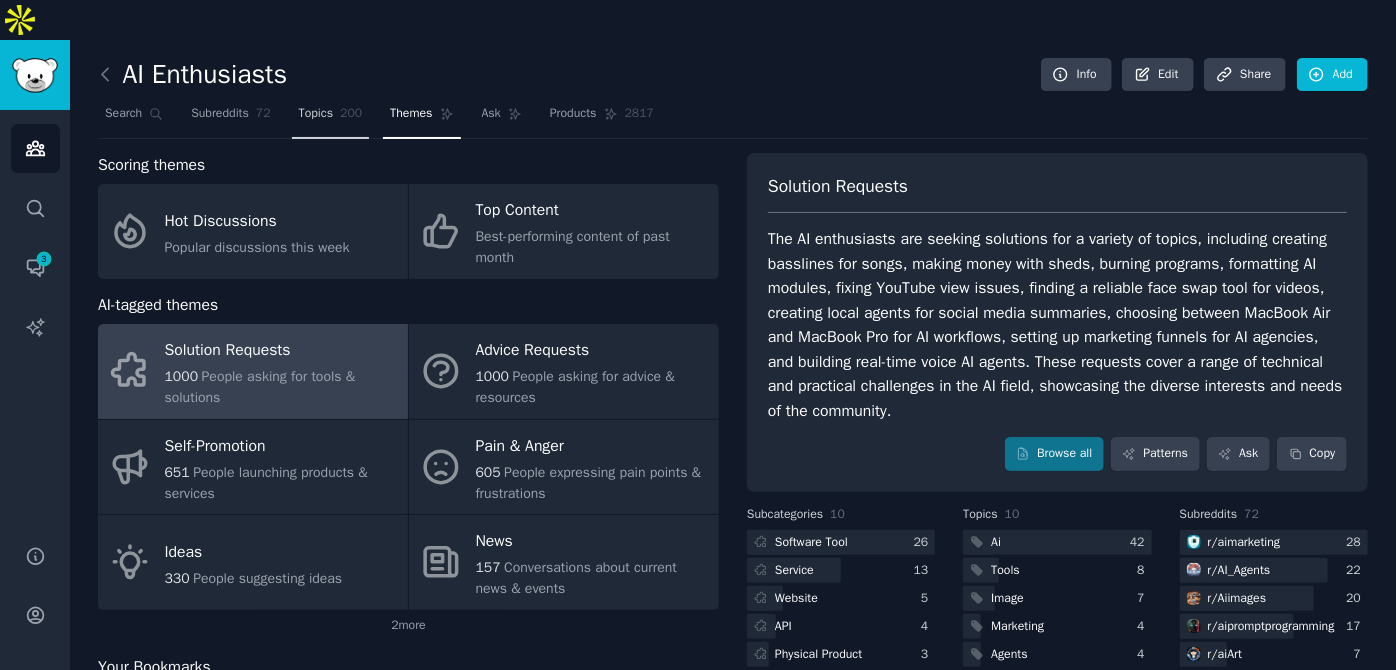 click on "Topics" at bounding box center [316, 114] 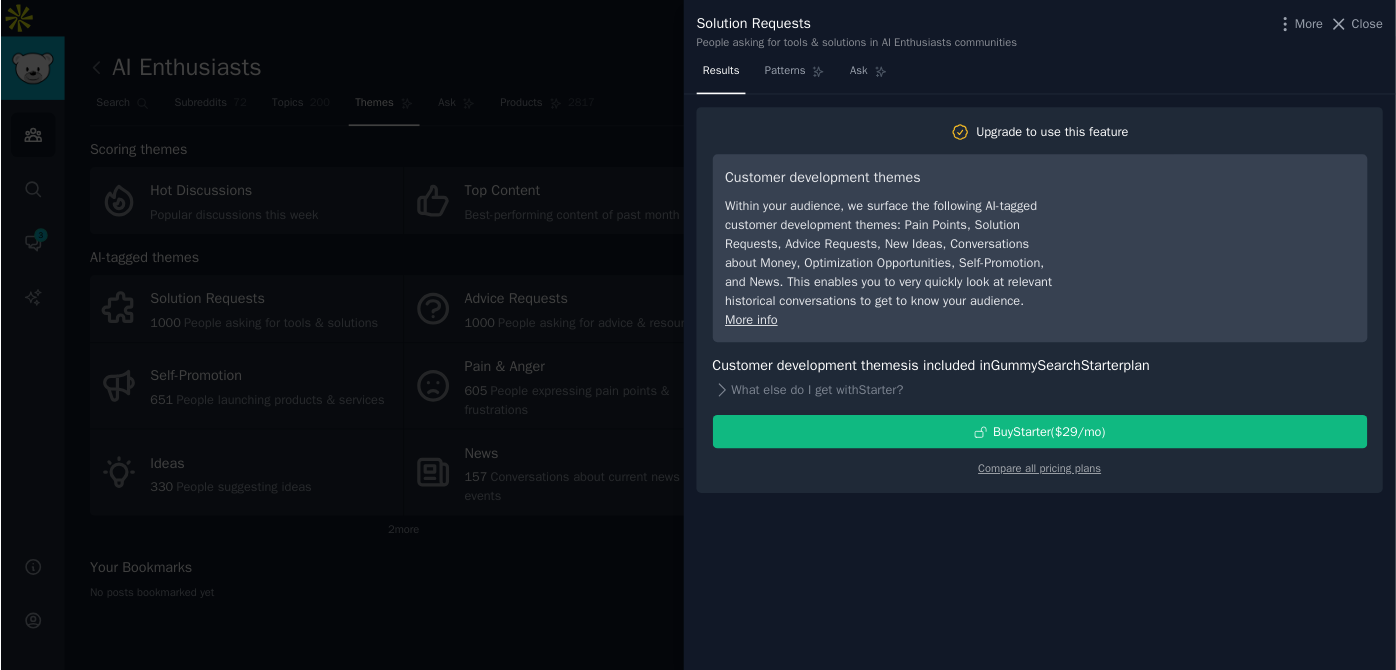 scroll, scrollTop: 0, scrollLeft: 0, axis: both 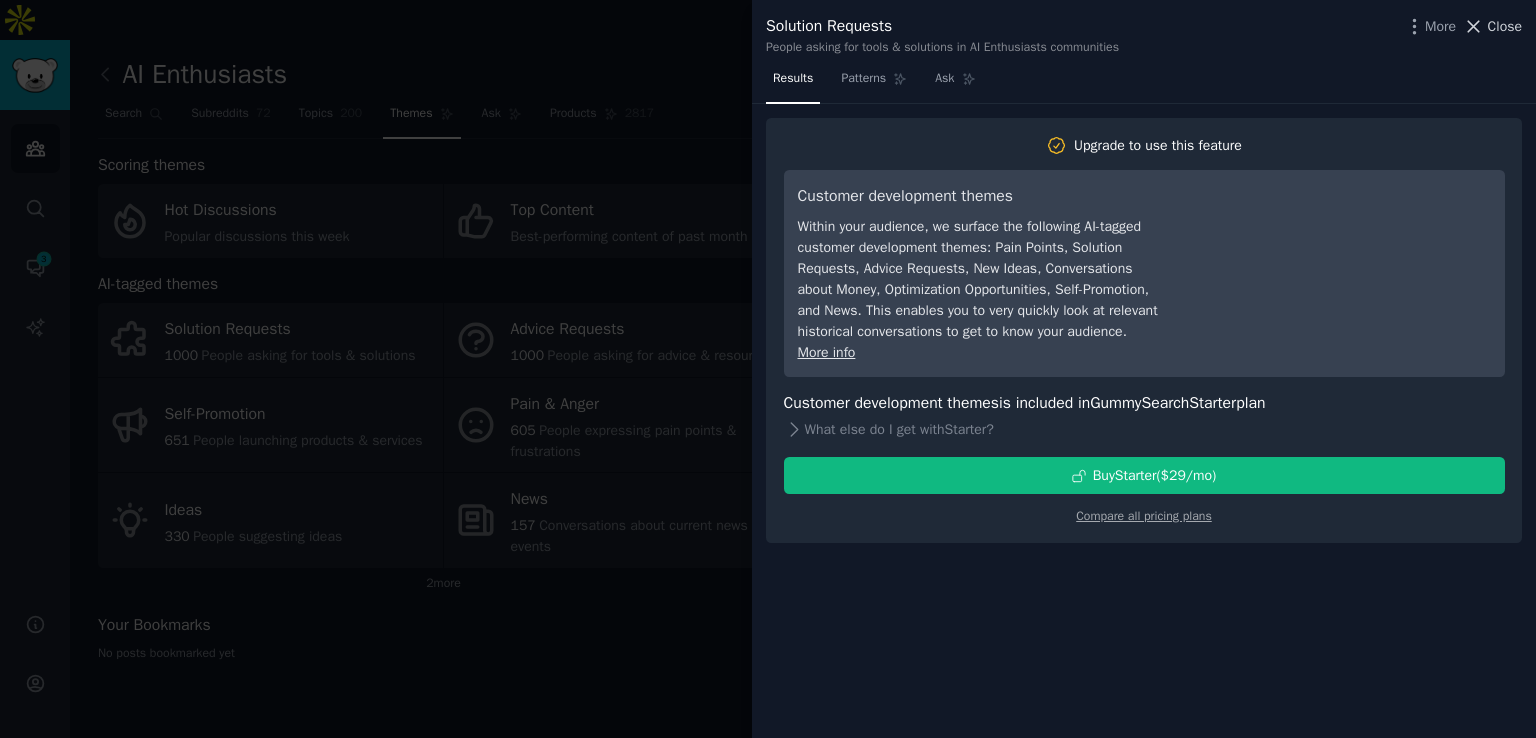 click on "Close" at bounding box center (1505, 26) 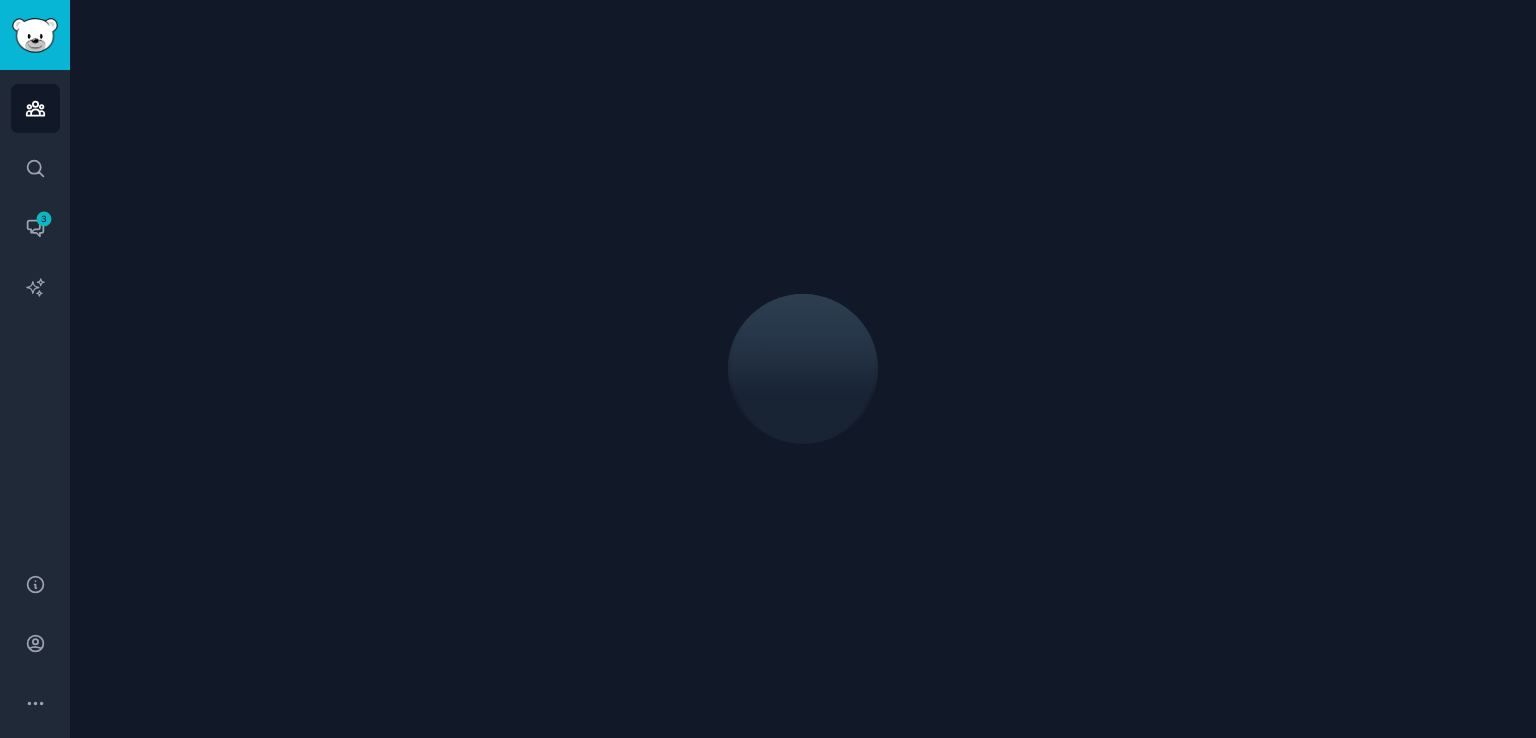 scroll, scrollTop: 0, scrollLeft: 0, axis: both 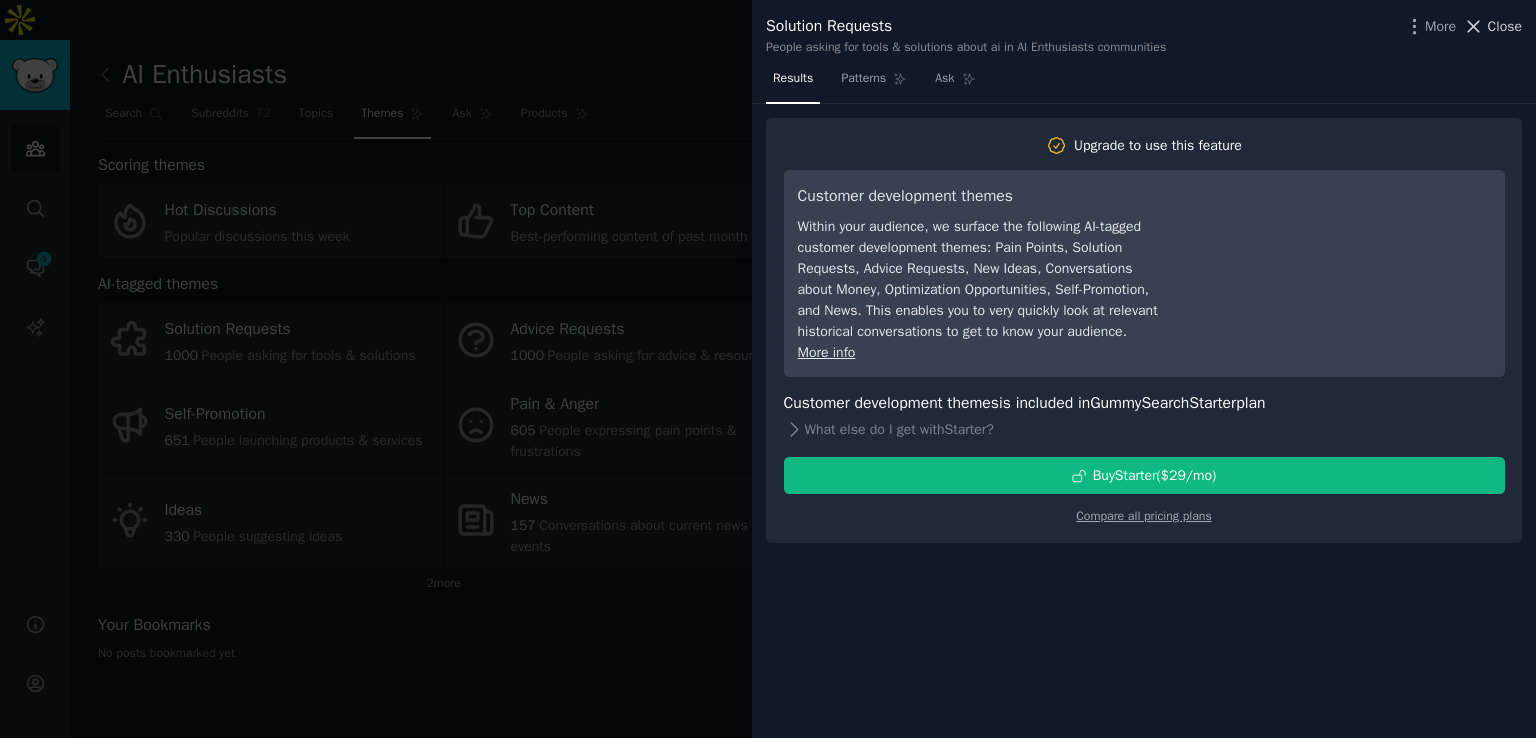 click on "Close" at bounding box center (1505, 26) 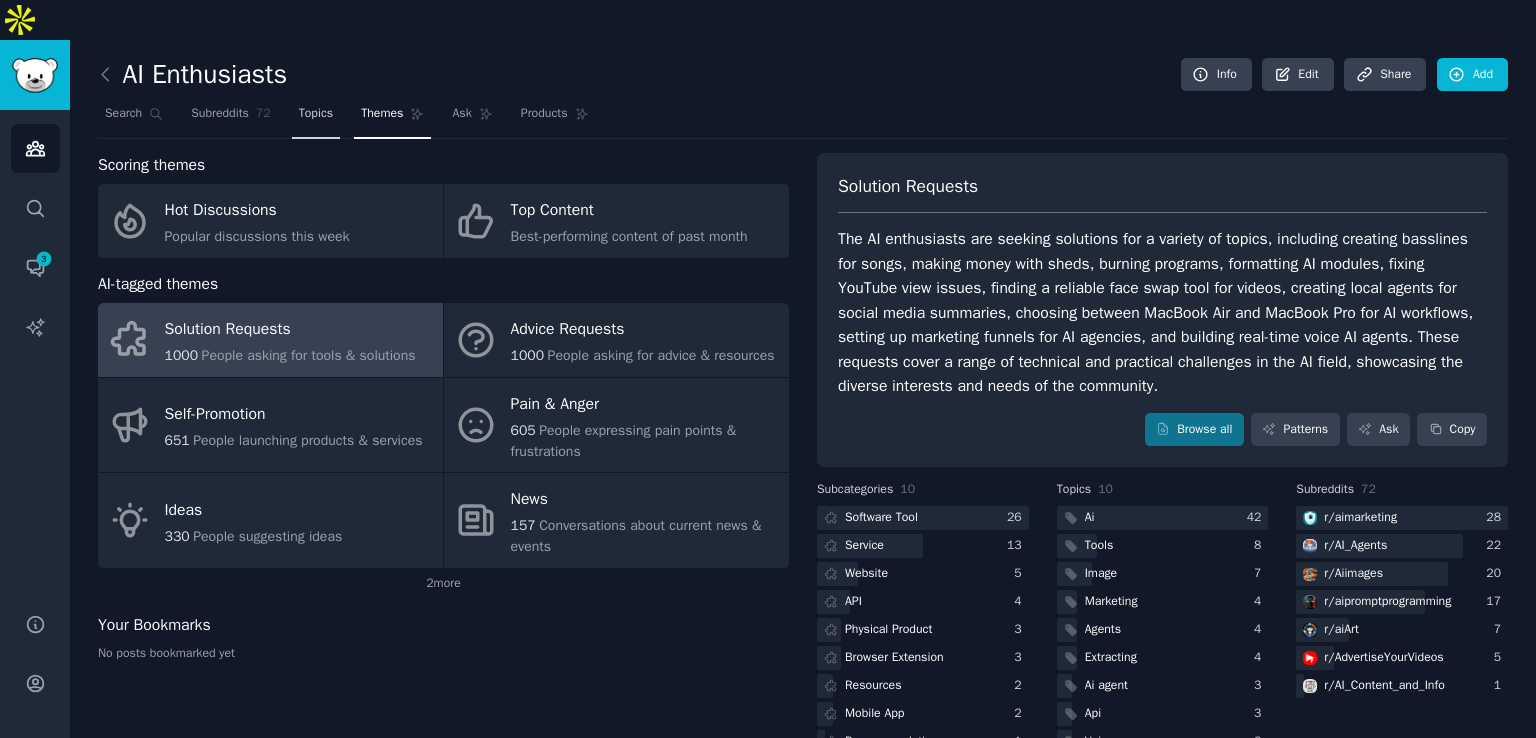 click on "Topics" at bounding box center [316, 114] 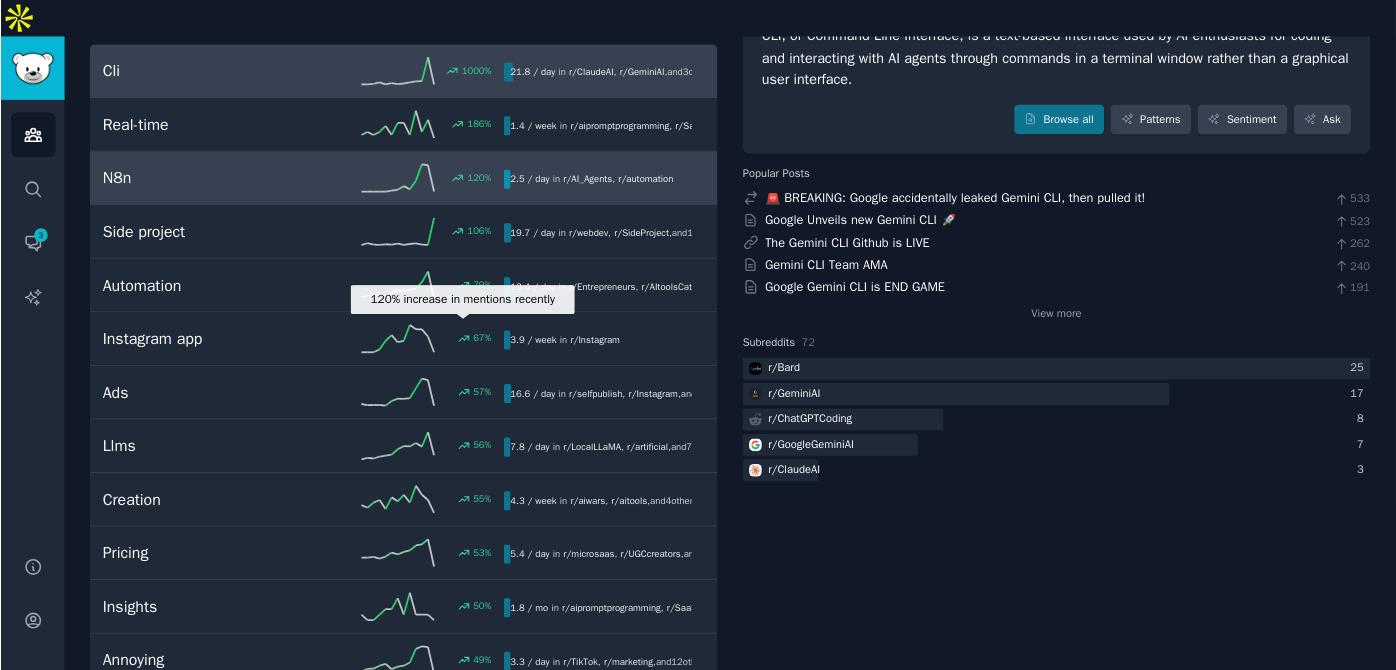 scroll, scrollTop: 0, scrollLeft: 0, axis: both 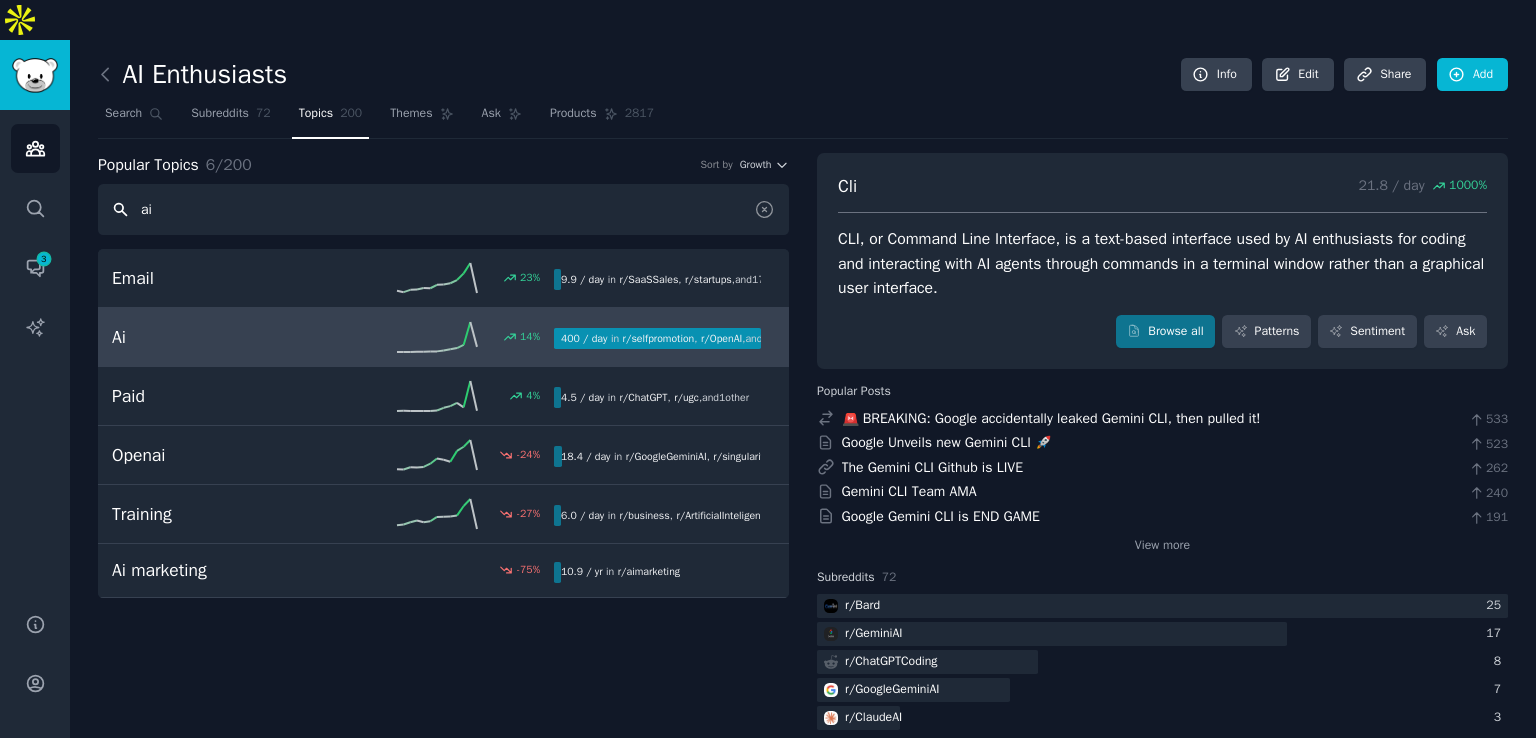 type on "ai" 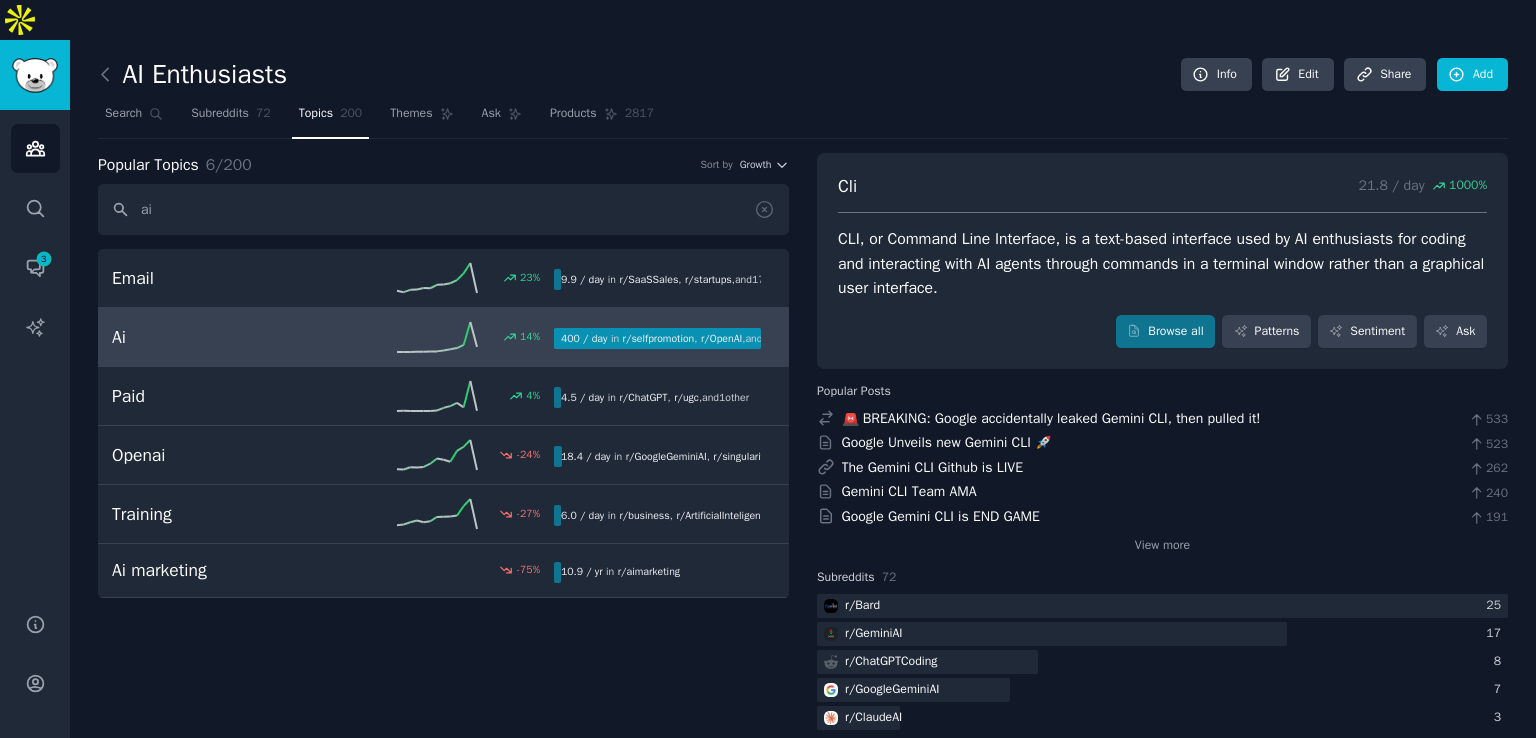 click on "Ai" at bounding box center (222, 337) 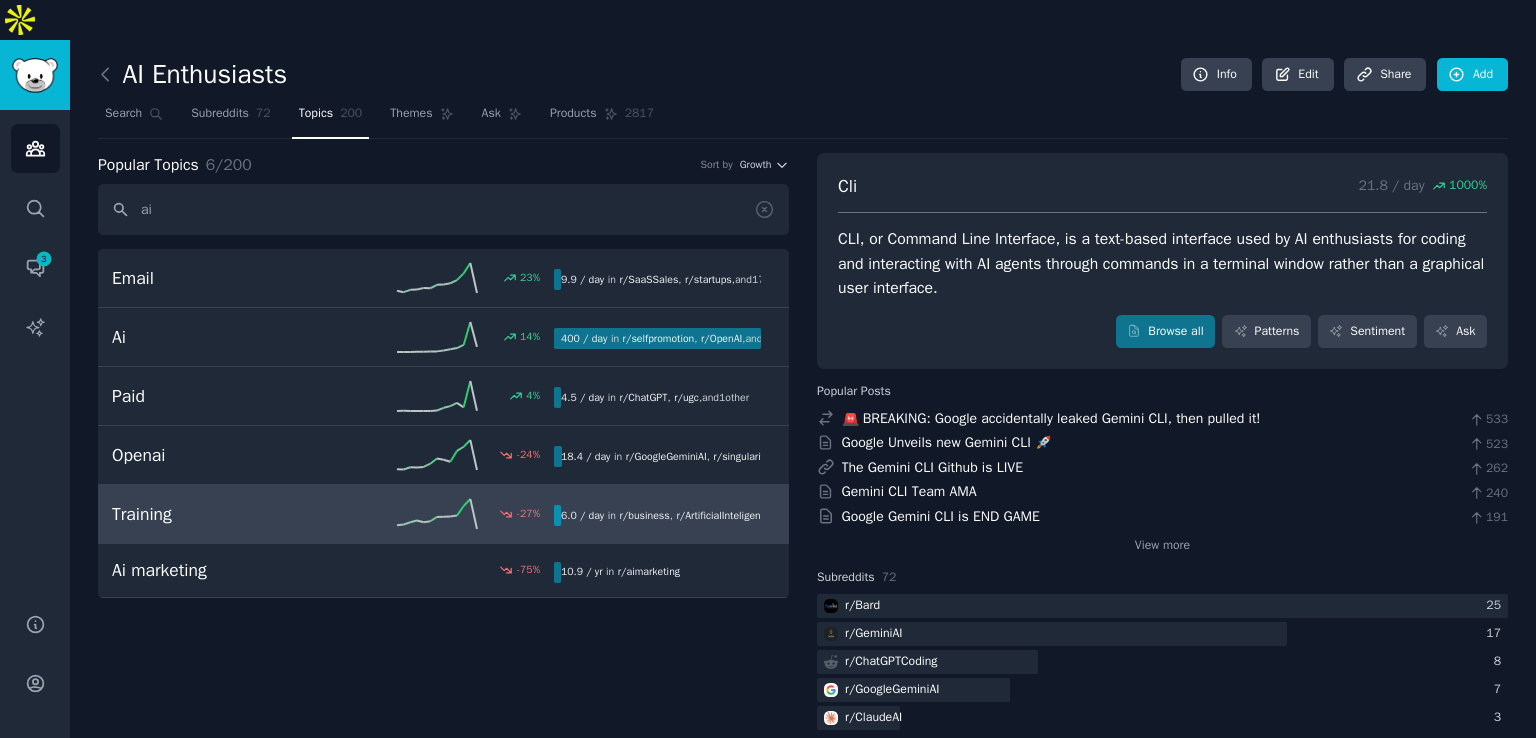 drag, startPoint x: 192, startPoint y: 533, endPoint x: 183, endPoint y: 480, distance: 53.75872 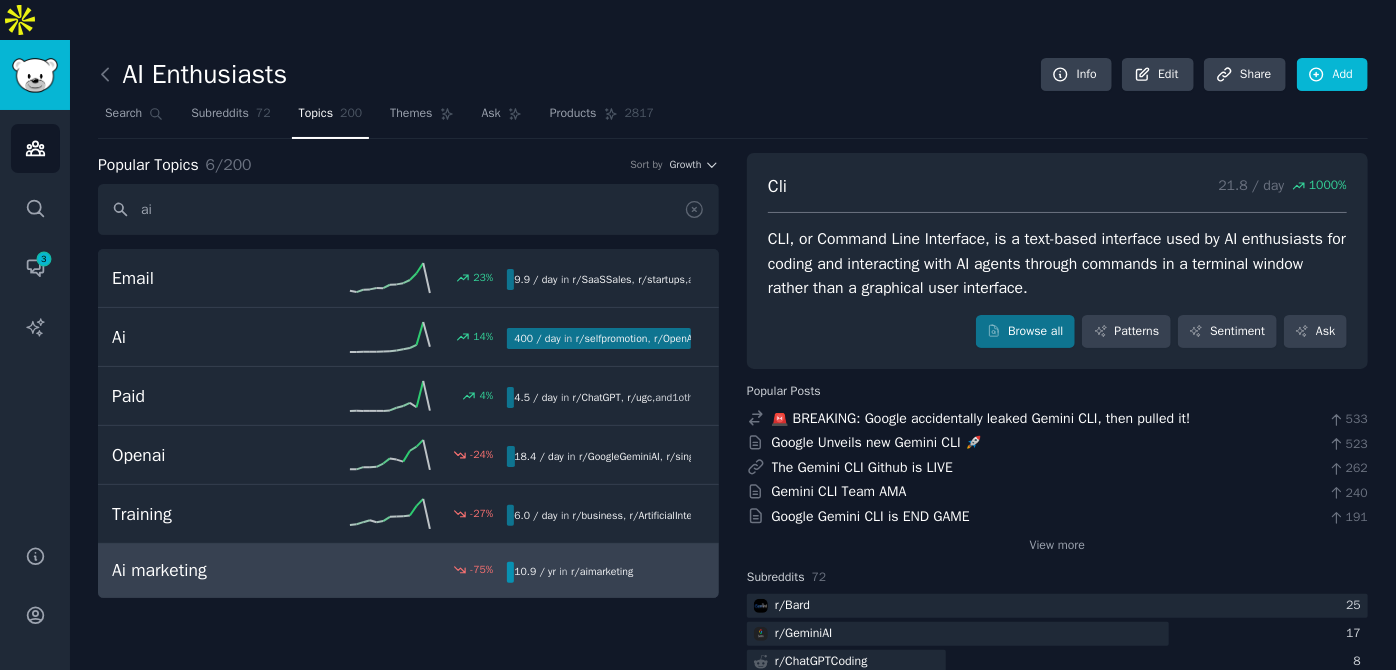 click on "Ai marketing" at bounding box center (211, 570) 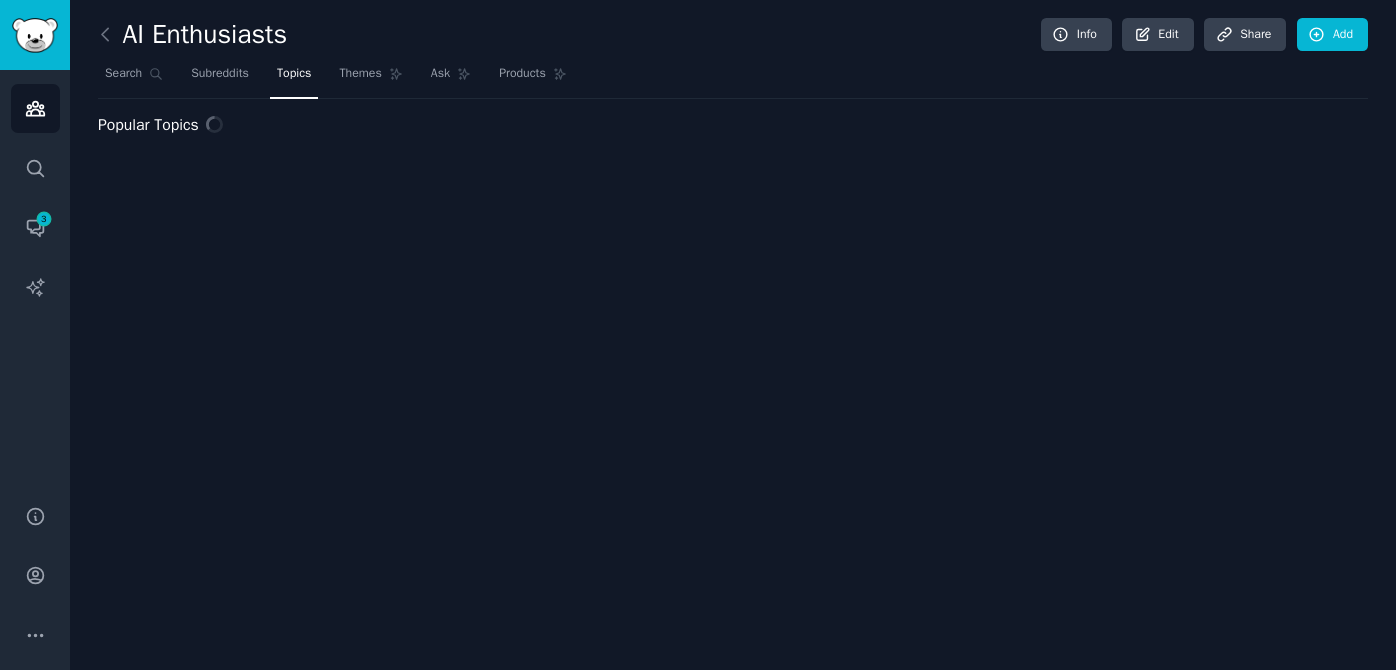 scroll, scrollTop: 0, scrollLeft: 0, axis: both 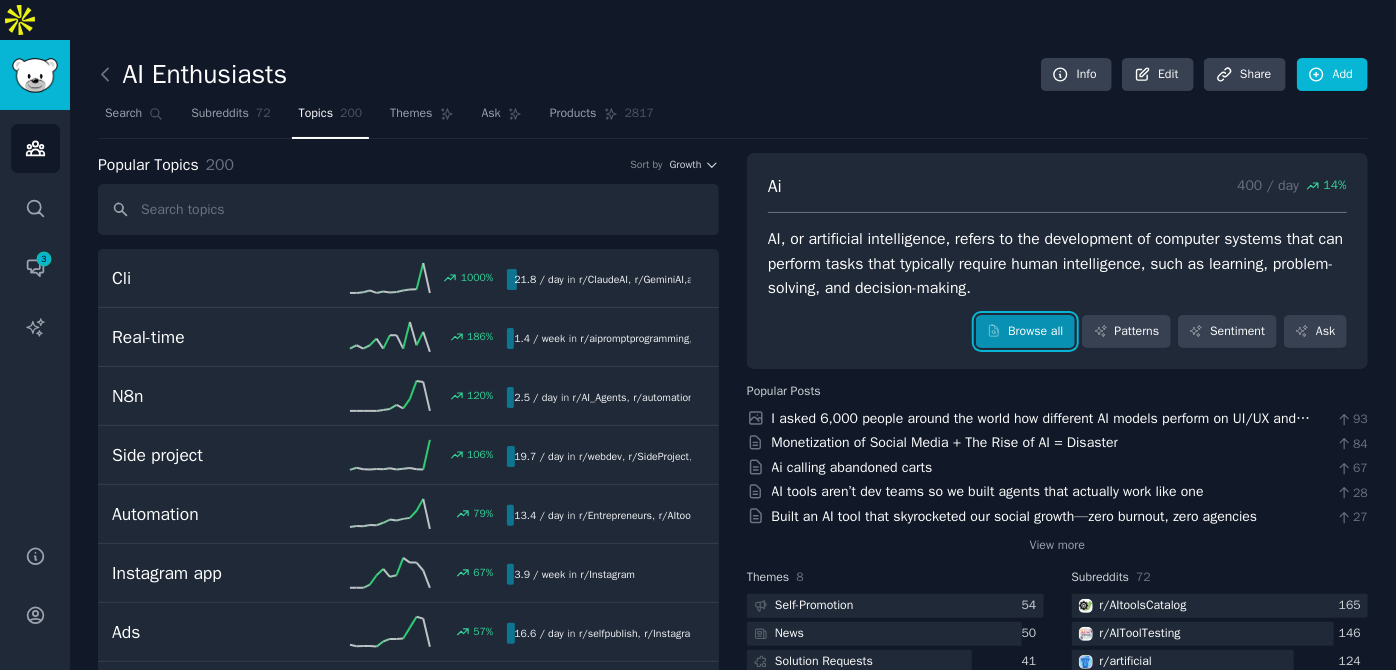 click on "Browse all" at bounding box center (1025, 332) 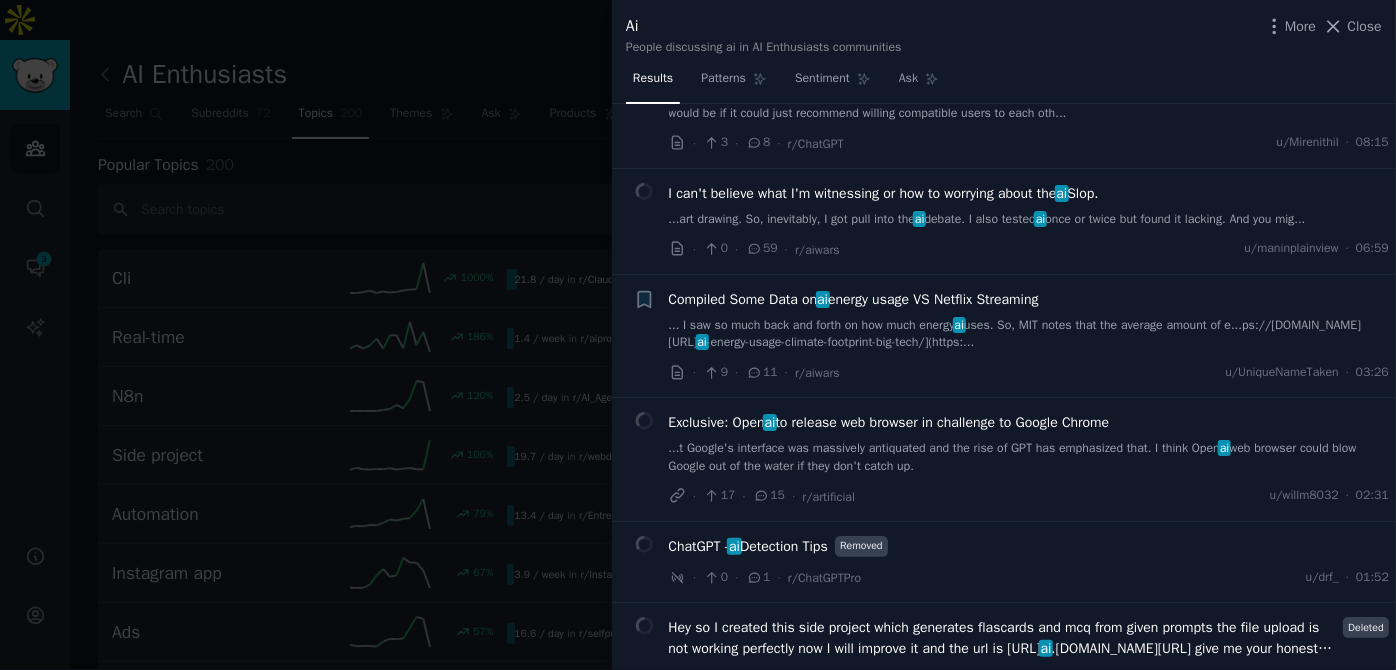 scroll, scrollTop: 0, scrollLeft: 0, axis: both 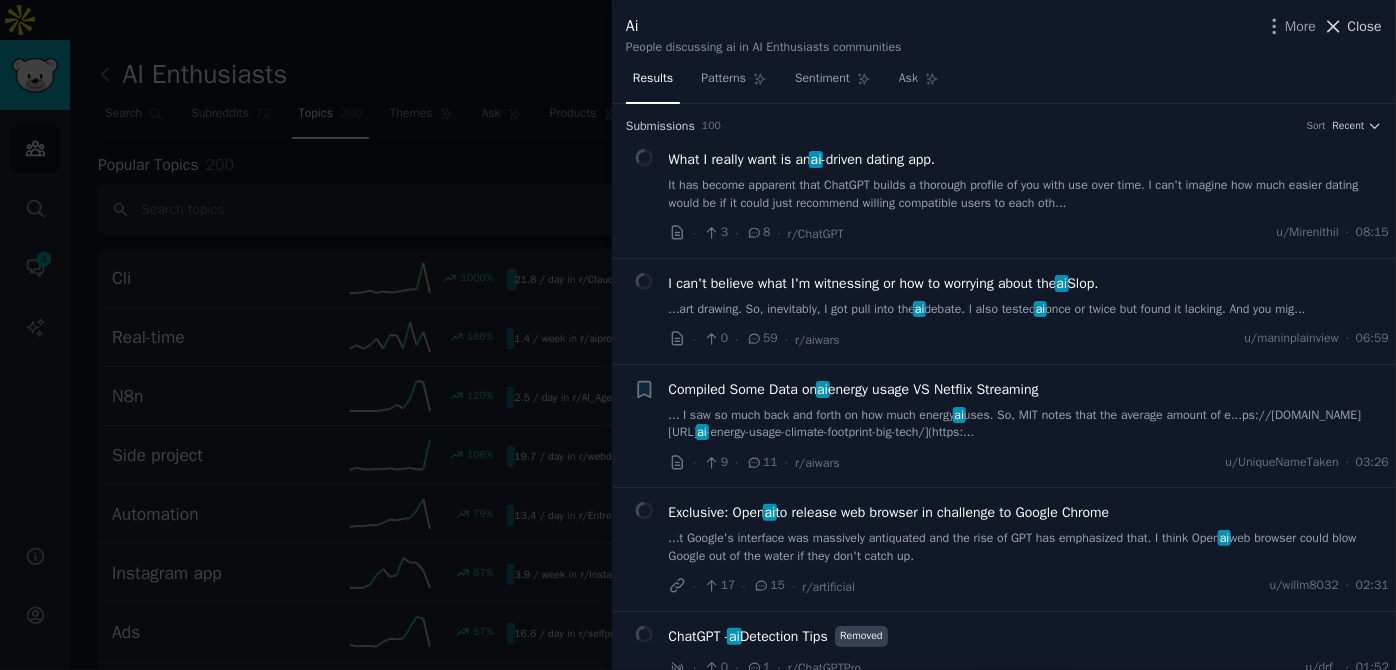 click on "Close" at bounding box center [1365, 26] 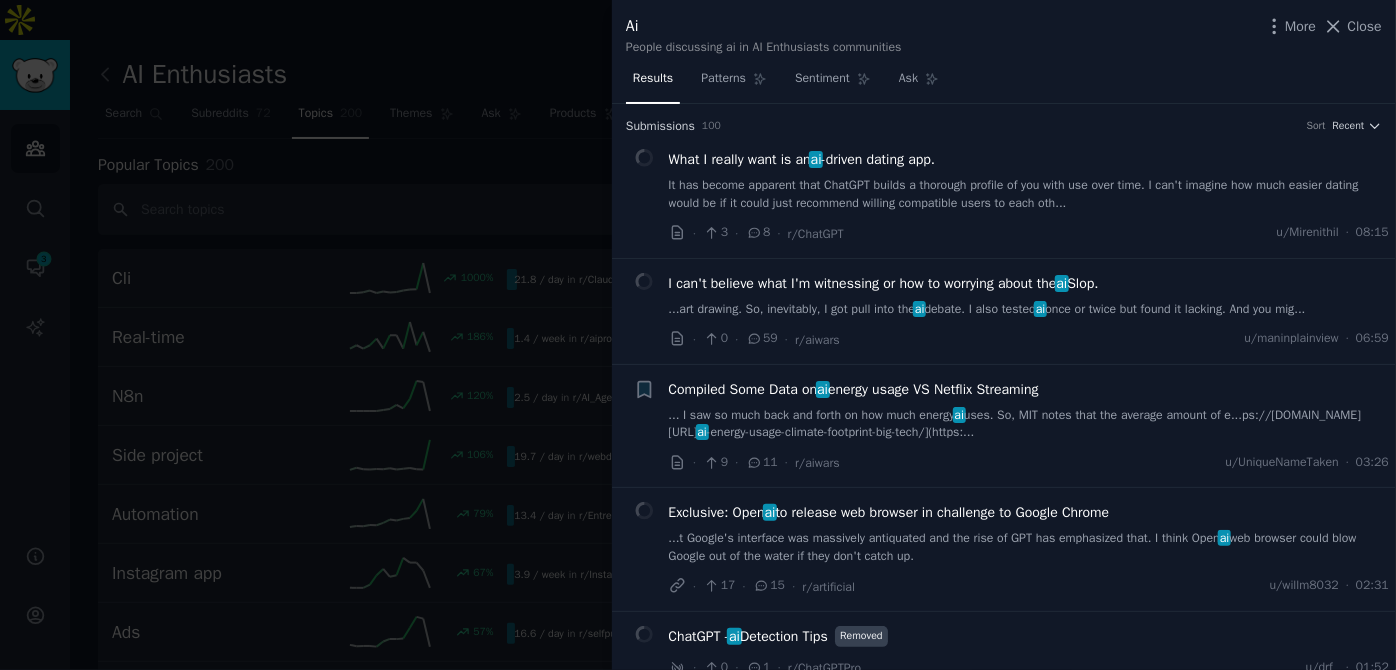 click on "Add" at bounding box center (1332, 75) 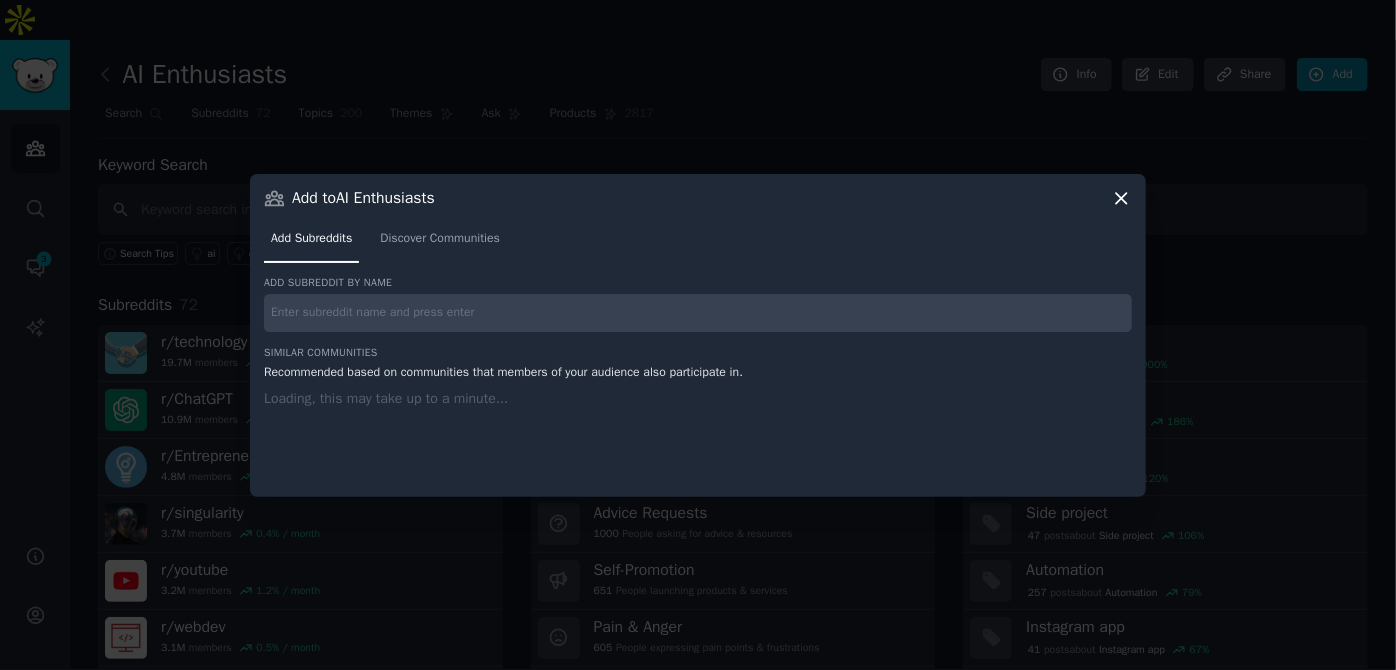 click at bounding box center [698, 335] 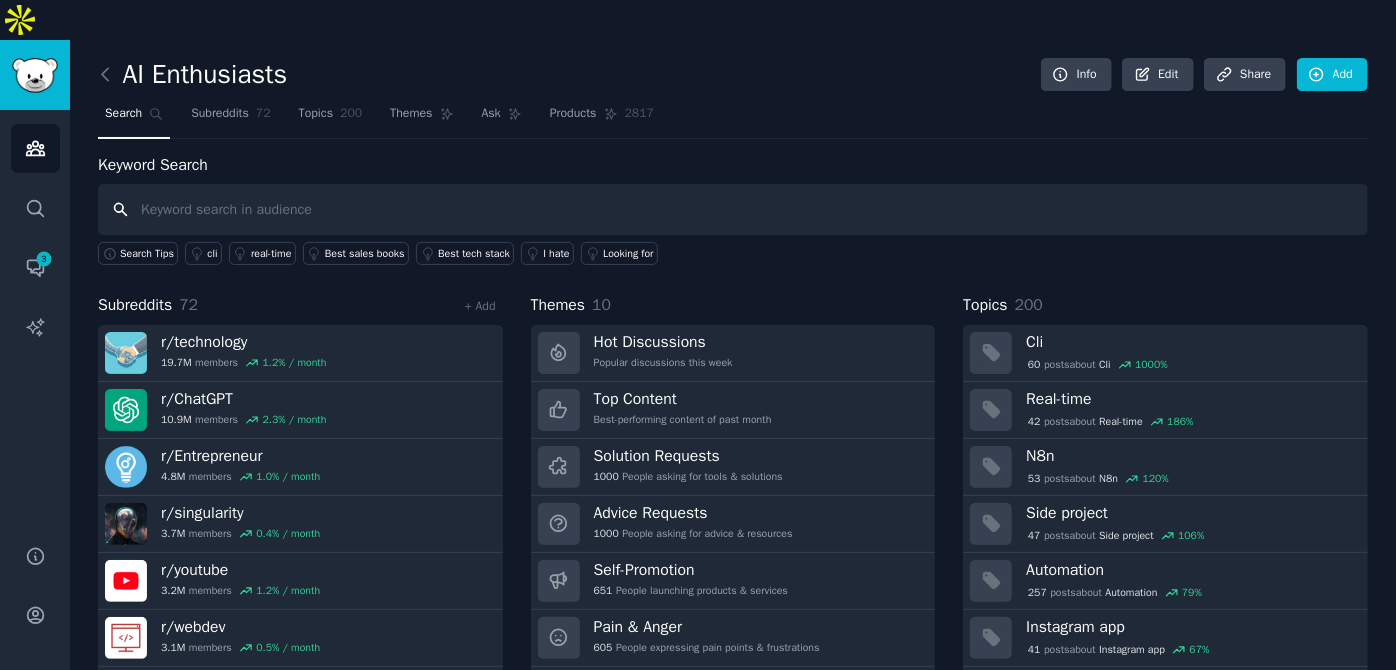 click at bounding box center [733, 209] 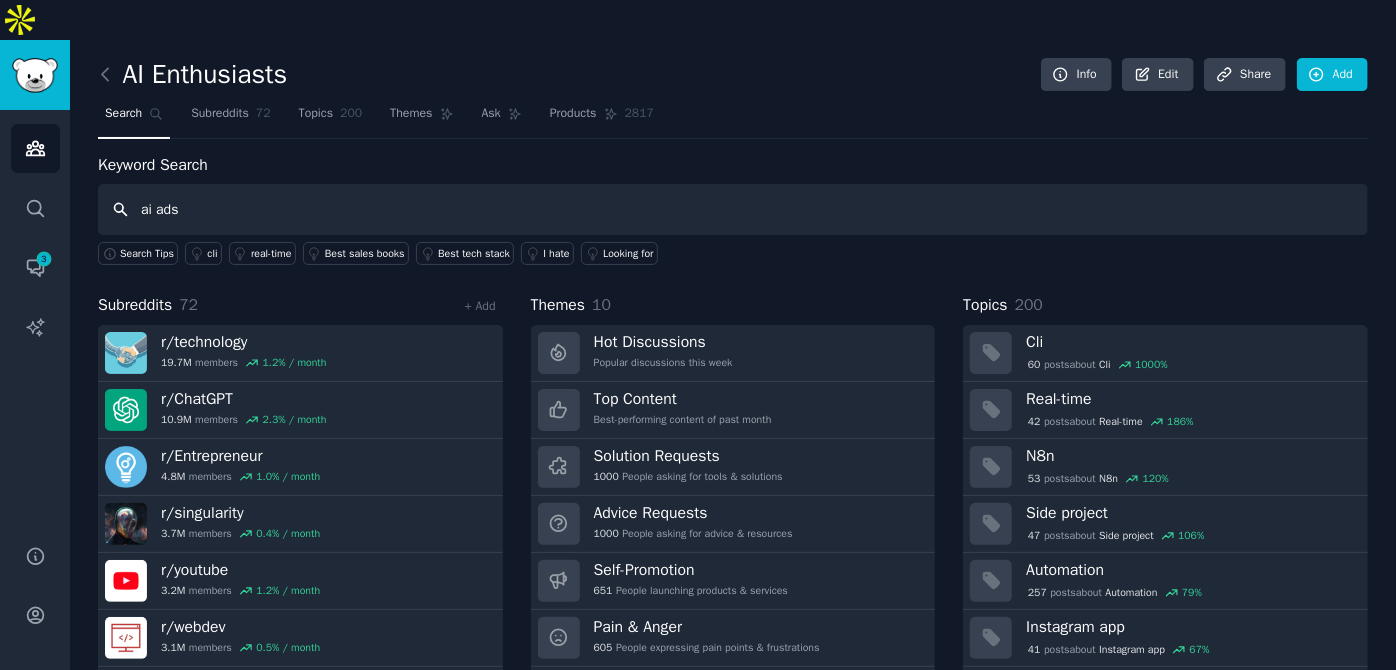 type on "ai ads" 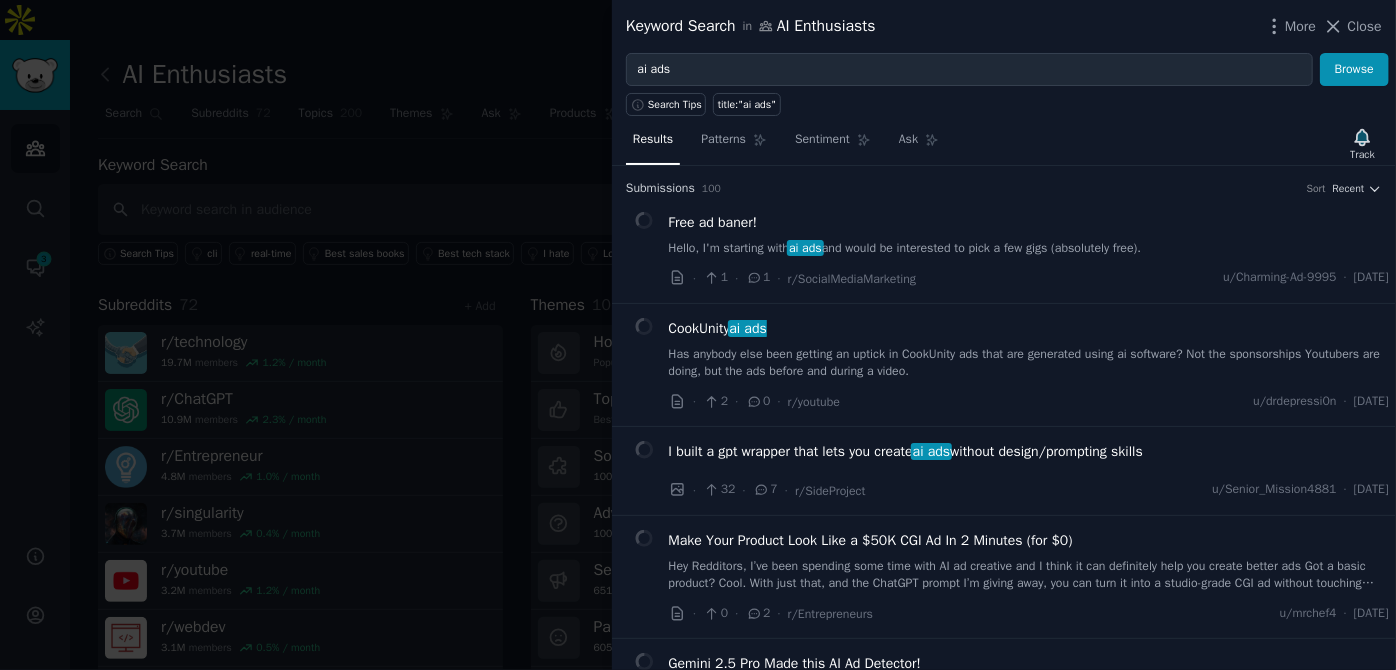 type 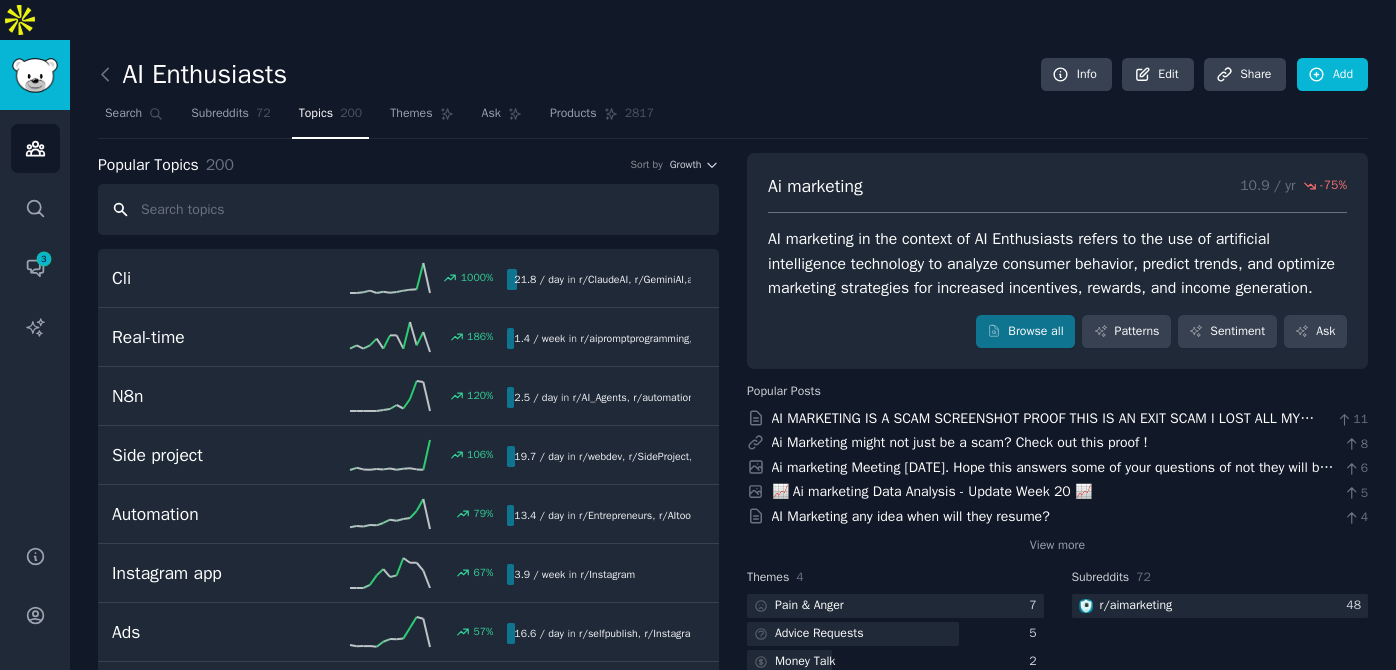 scroll, scrollTop: 0, scrollLeft: 0, axis: both 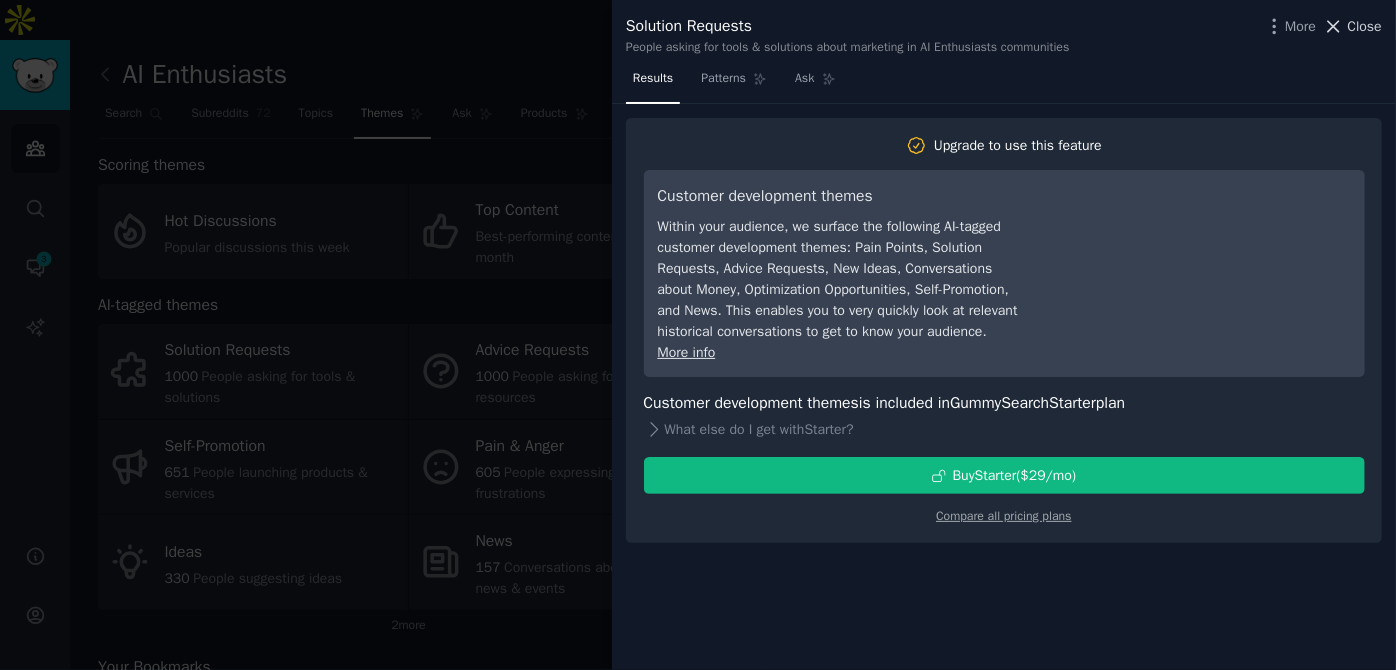 click on "Close" at bounding box center (1365, 26) 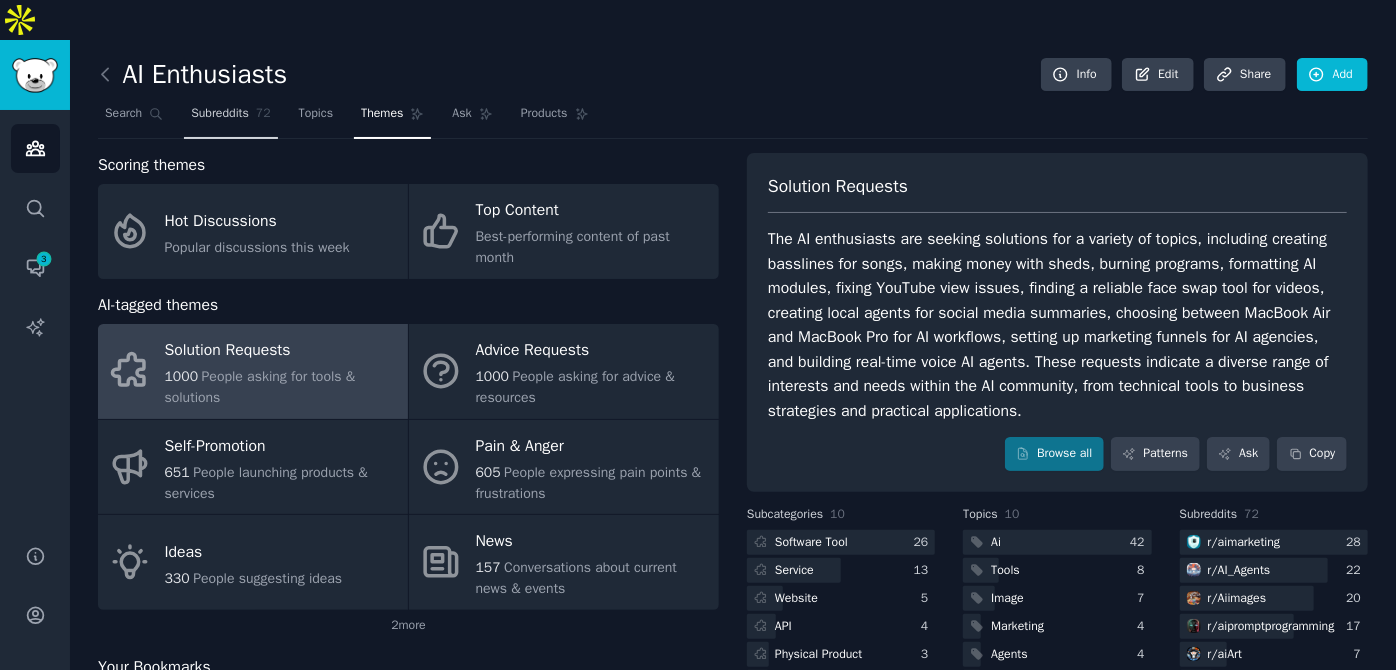 click on "Subreddits" at bounding box center (220, 114) 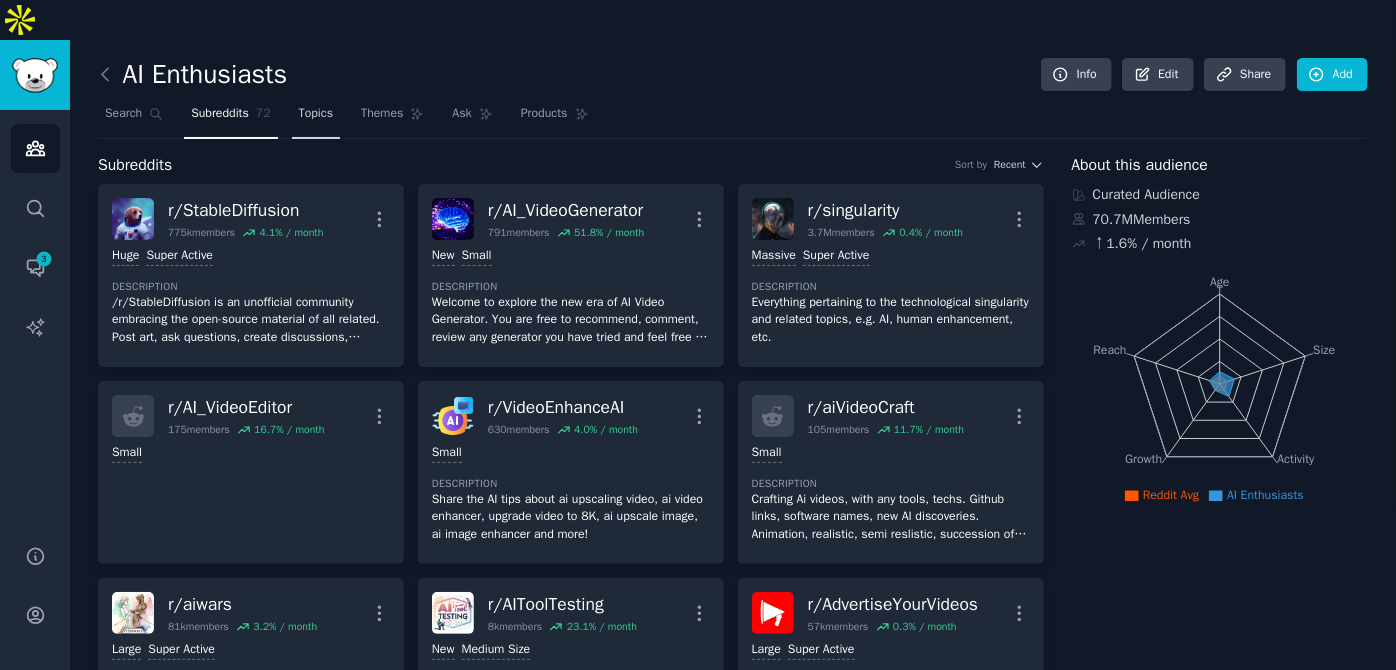 click on "Topics" at bounding box center [316, 114] 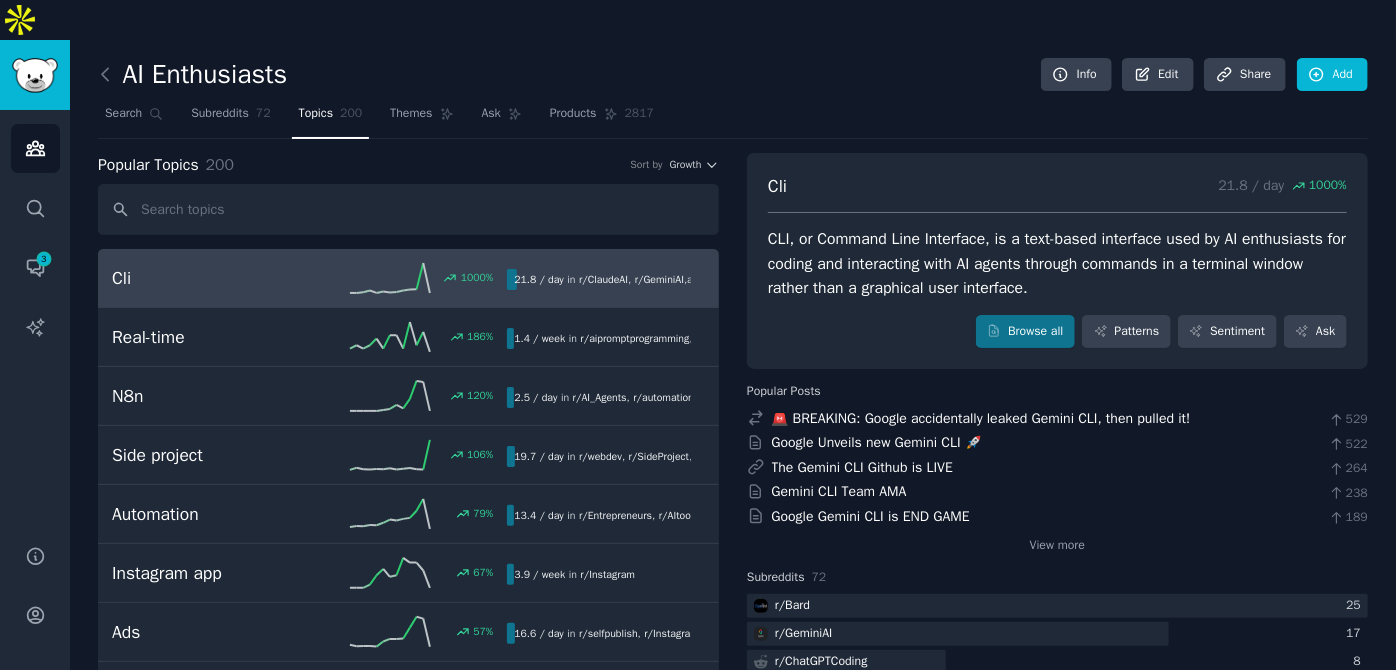 click on "Subreddits" at bounding box center [220, 114] 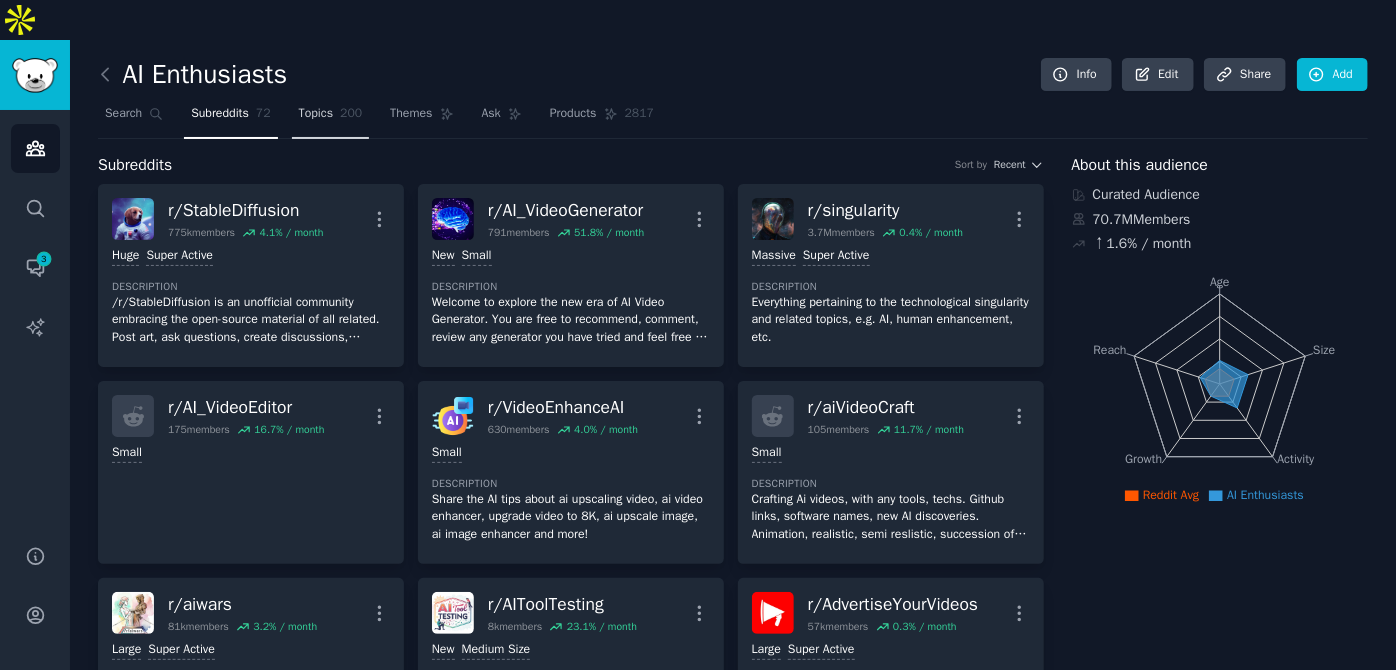 click on "Topics" at bounding box center [316, 114] 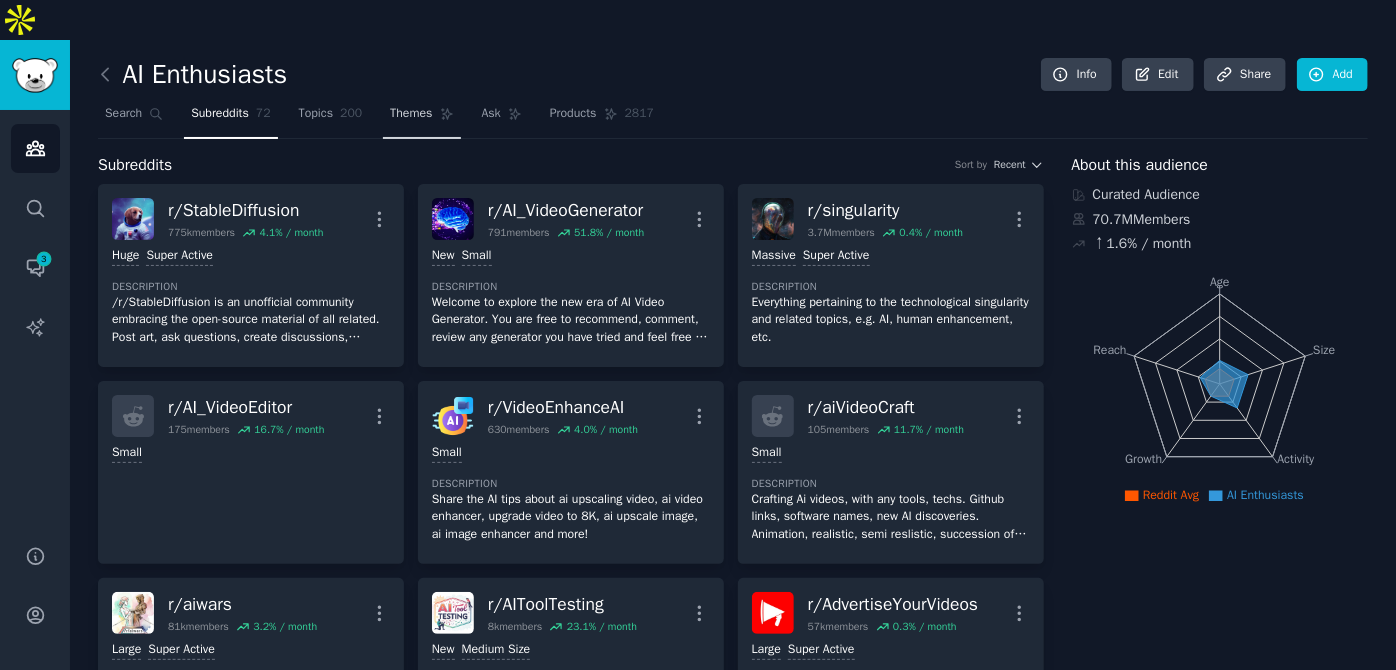 click on "Themes" at bounding box center (411, 114) 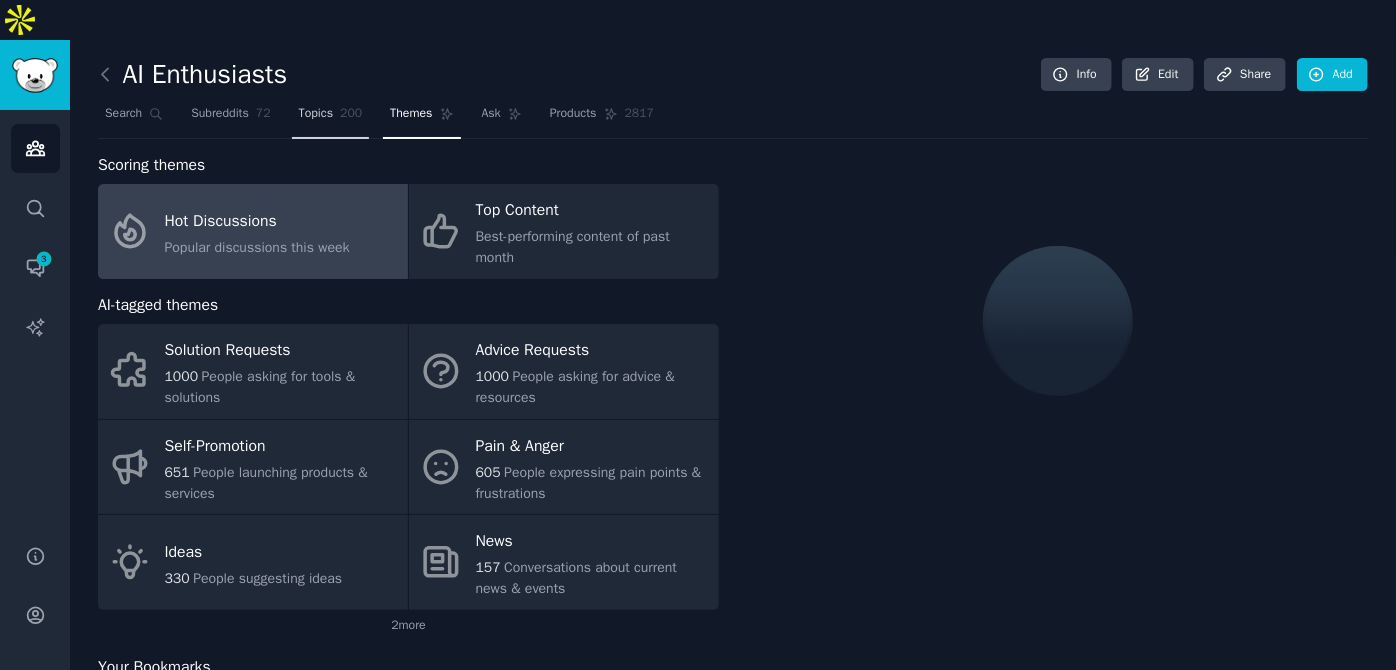 click on "Topics 200" at bounding box center [331, 118] 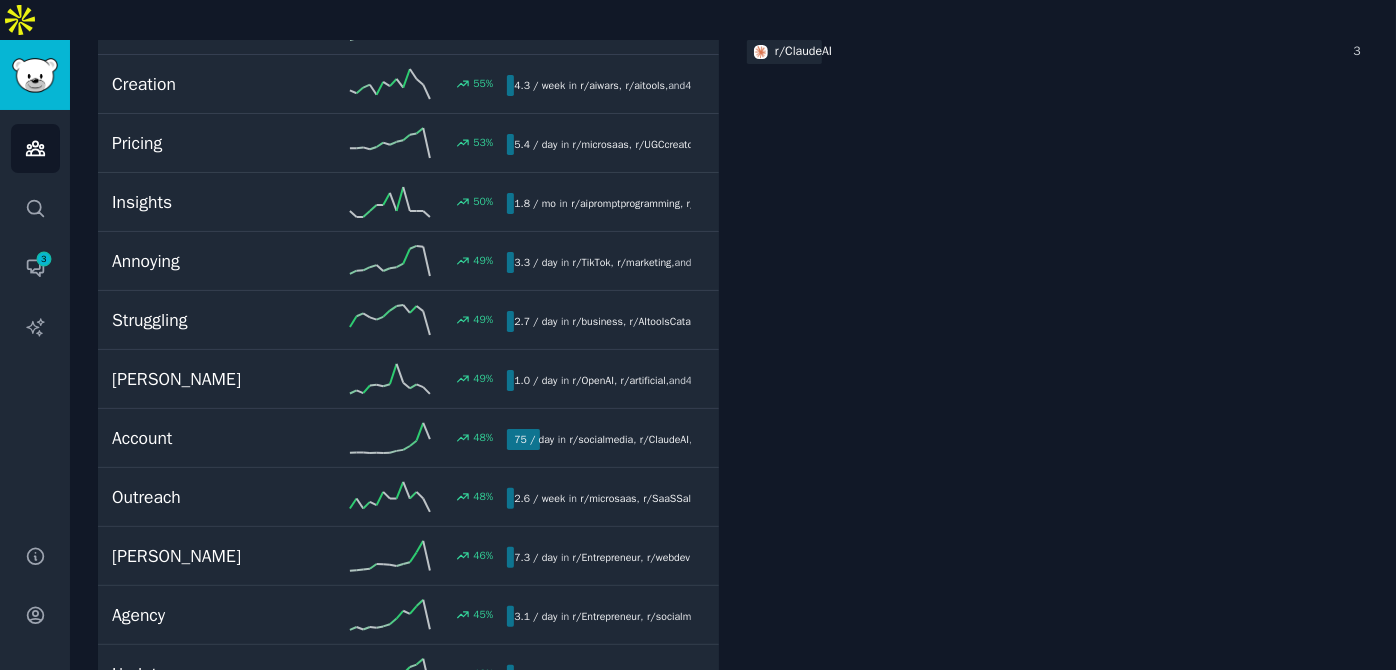 scroll, scrollTop: 0, scrollLeft: 0, axis: both 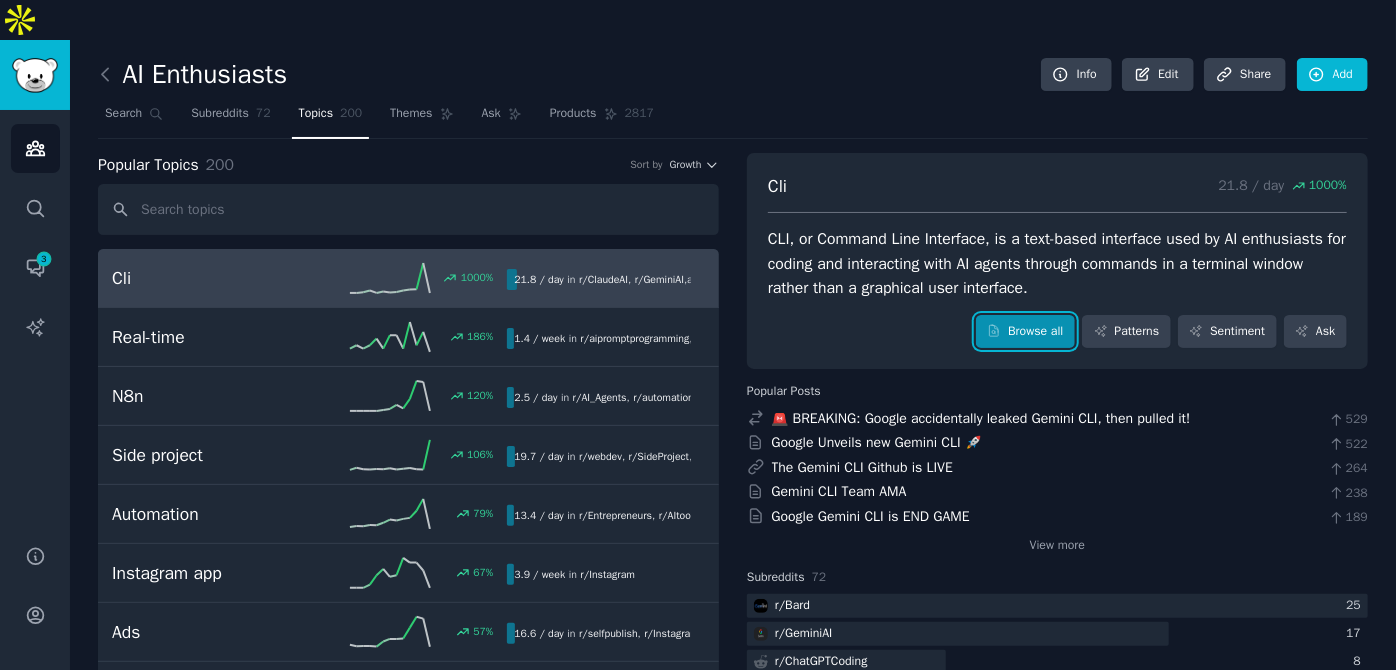 click on "Browse all" at bounding box center (1025, 332) 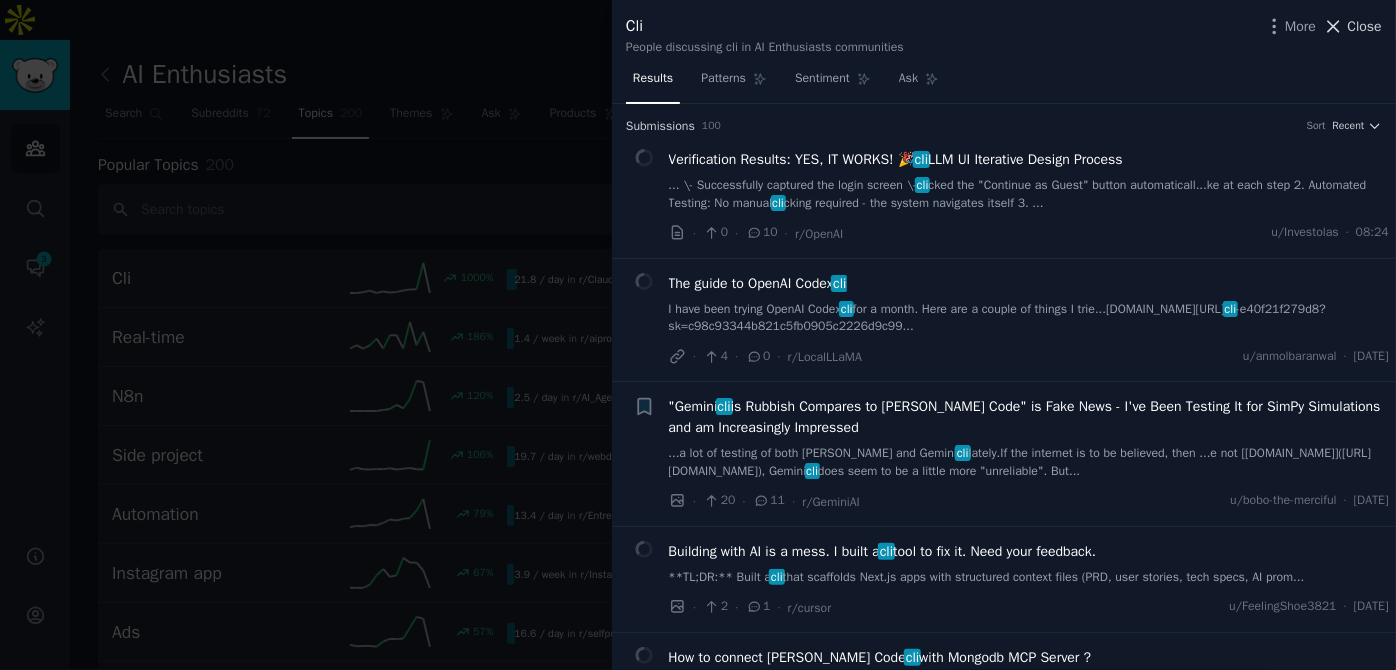click 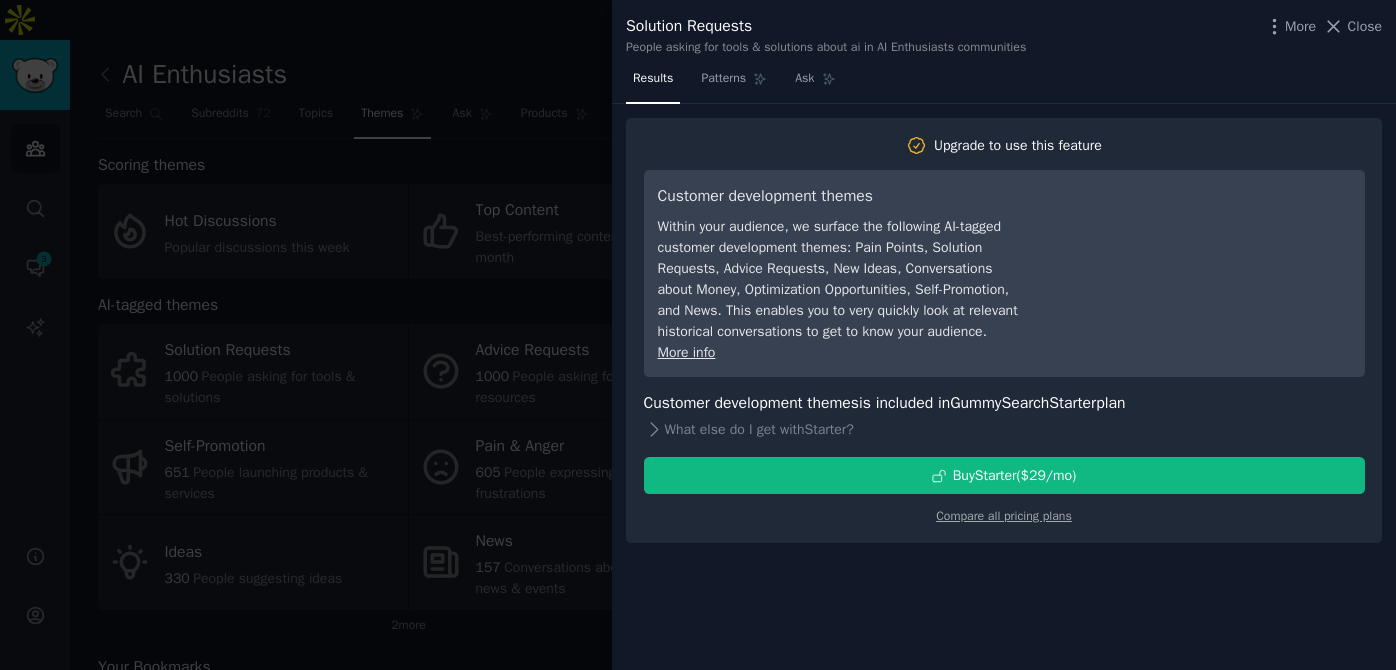 scroll, scrollTop: 0, scrollLeft: 0, axis: both 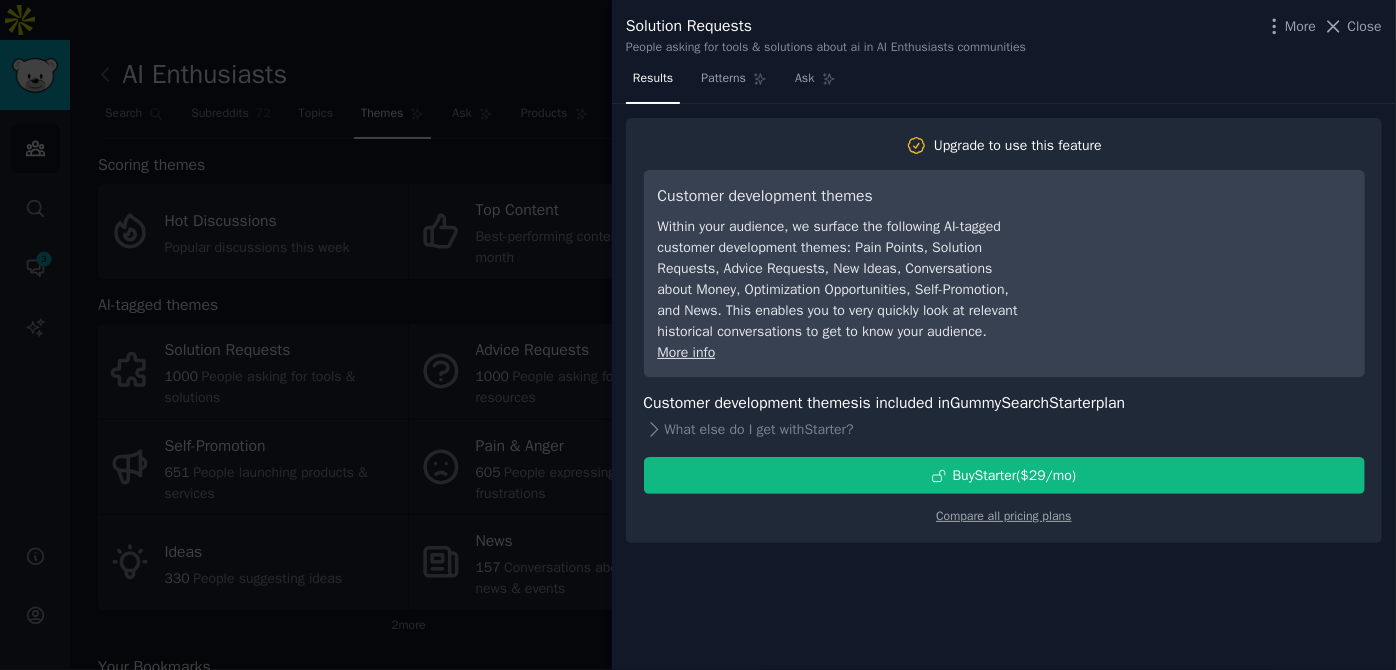 click at bounding box center (698, 335) 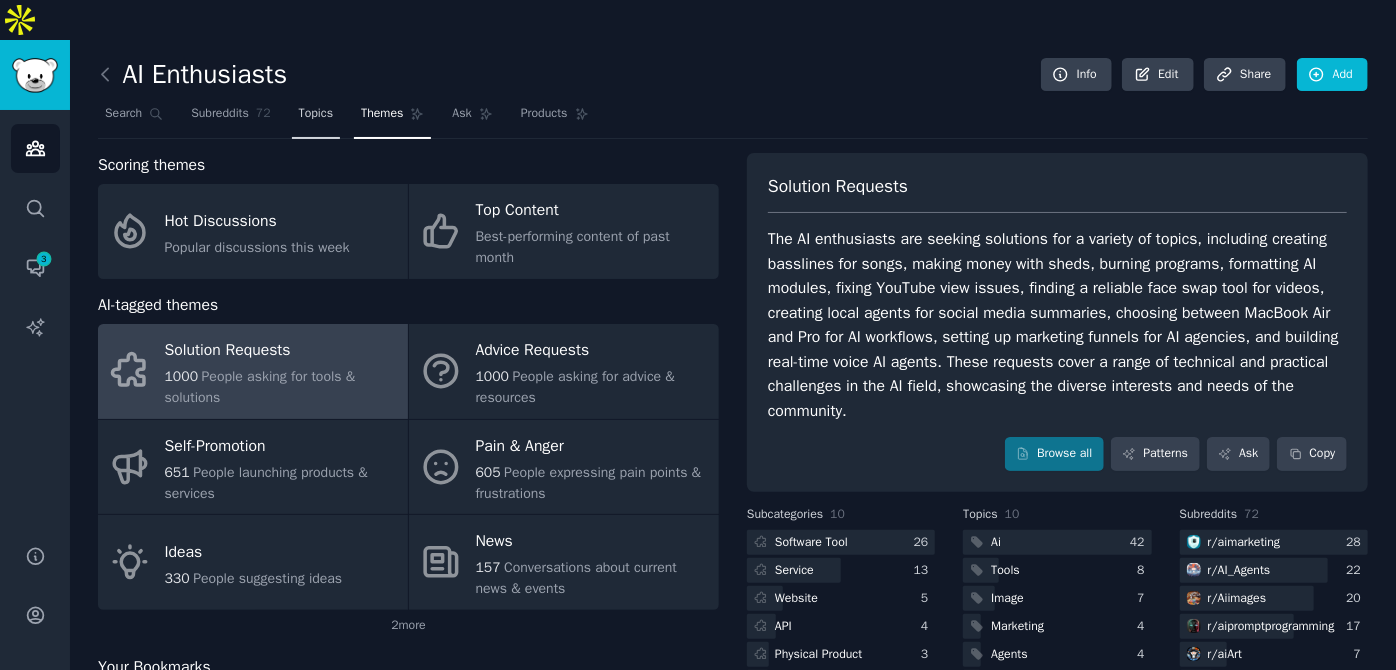 click on "Topics" at bounding box center [316, 114] 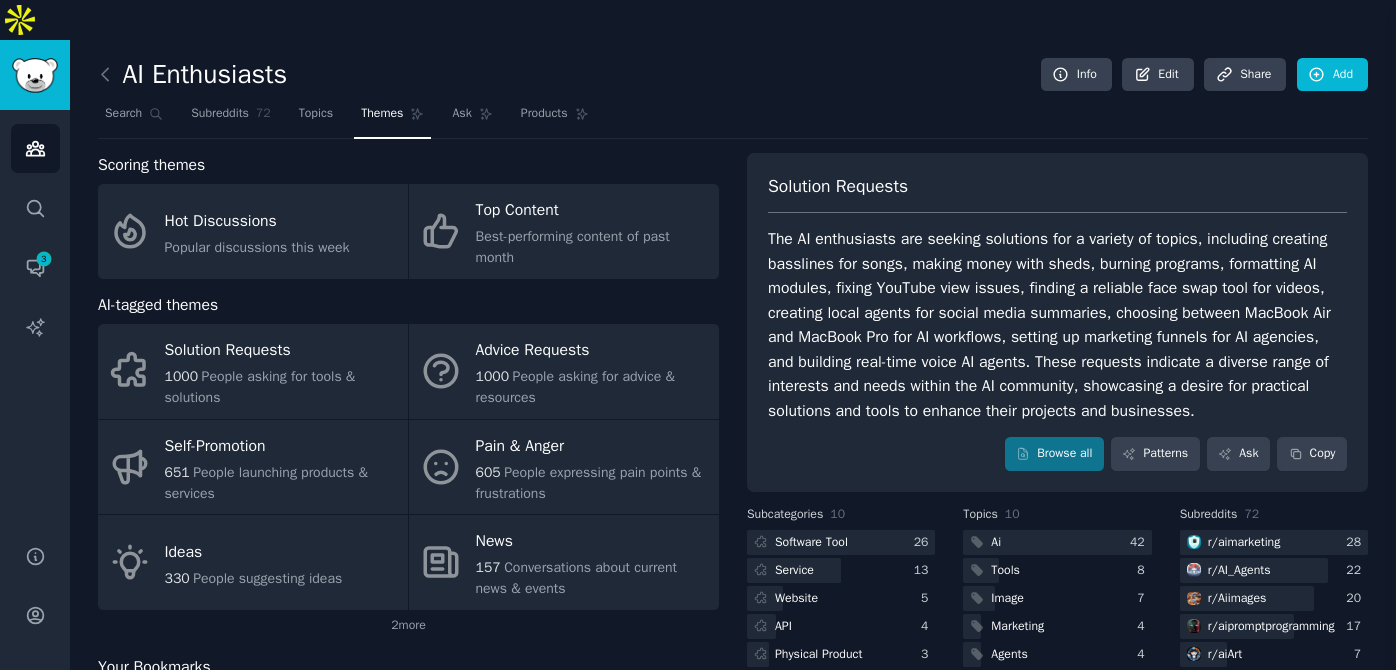 scroll, scrollTop: 0, scrollLeft: 0, axis: both 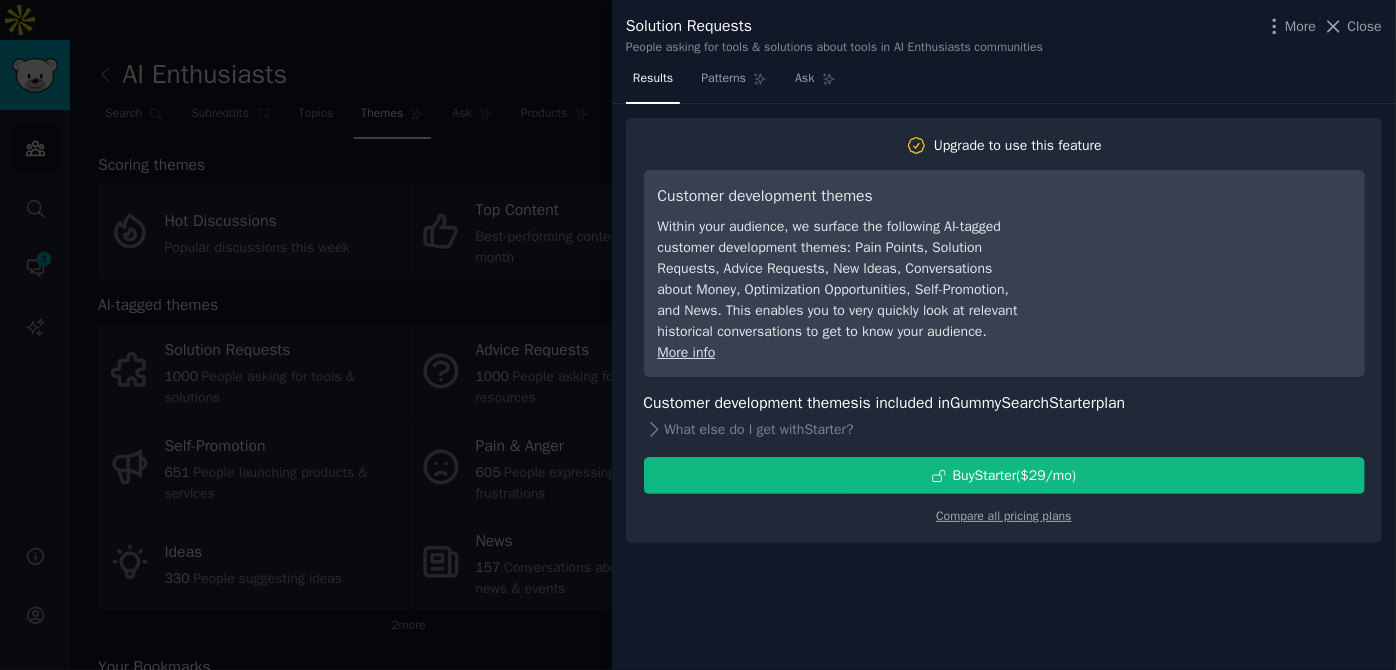 click at bounding box center [698, 335] 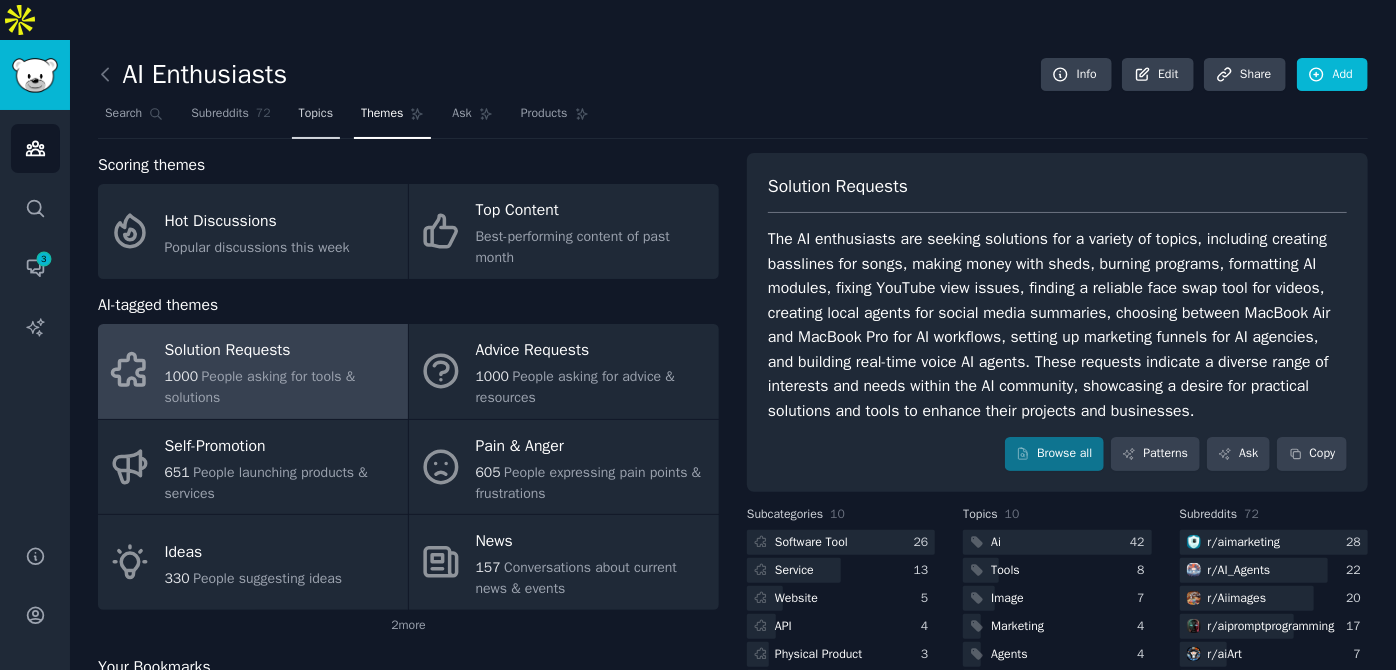 click on "Topics" at bounding box center [316, 114] 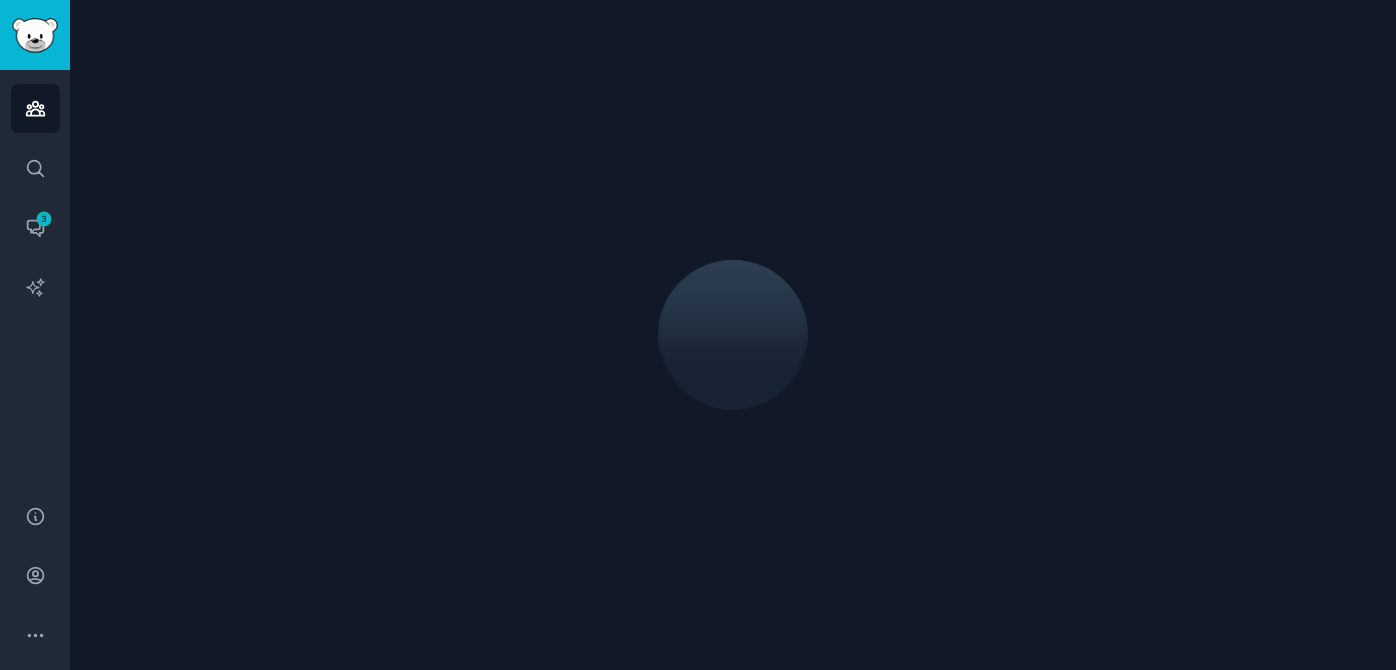 scroll, scrollTop: 0, scrollLeft: 0, axis: both 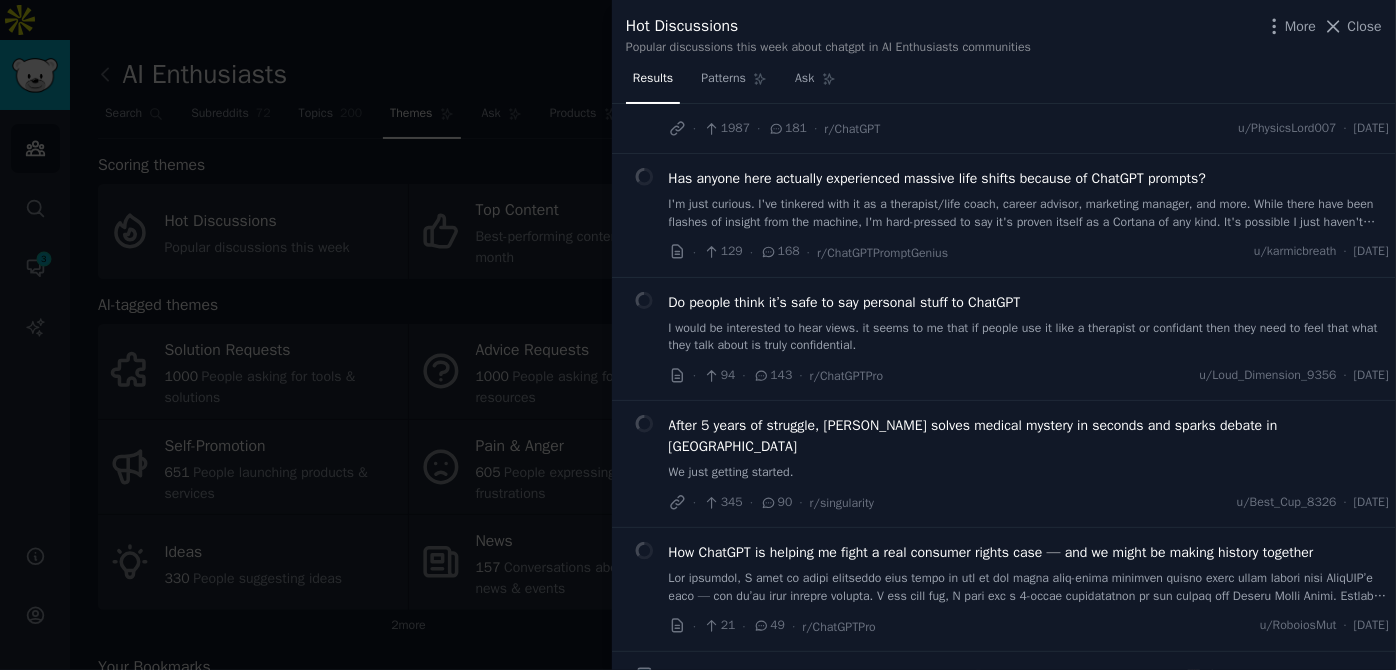 type 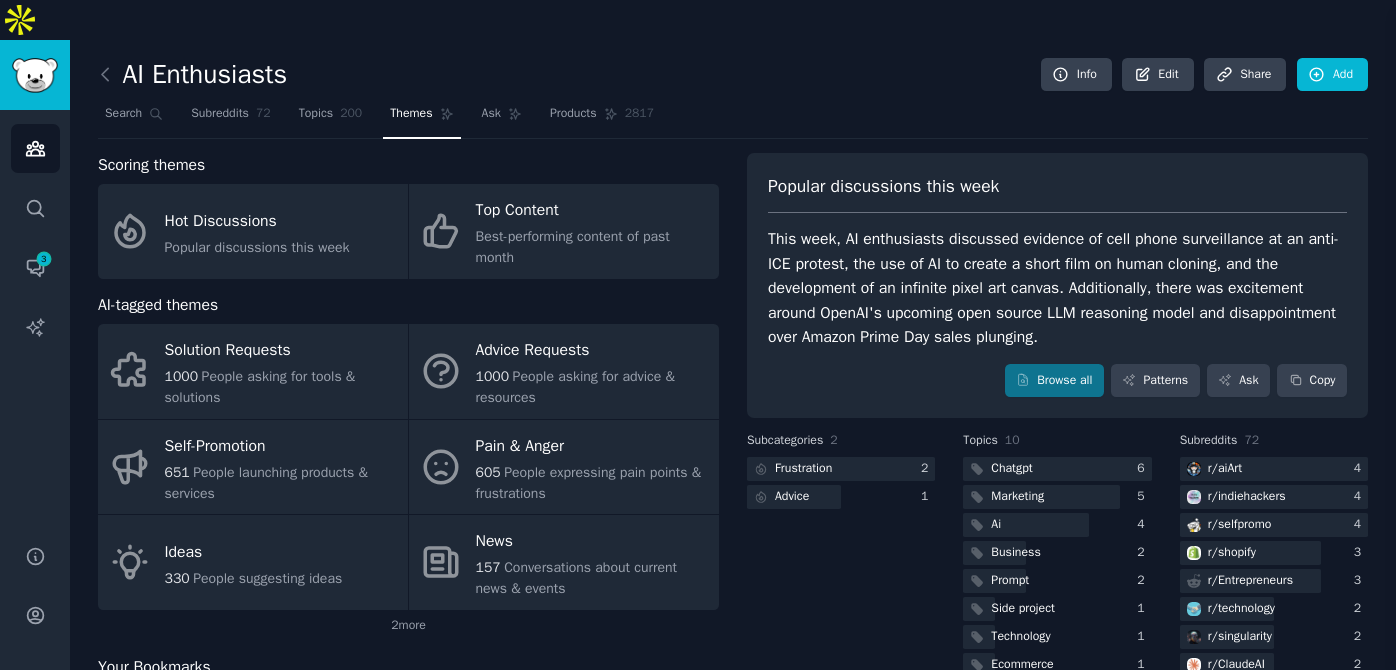 type 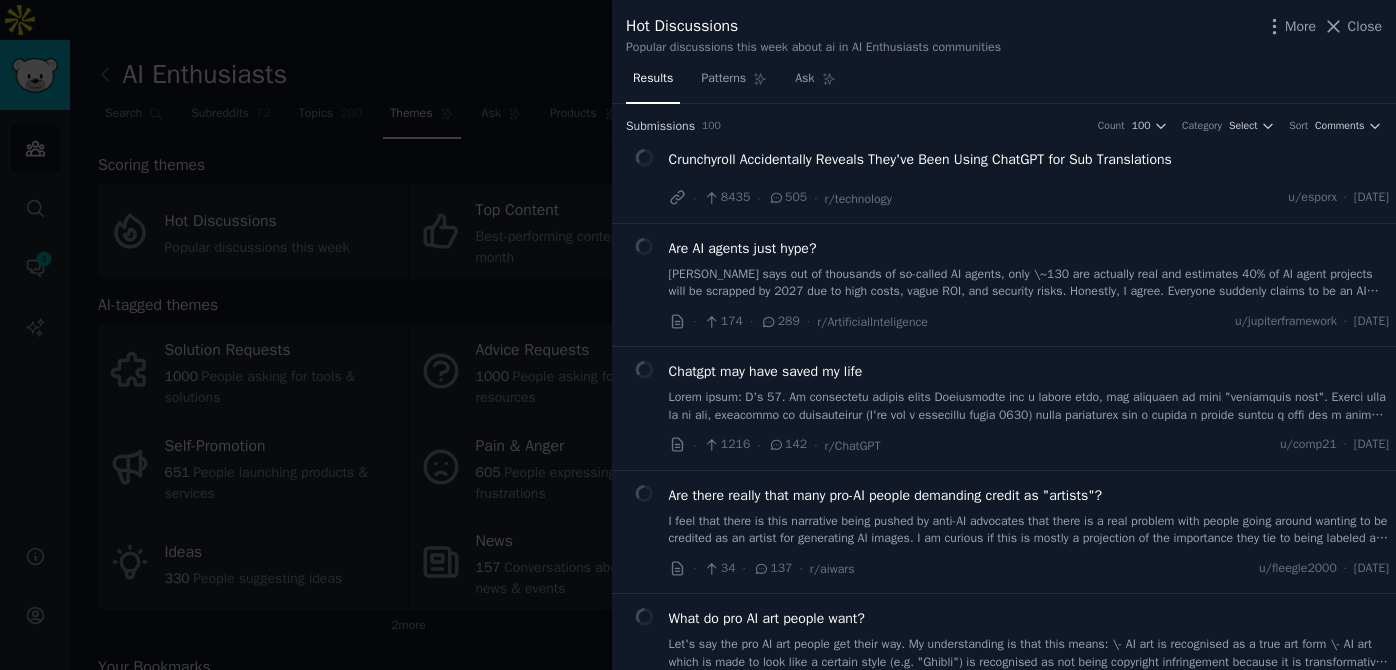 scroll, scrollTop: 0, scrollLeft: 0, axis: both 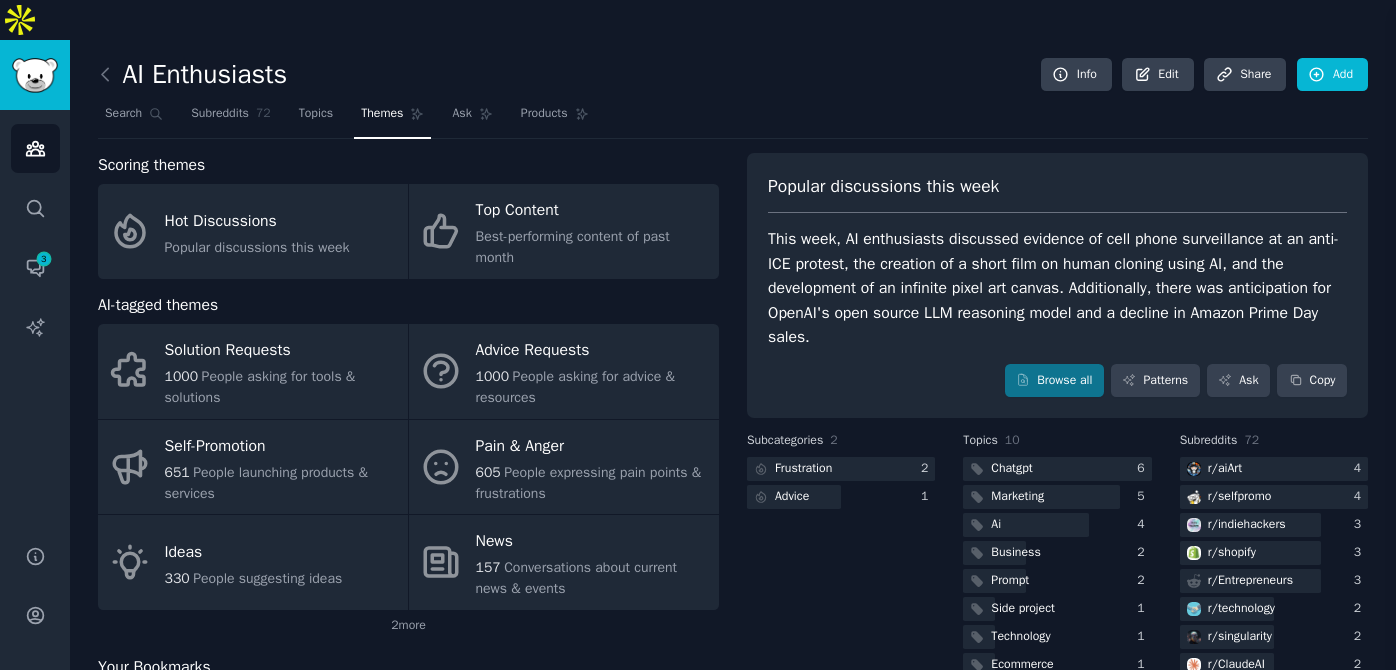 type 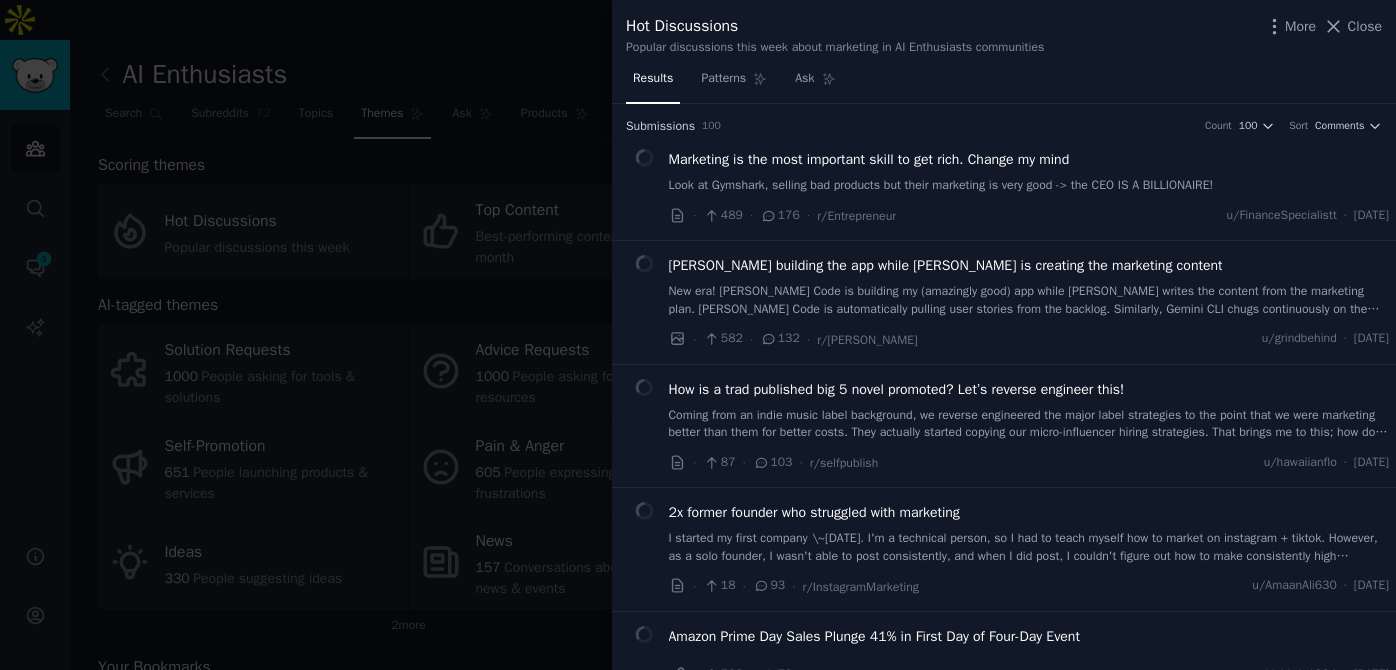 scroll, scrollTop: 0, scrollLeft: 0, axis: both 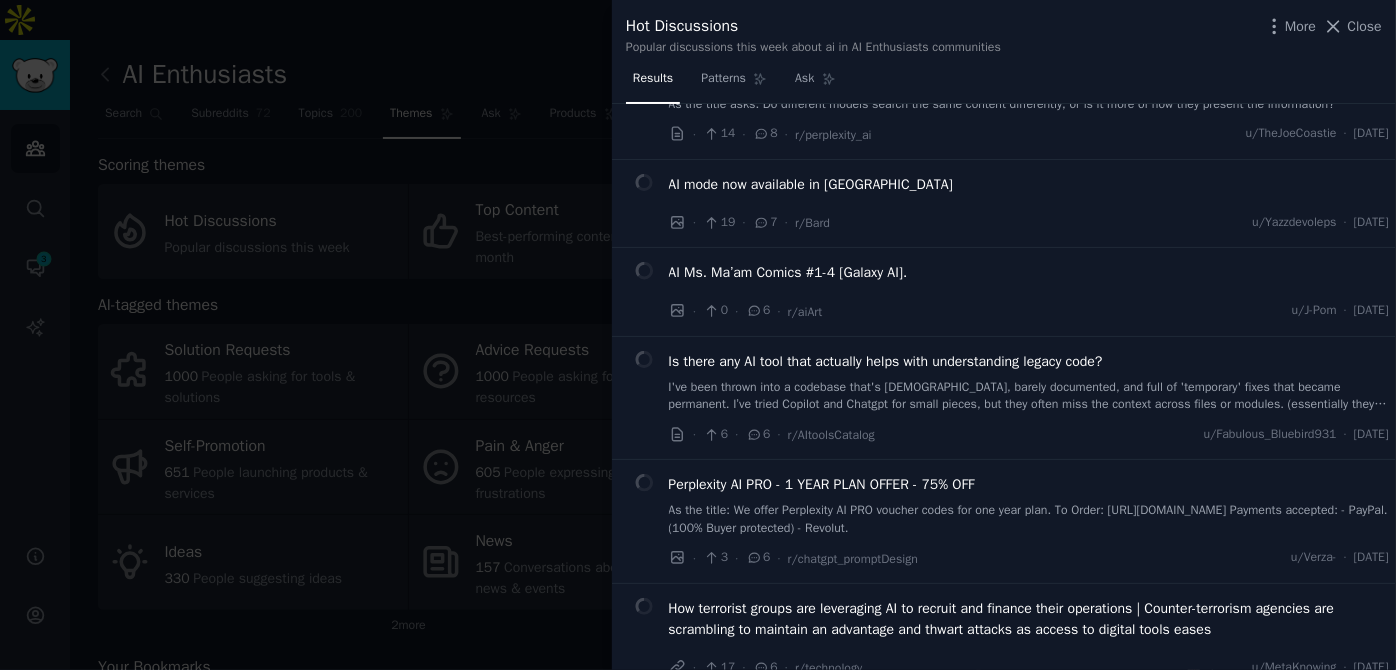 type 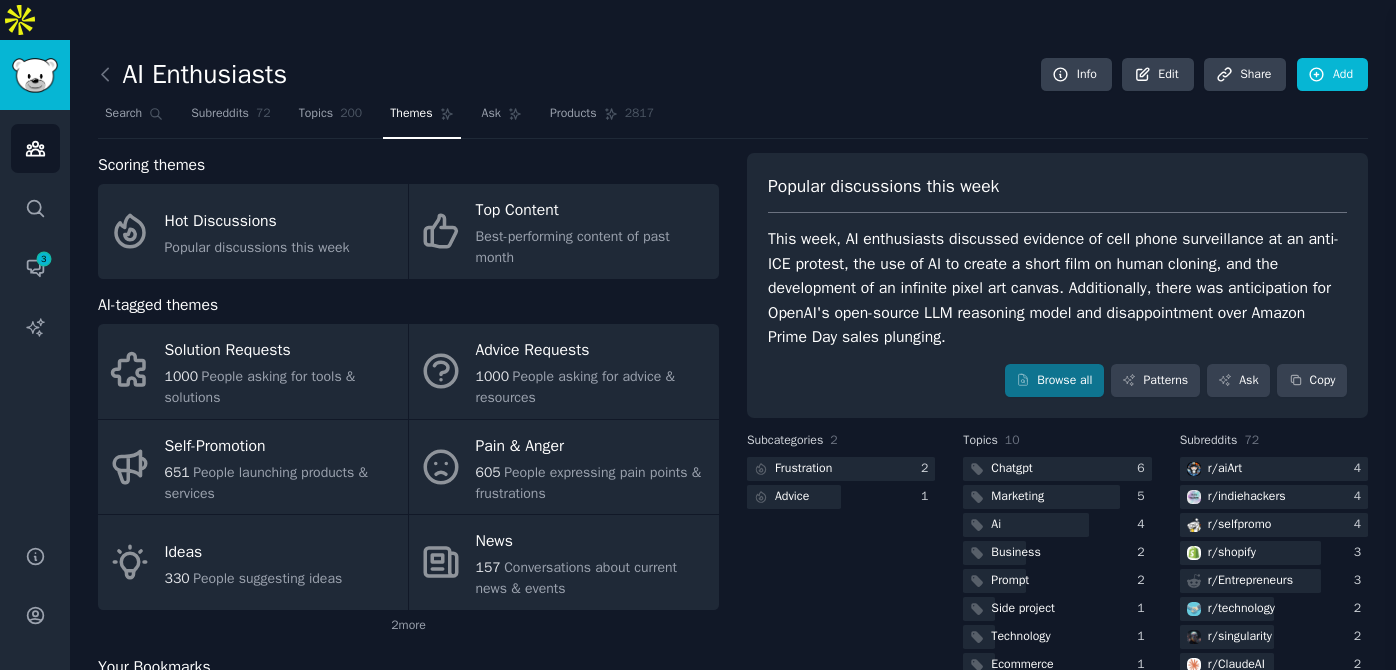 type 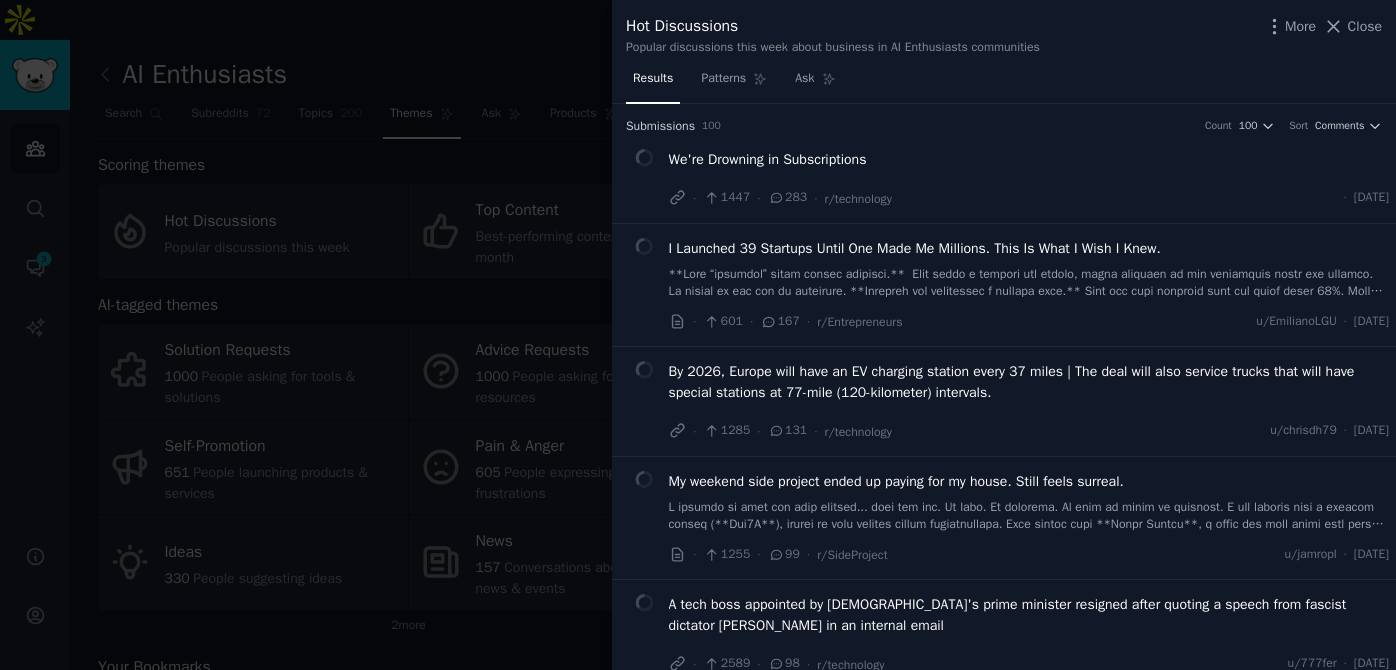 scroll, scrollTop: 0, scrollLeft: 0, axis: both 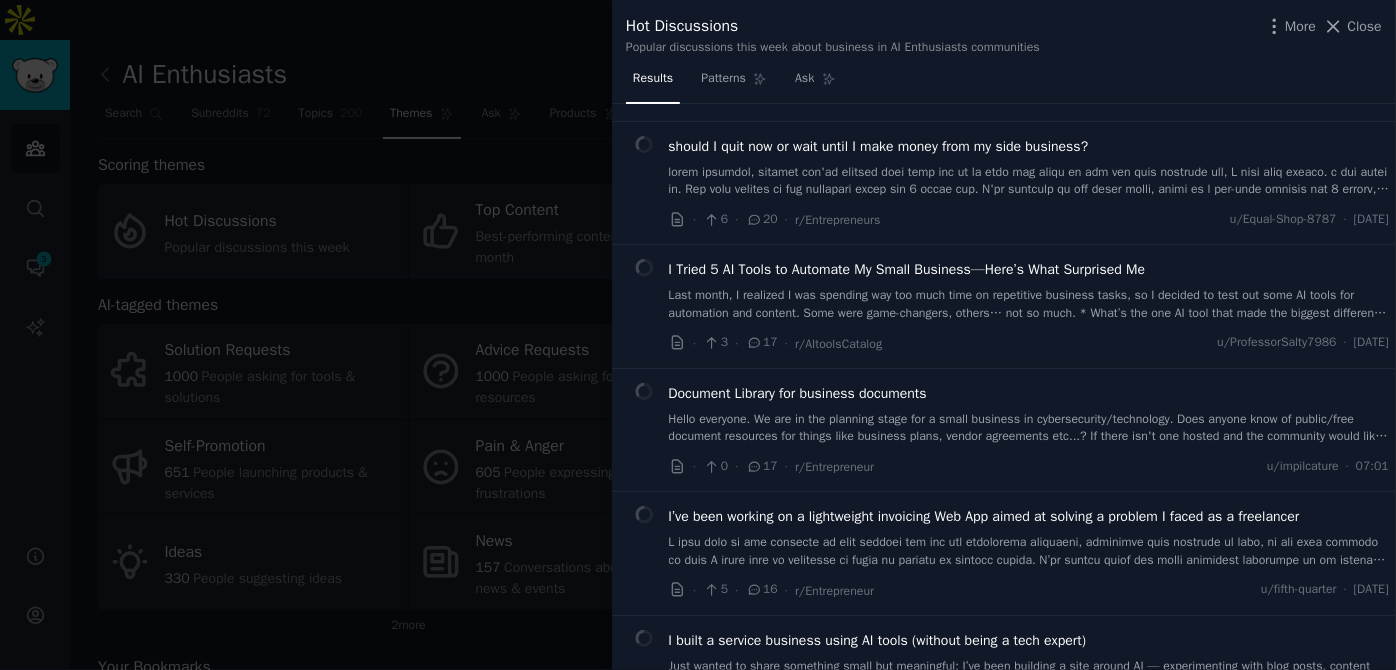 drag, startPoint x: 1392, startPoint y: 202, endPoint x: 1198, endPoint y: 22, distance: 264.64316 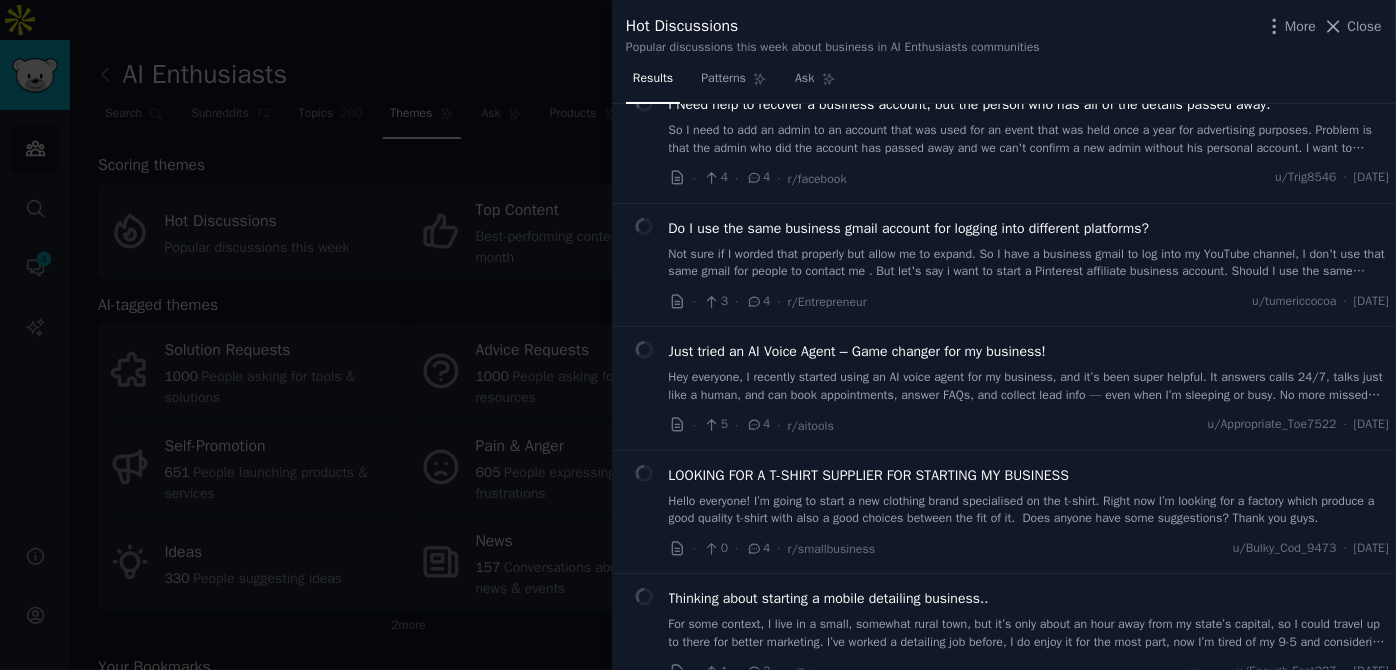 scroll, scrollTop: 5962, scrollLeft: 0, axis: vertical 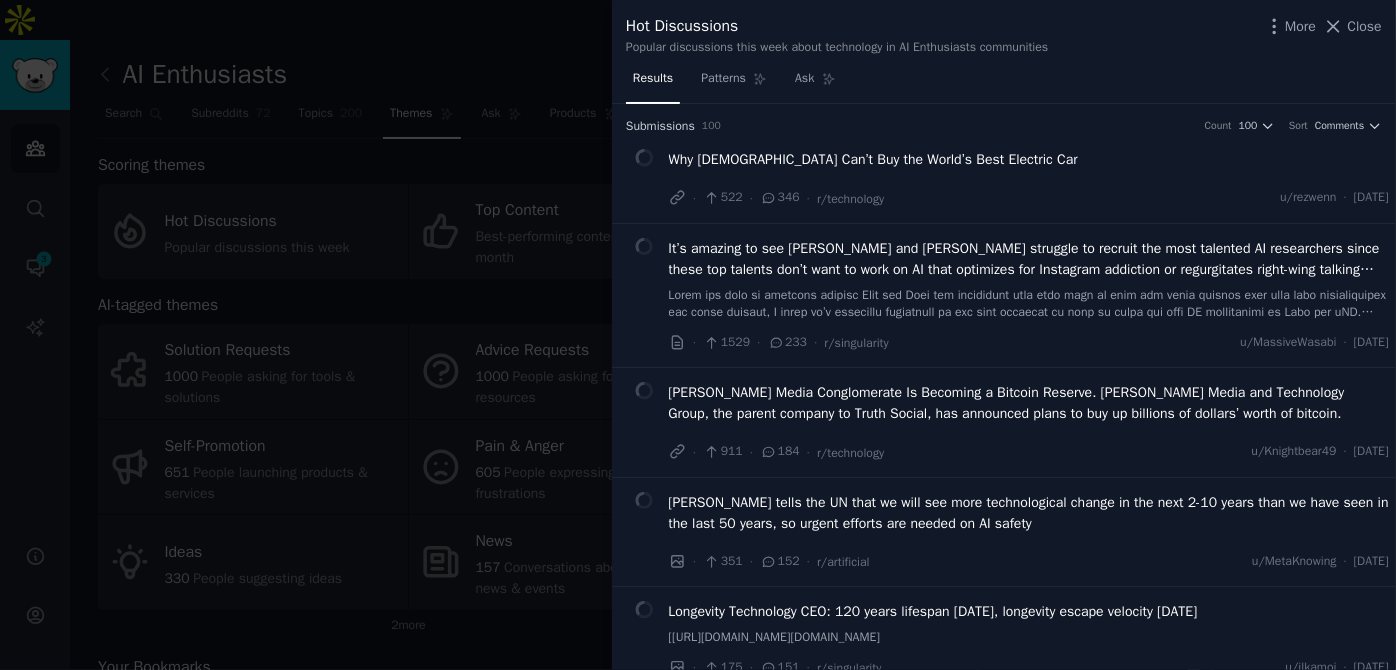 type 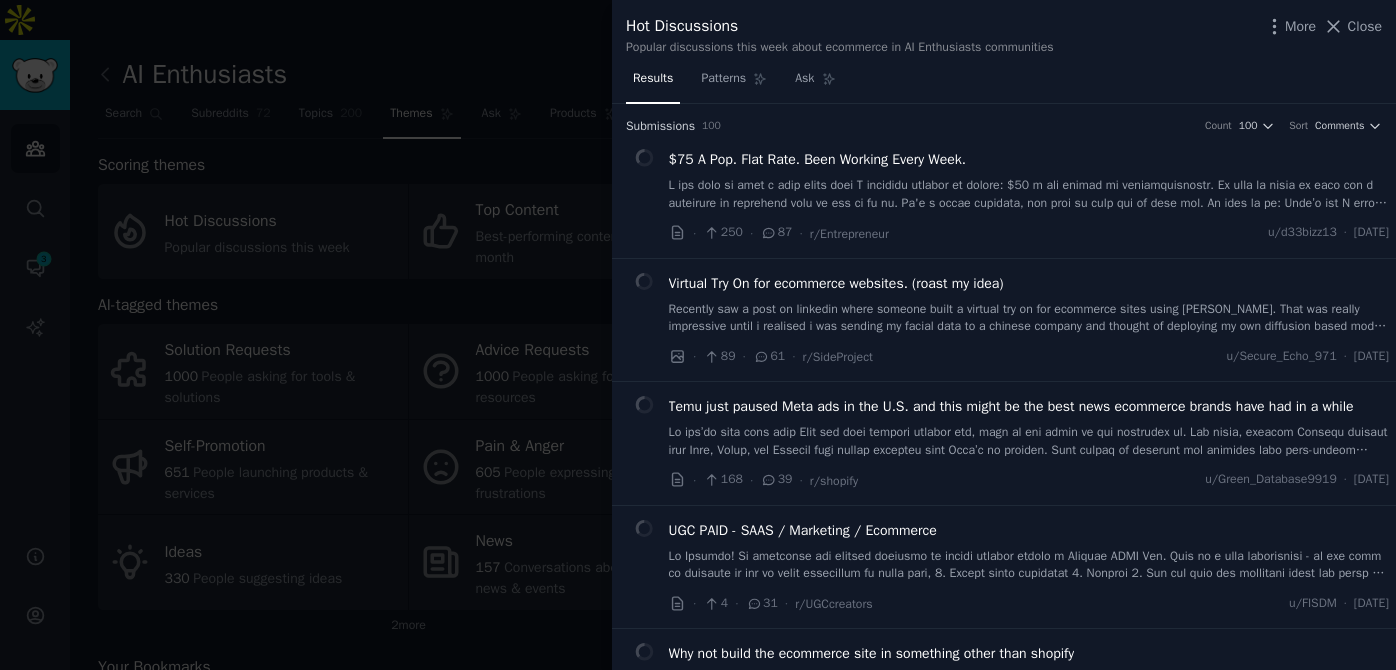 scroll, scrollTop: 0, scrollLeft: 0, axis: both 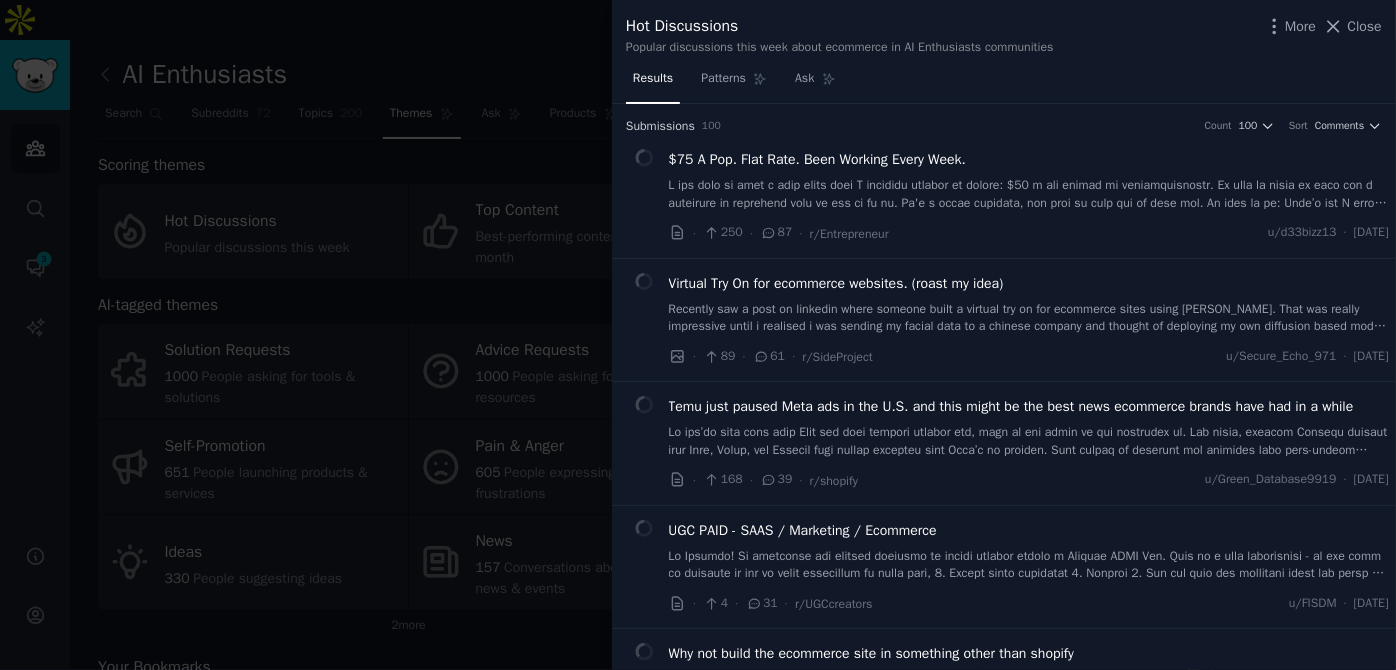 type 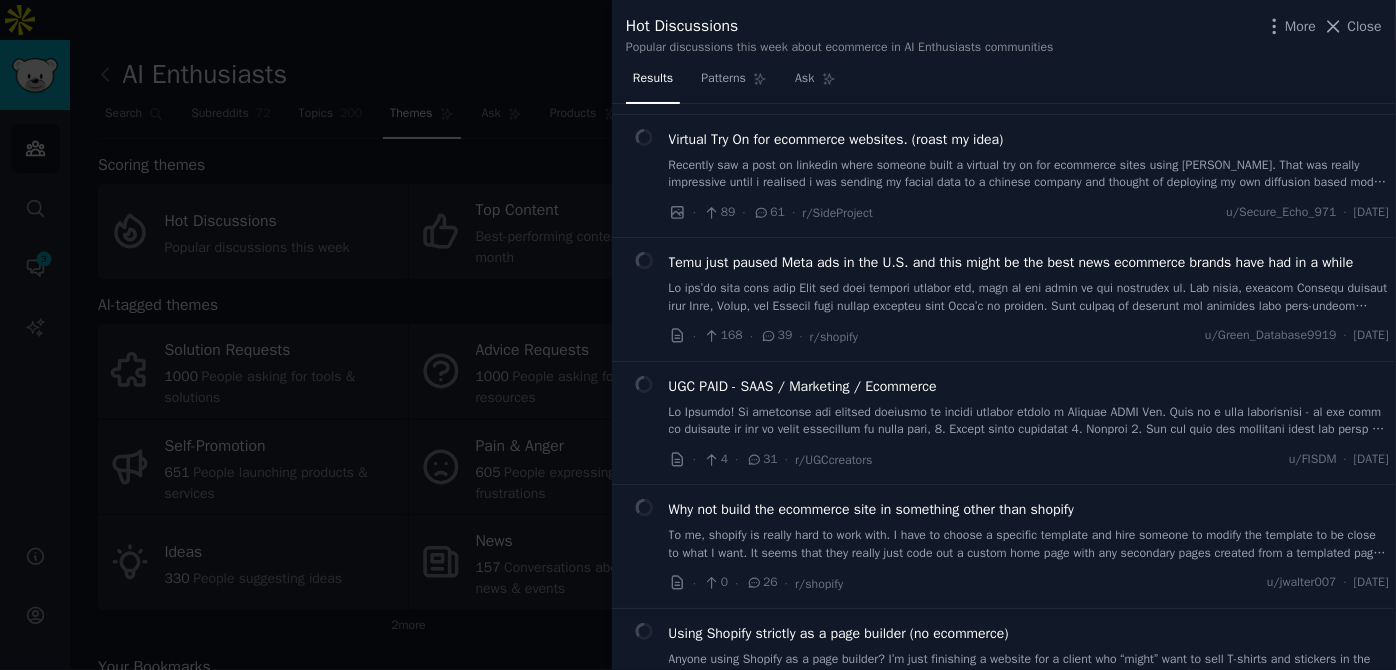 scroll, scrollTop: 145, scrollLeft: 0, axis: vertical 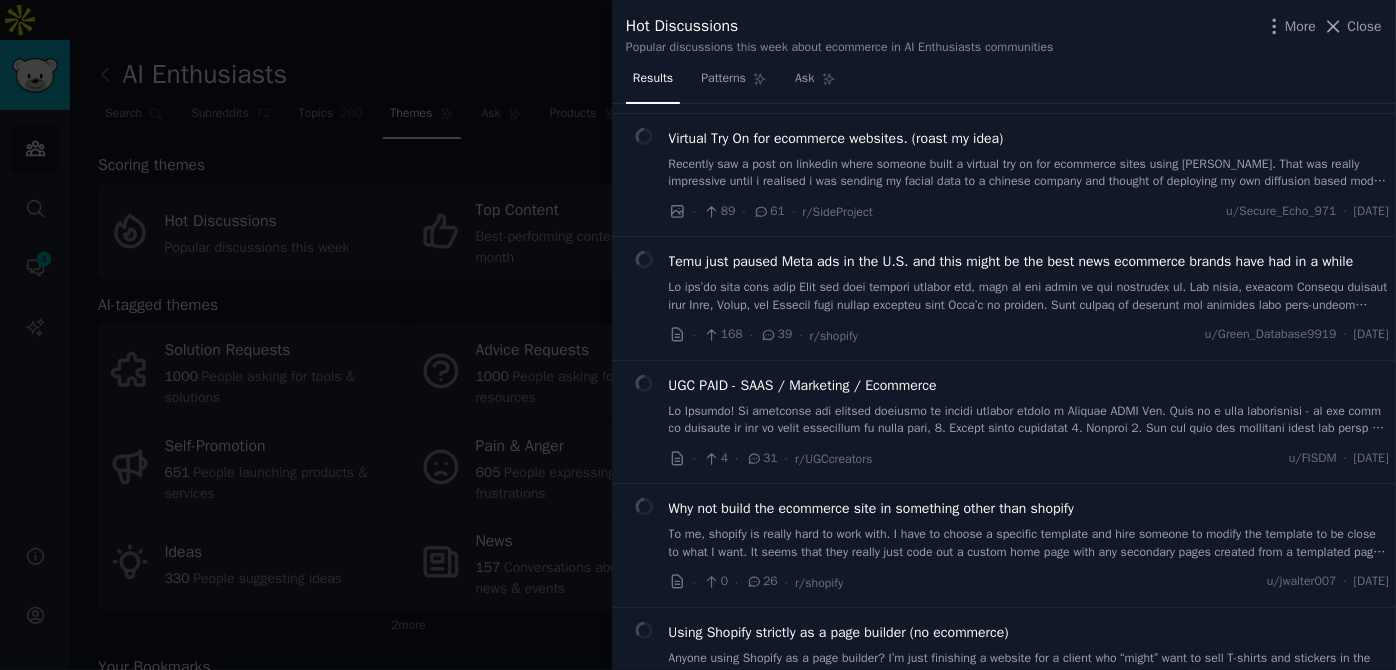 click on "UGC PAID - SAAS / Marketing / Ecommerce" at bounding box center (803, 385) 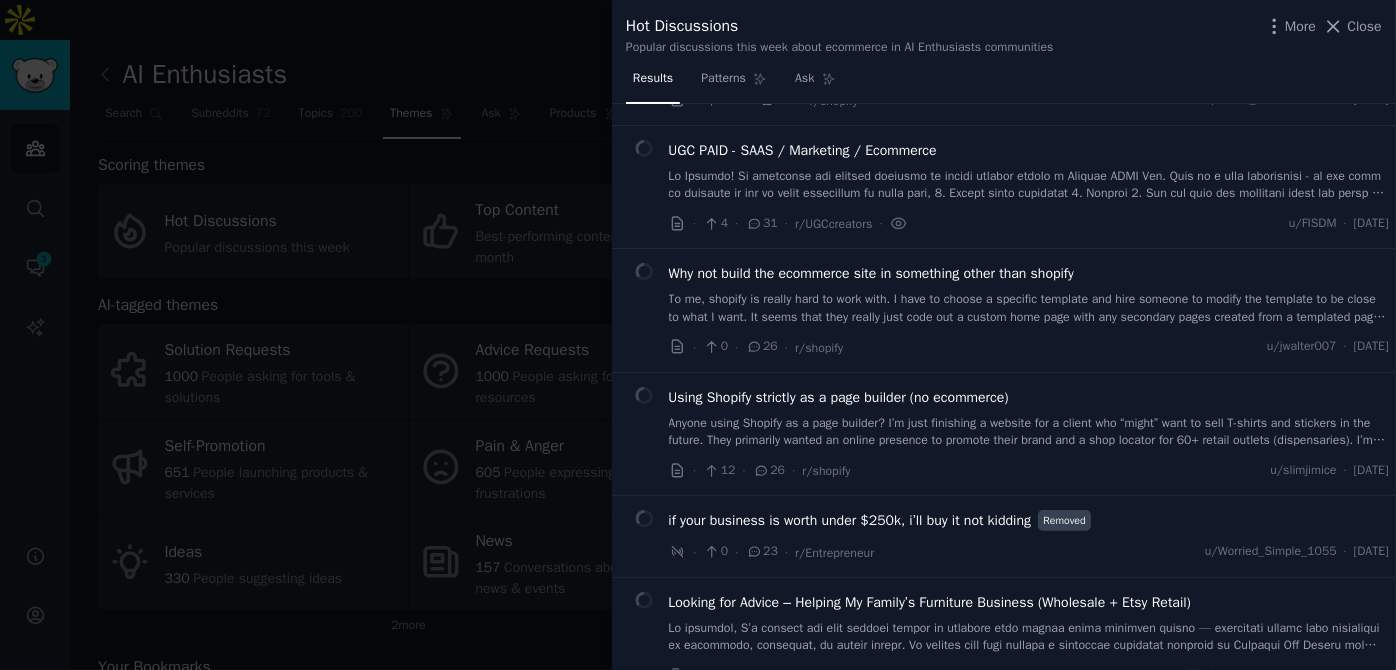 scroll, scrollTop: 401, scrollLeft: 0, axis: vertical 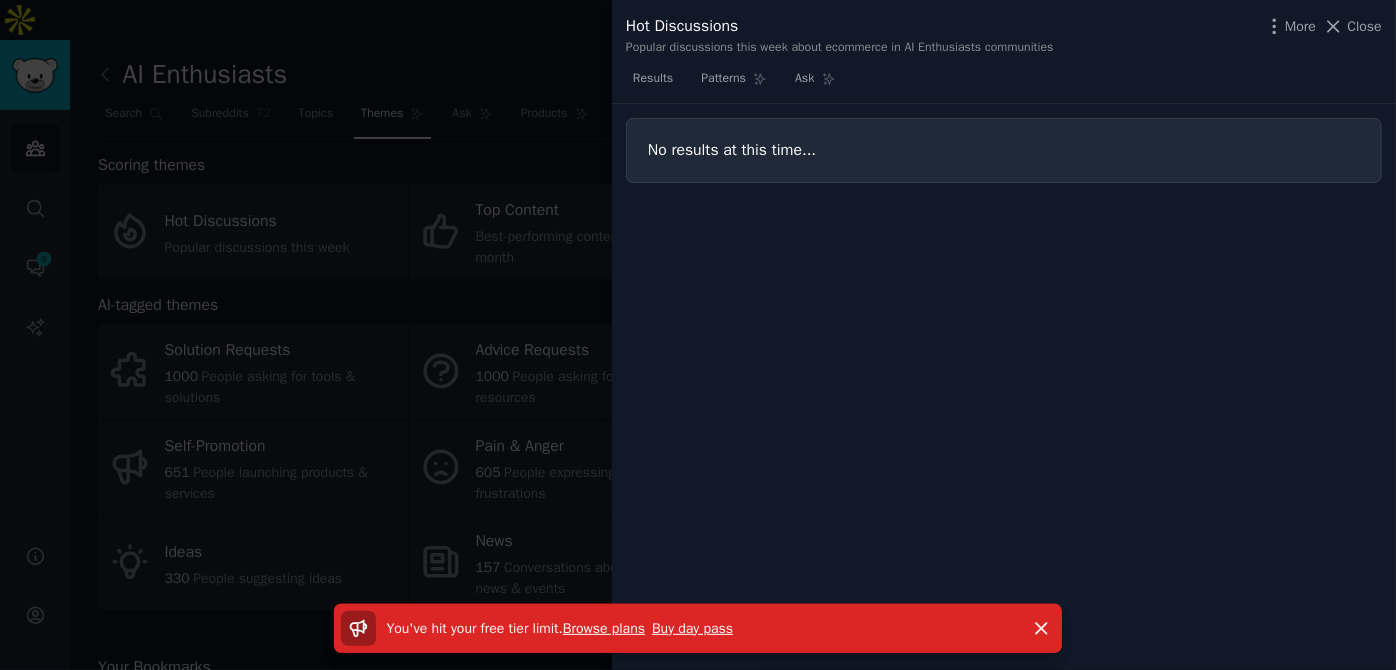type 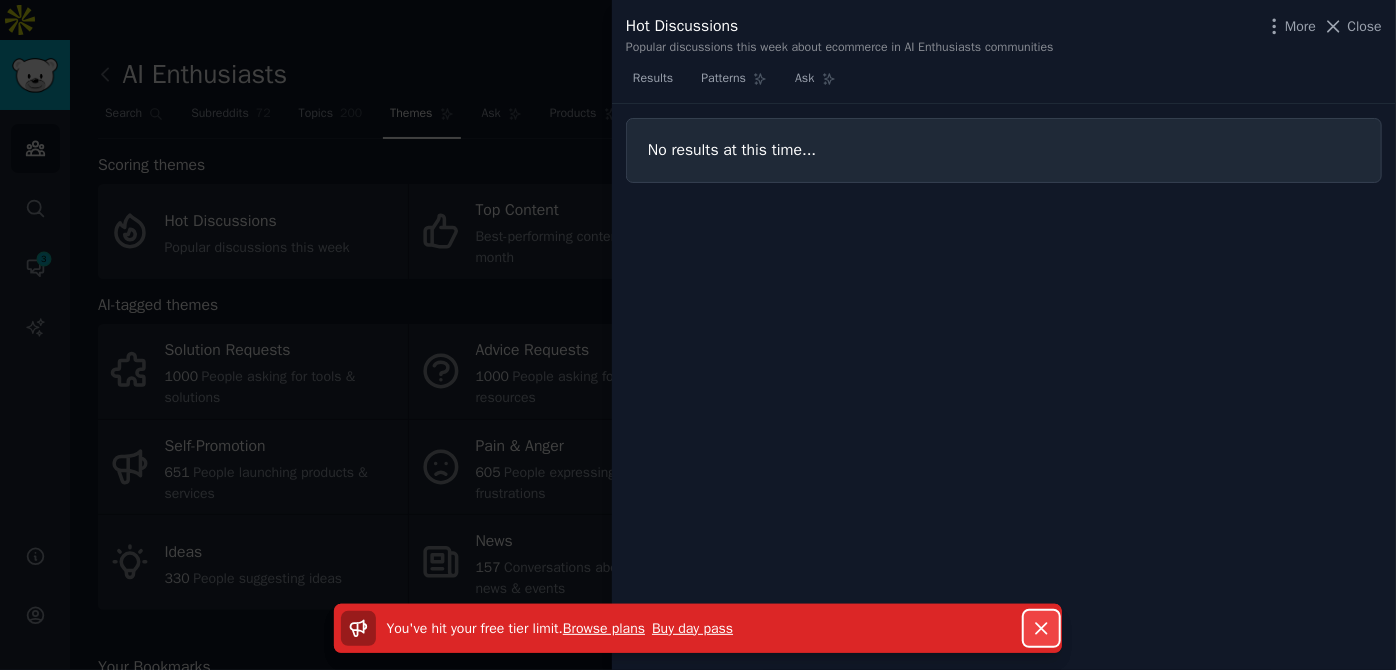 click 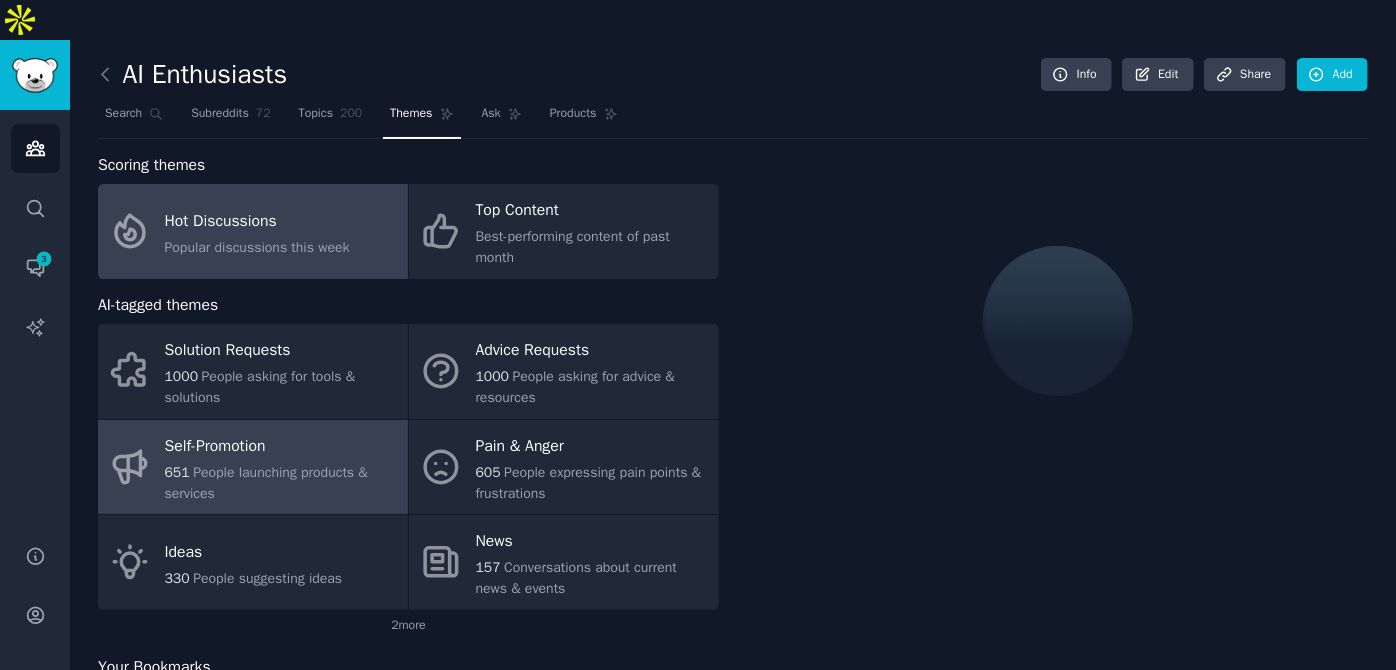 click on "Self-Promotion" at bounding box center (281, 446) 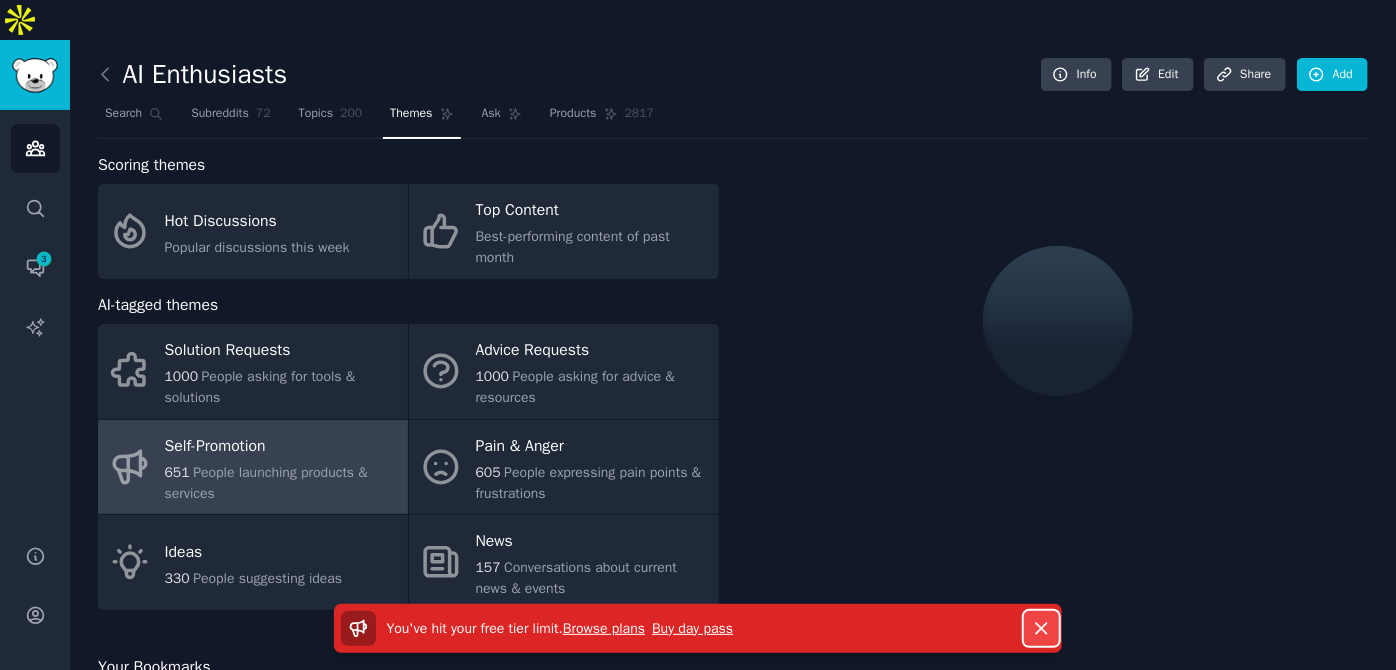 click 